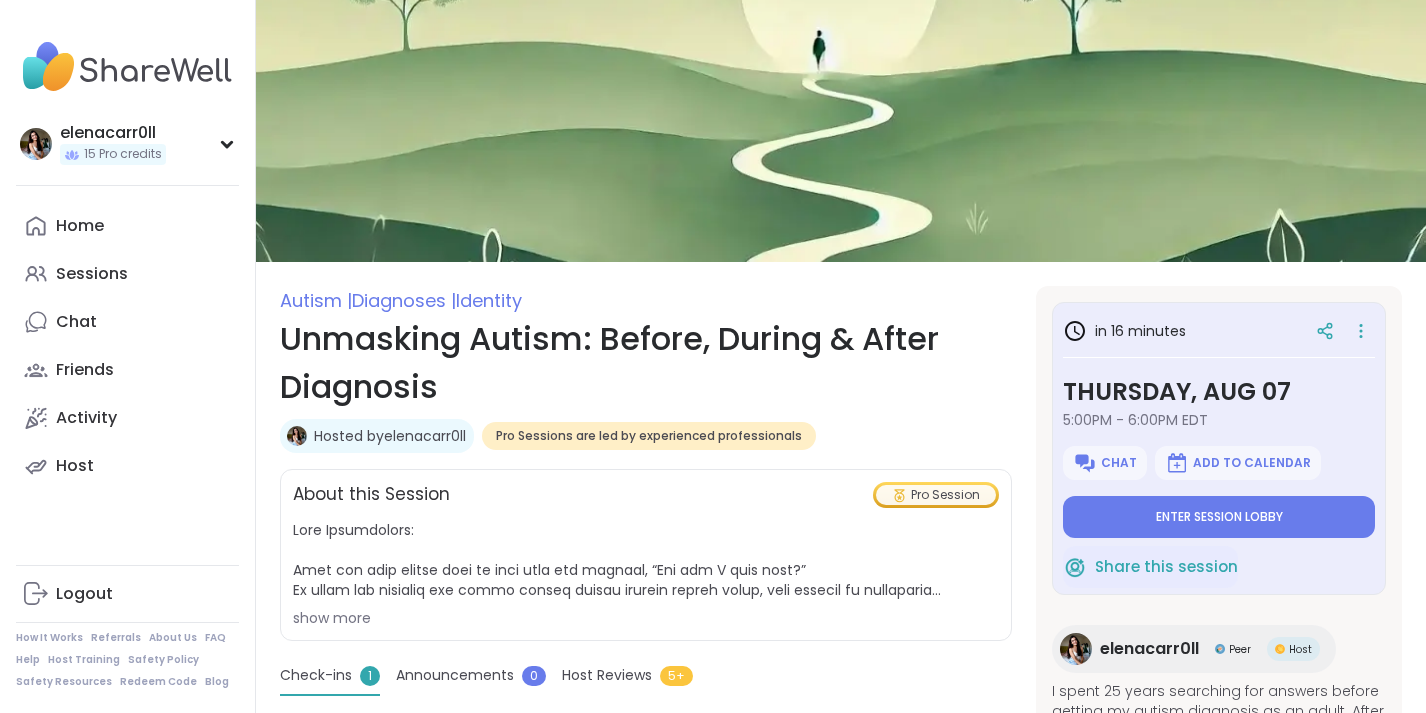scroll, scrollTop: 0, scrollLeft: 0, axis: both 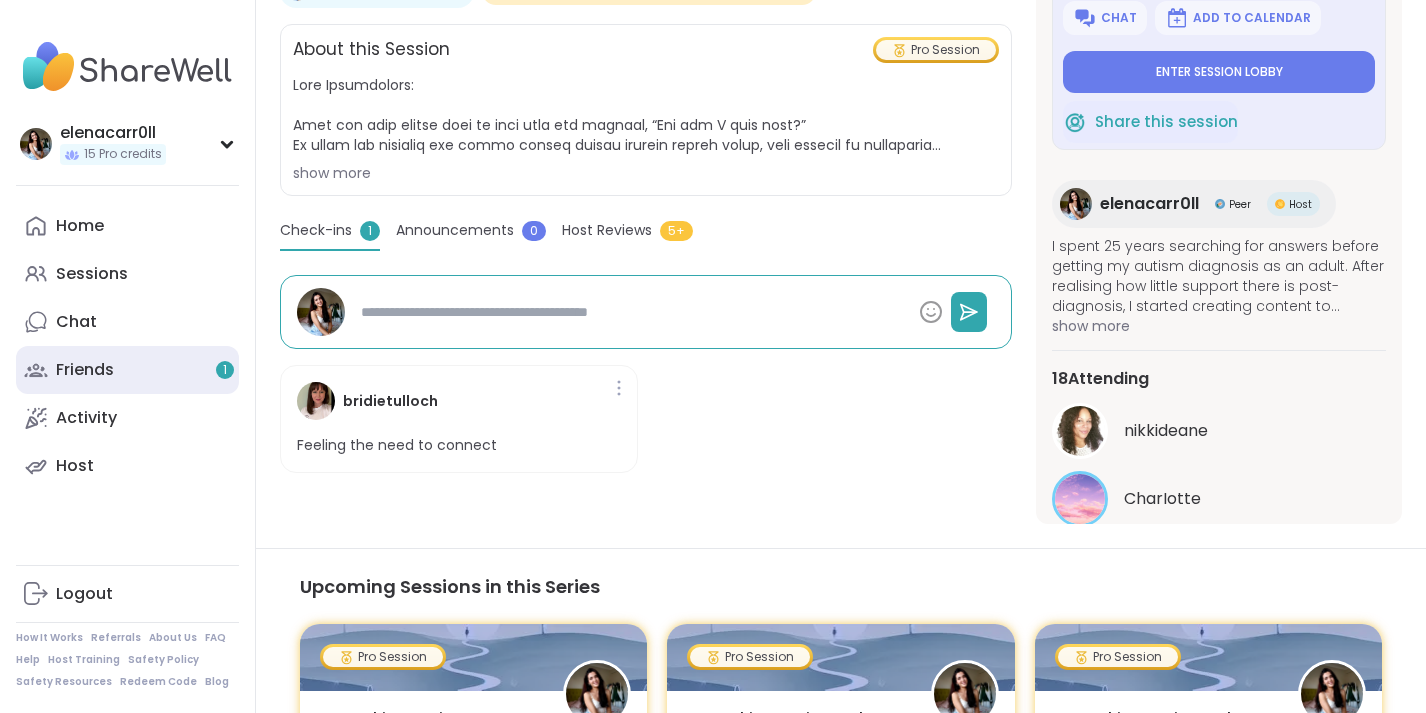 click on "Friends 1" at bounding box center (127, 370) 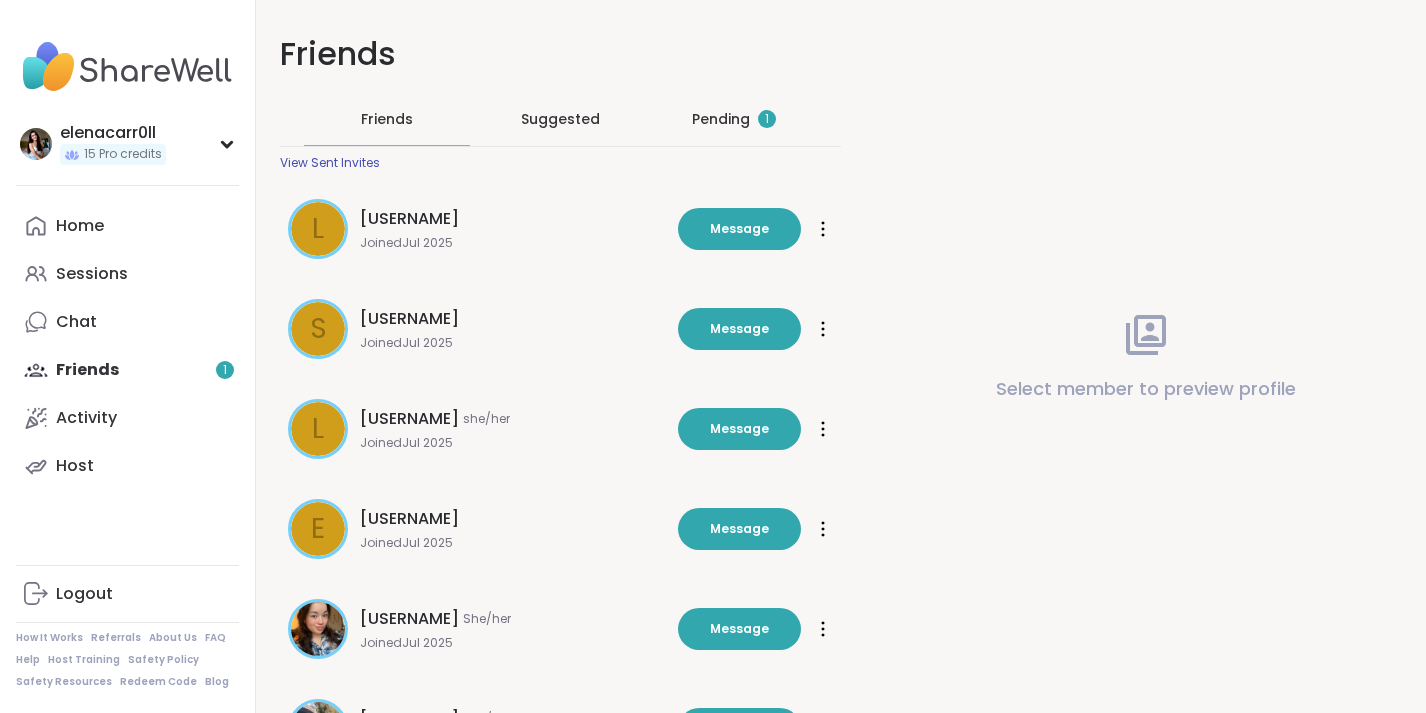 scroll, scrollTop: 0, scrollLeft: 0, axis: both 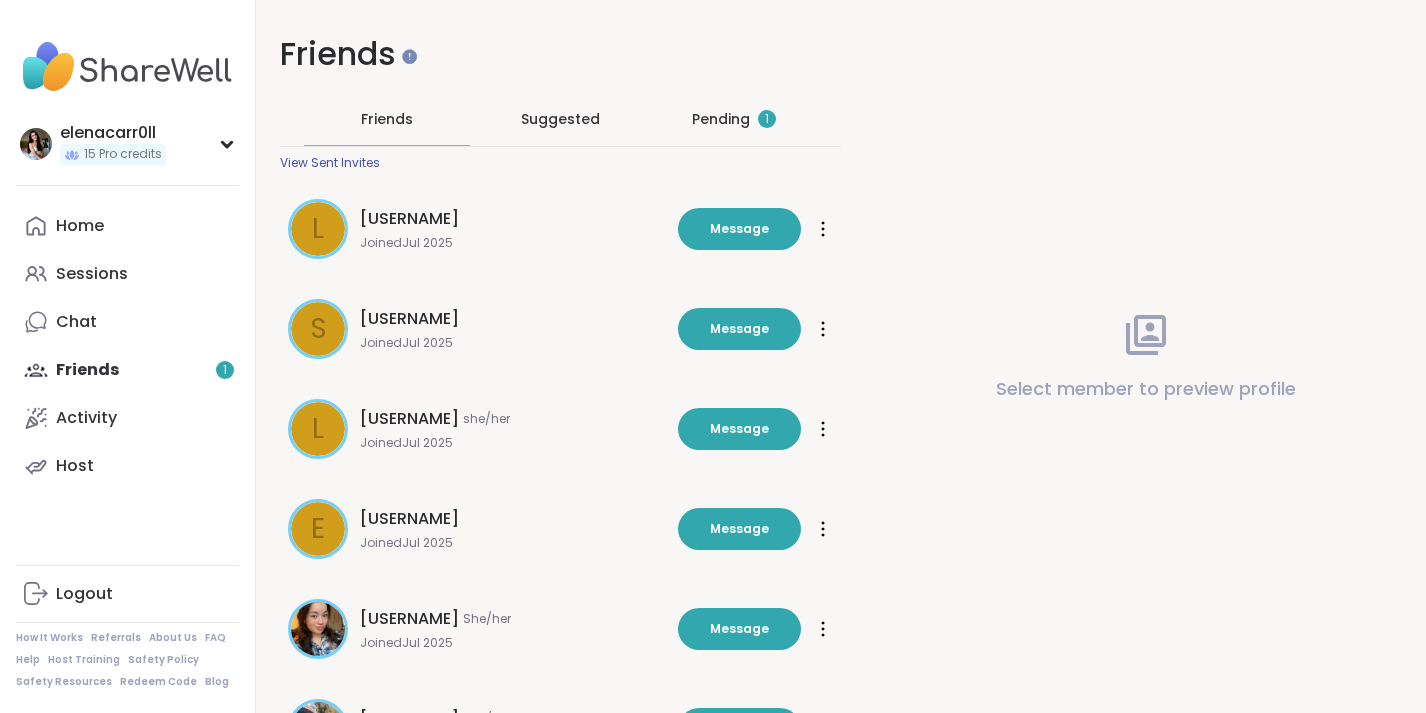 click on "Pending   1" at bounding box center (734, 119) 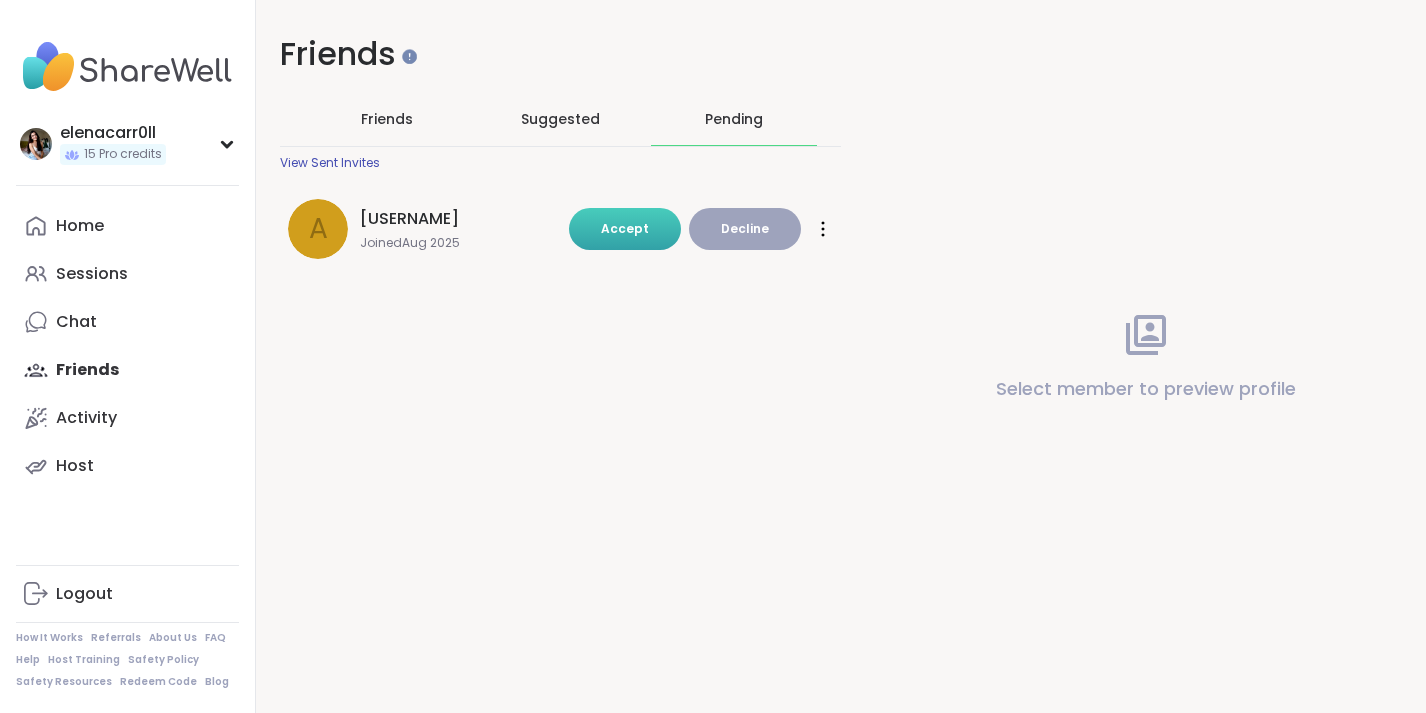 click on "Accept" at bounding box center [625, 229] 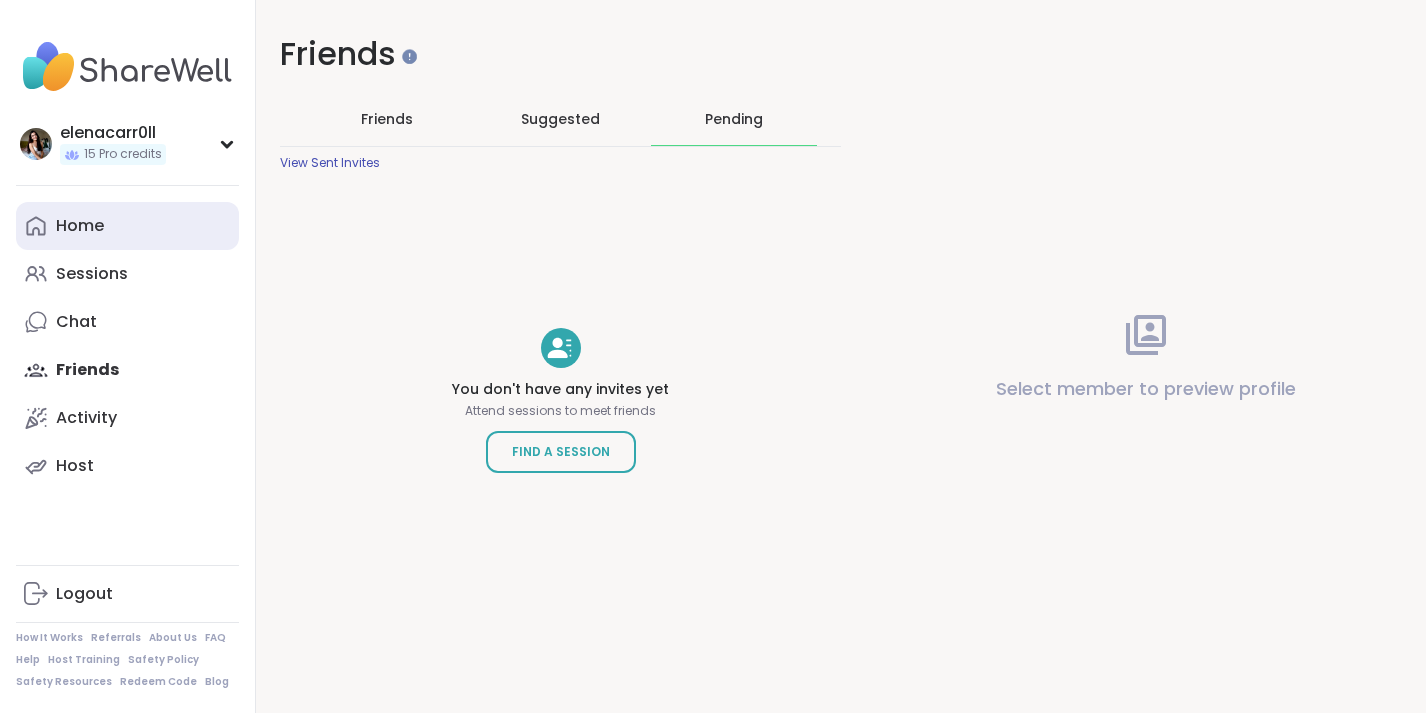 click on "Home" at bounding box center [127, 226] 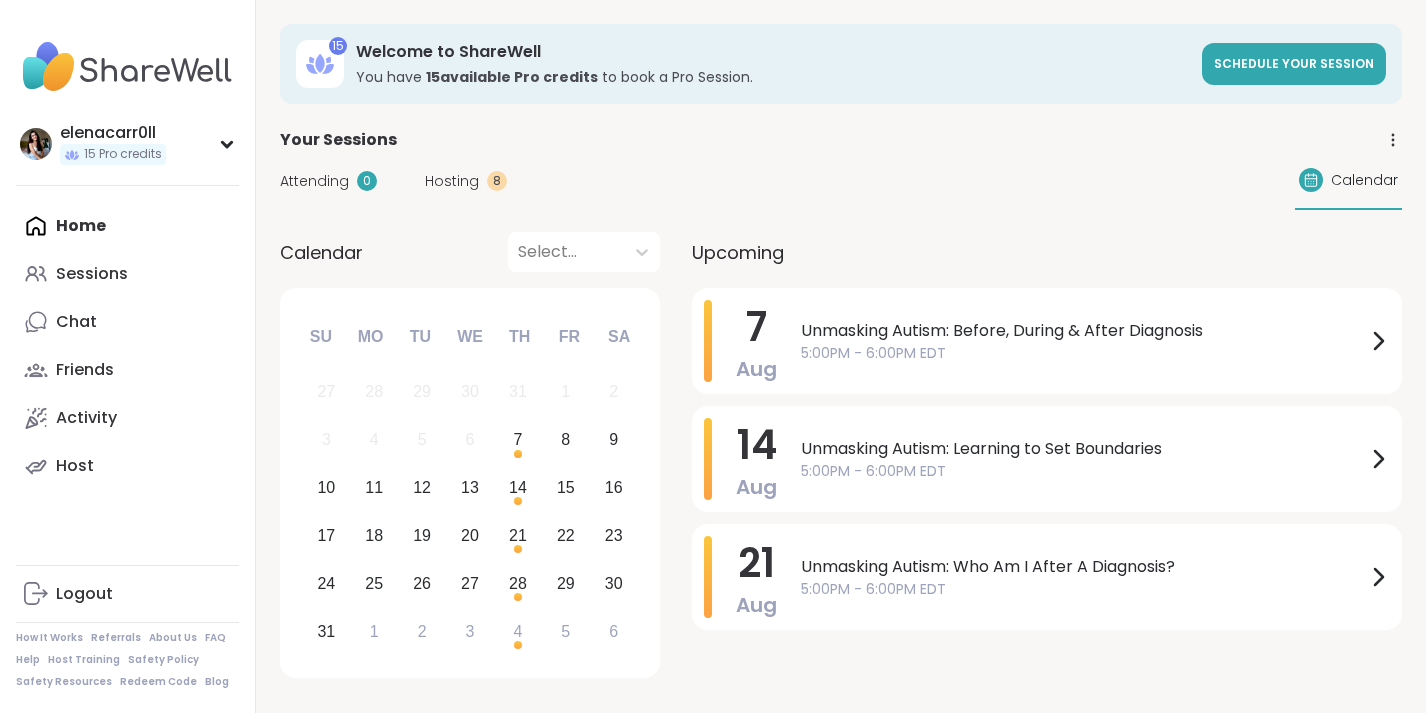click on "Hosting" at bounding box center [452, 181] 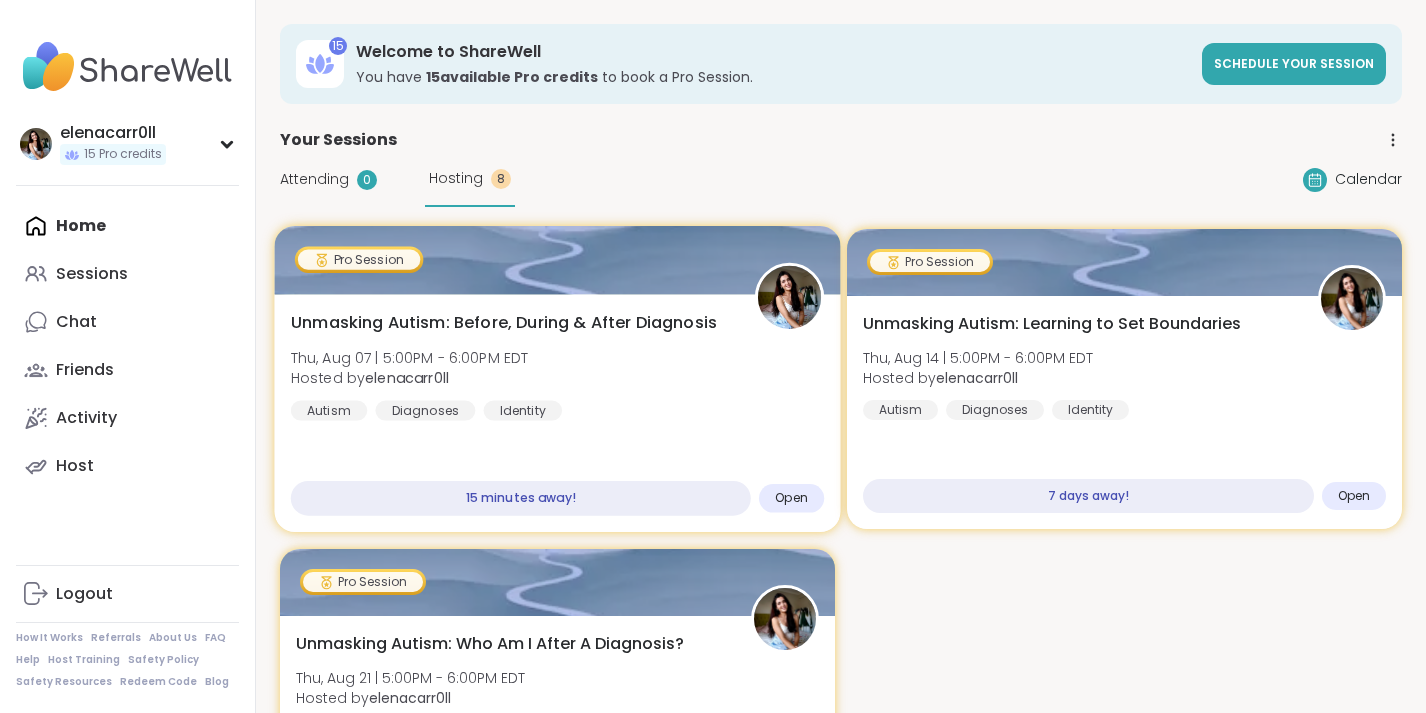 click on "Unmasking Autism: Before, During & After Diagnosis" at bounding box center [504, 323] 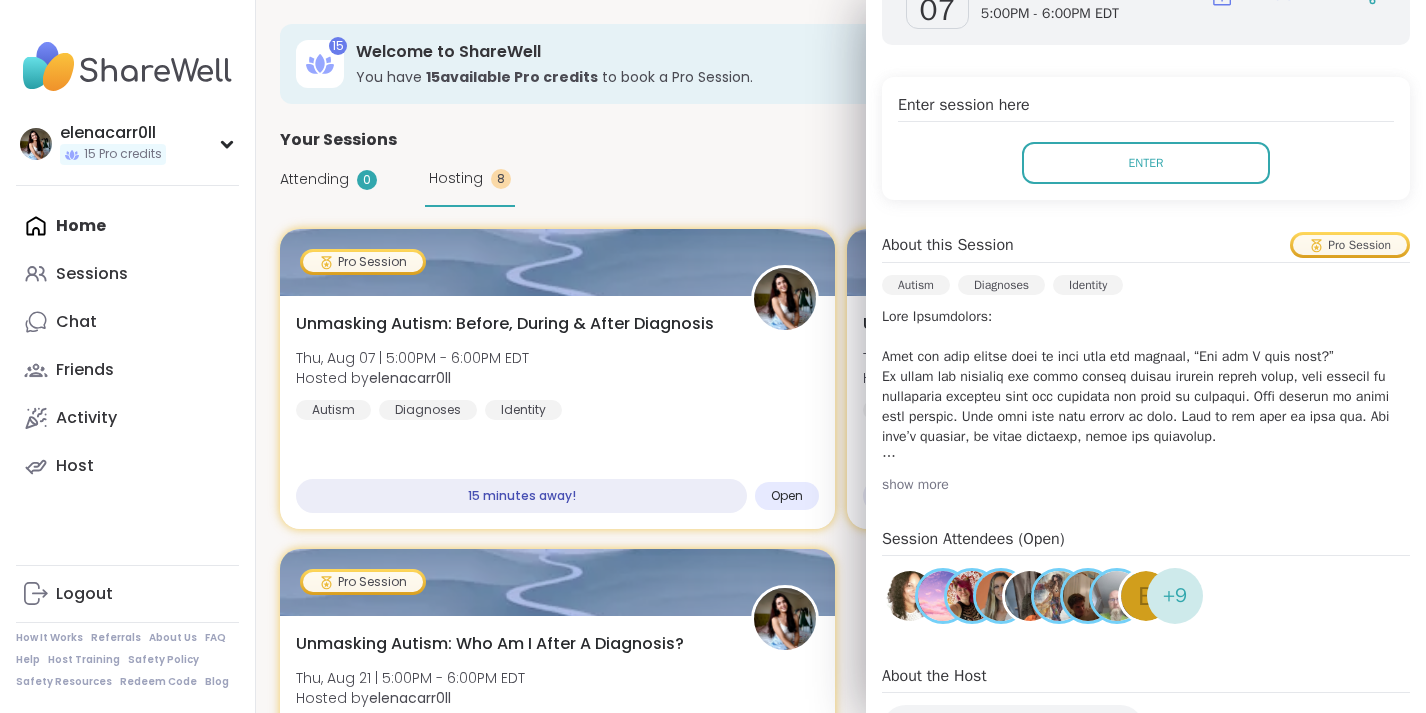 scroll, scrollTop: 386, scrollLeft: 0, axis: vertical 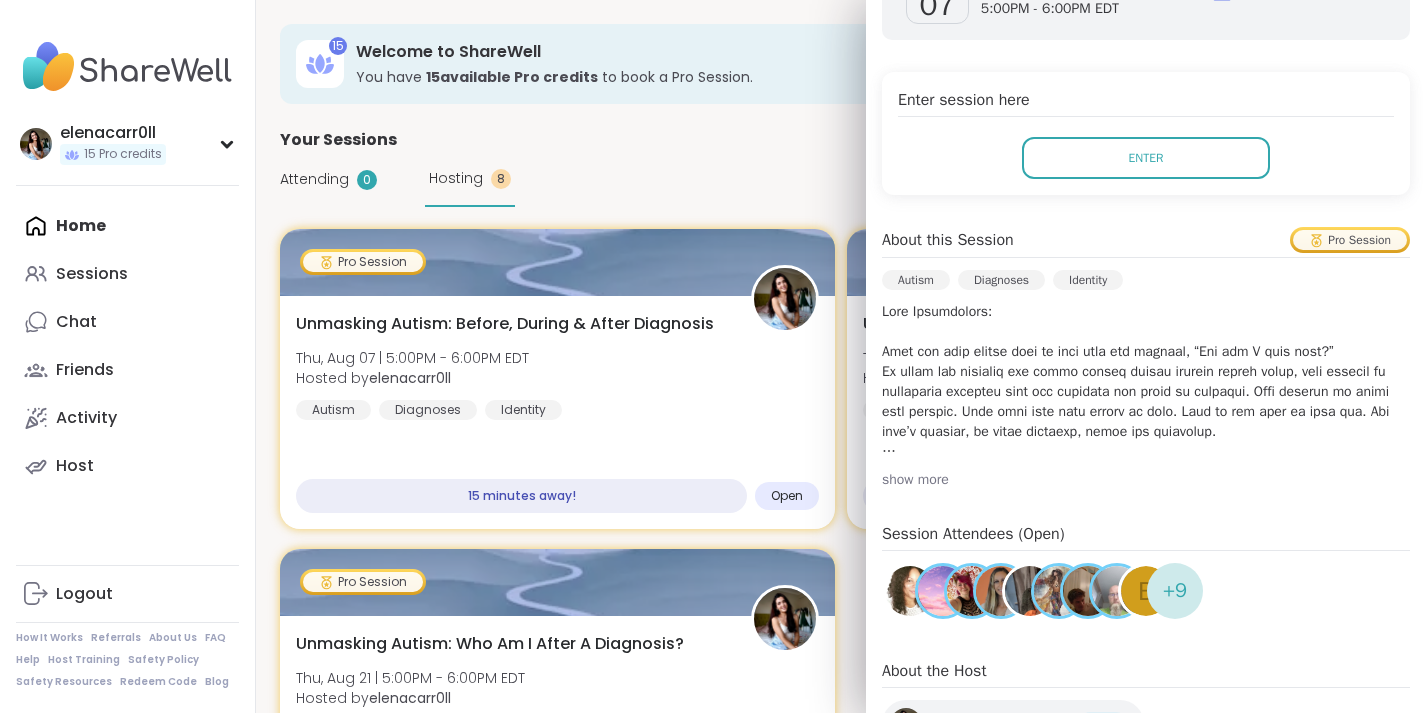 click on "show more" at bounding box center [1146, 480] 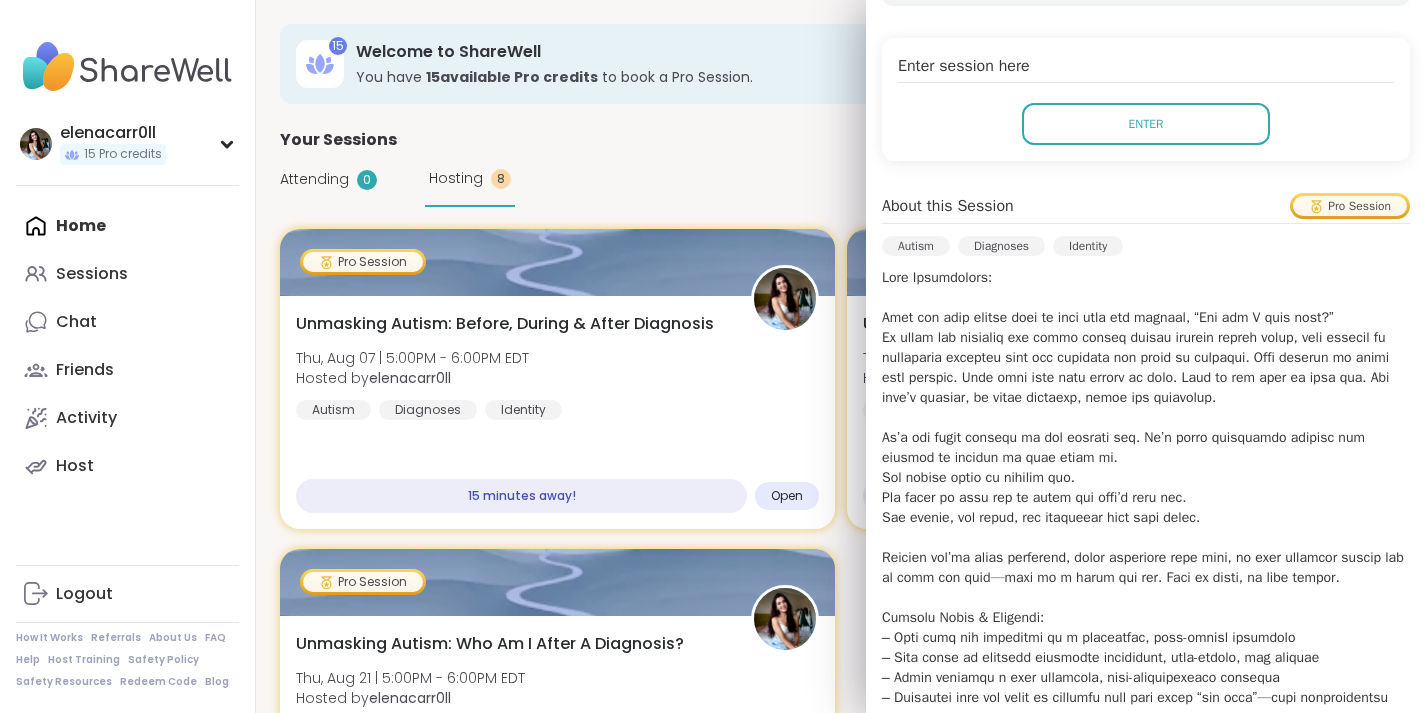 scroll, scrollTop: 405, scrollLeft: 0, axis: vertical 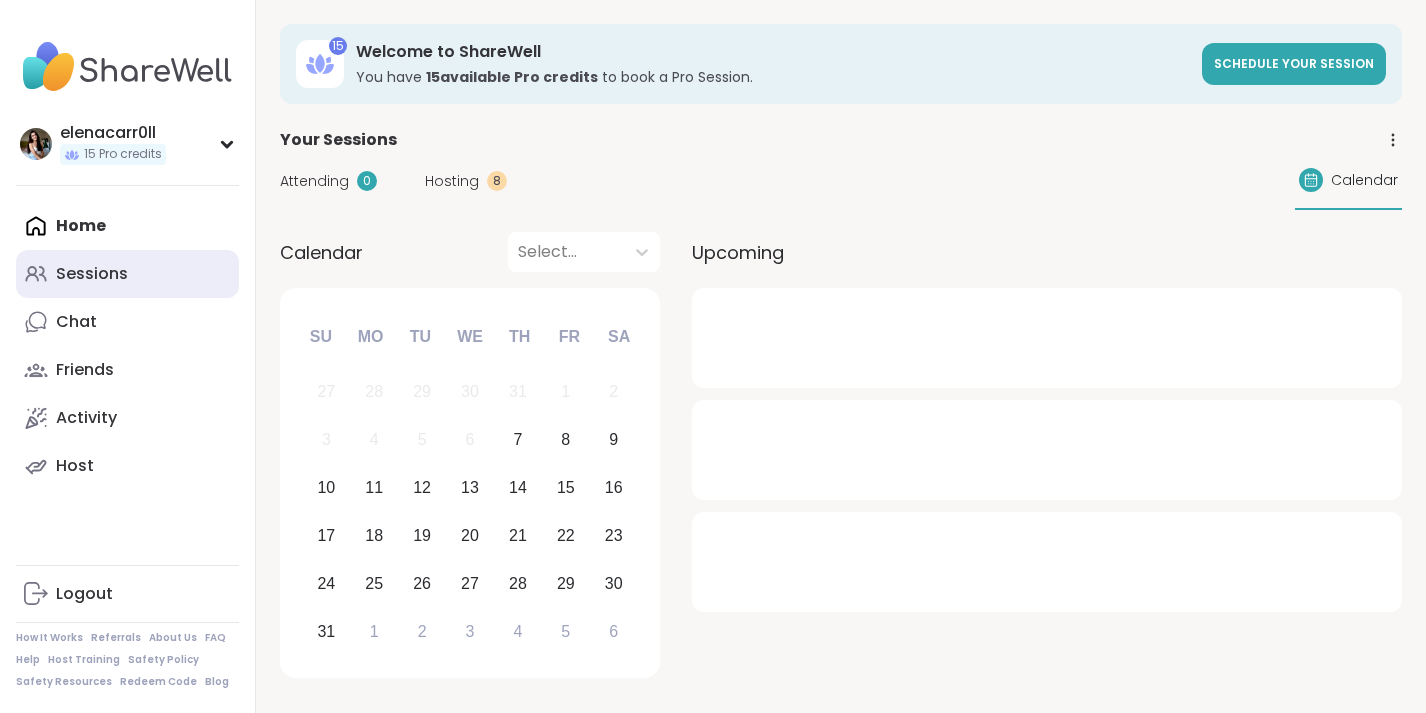 click on "Sessions" at bounding box center [92, 274] 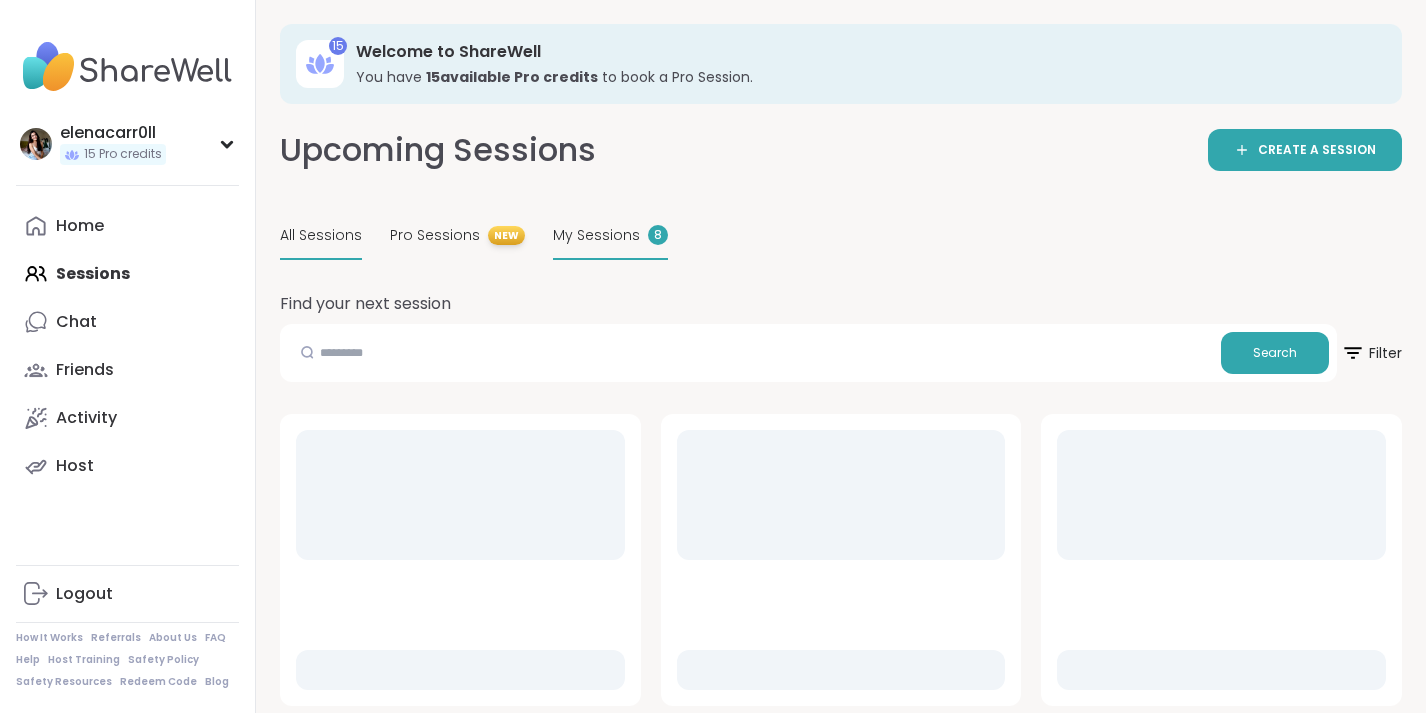 click on "My Sessions" at bounding box center [596, 235] 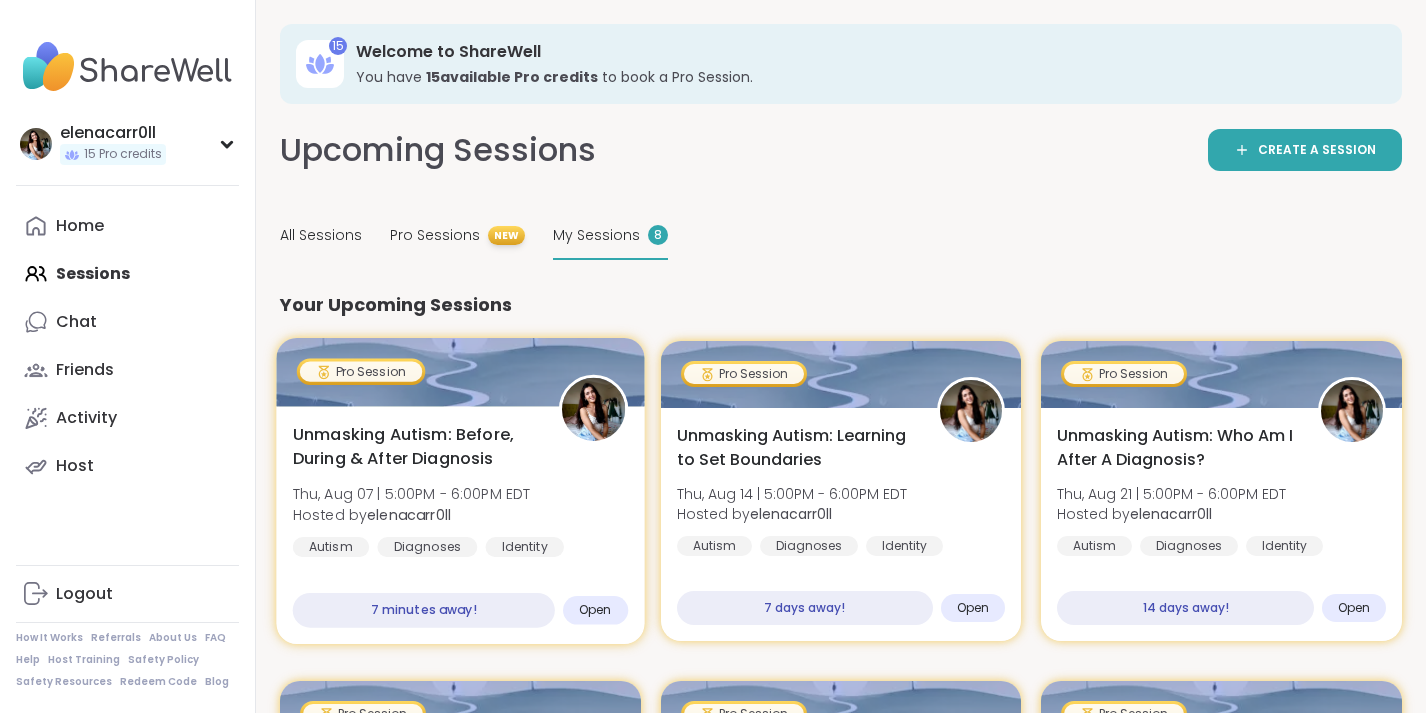 click on "Unmasking Autism: Before, During & After Diagnosis" at bounding box center [414, 447] 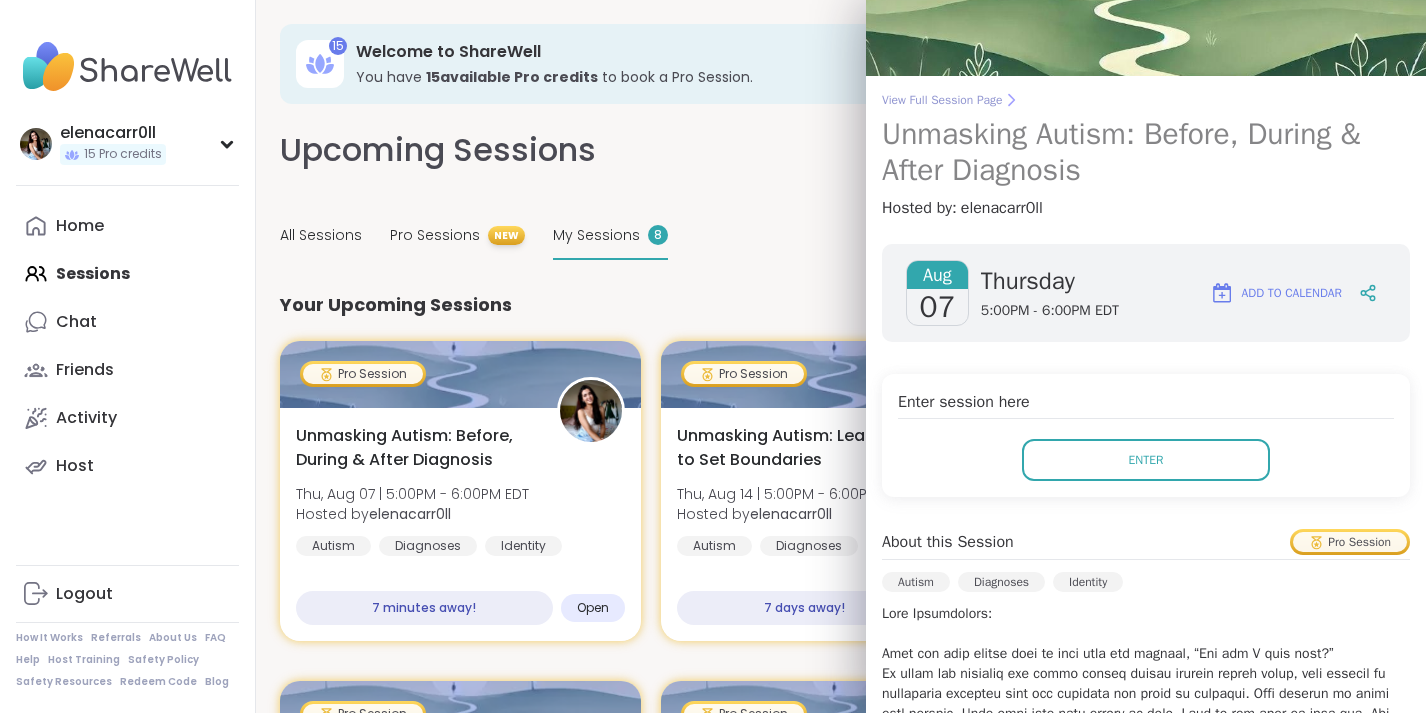 scroll, scrollTop: 0, scrollLeft: 0, axis: both 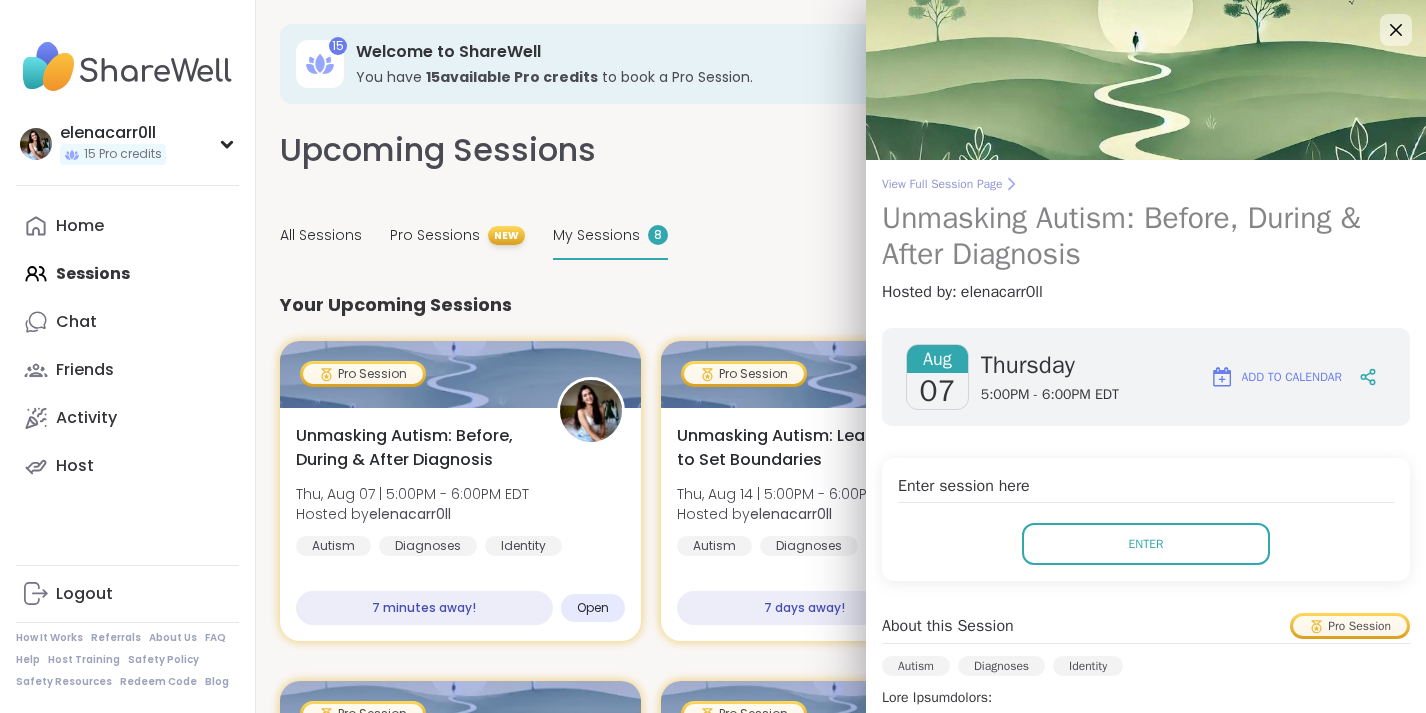 click on "Unmasking Autism: Before, During & After Diagnosis" at bounding box center [1146, 236] 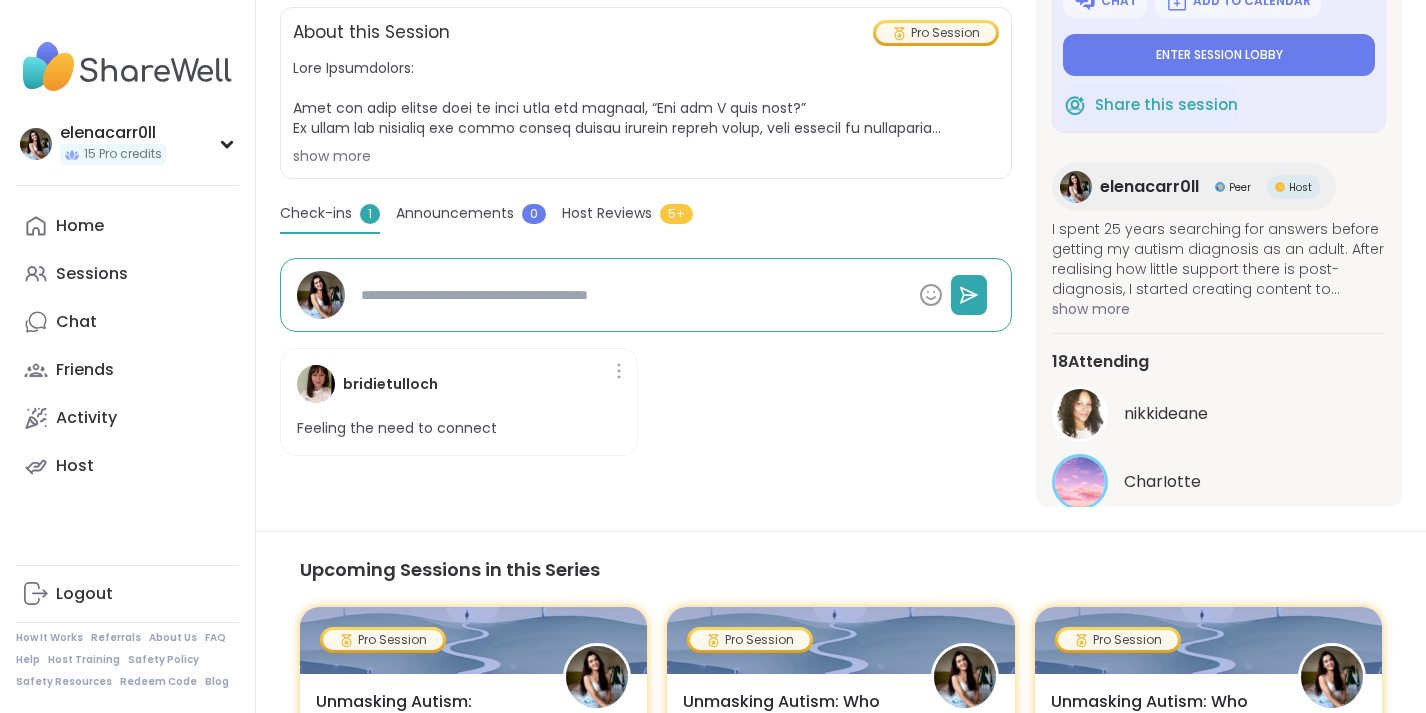 scroll, scrollTop: 464, scrollLeft: 0, axis: vertical 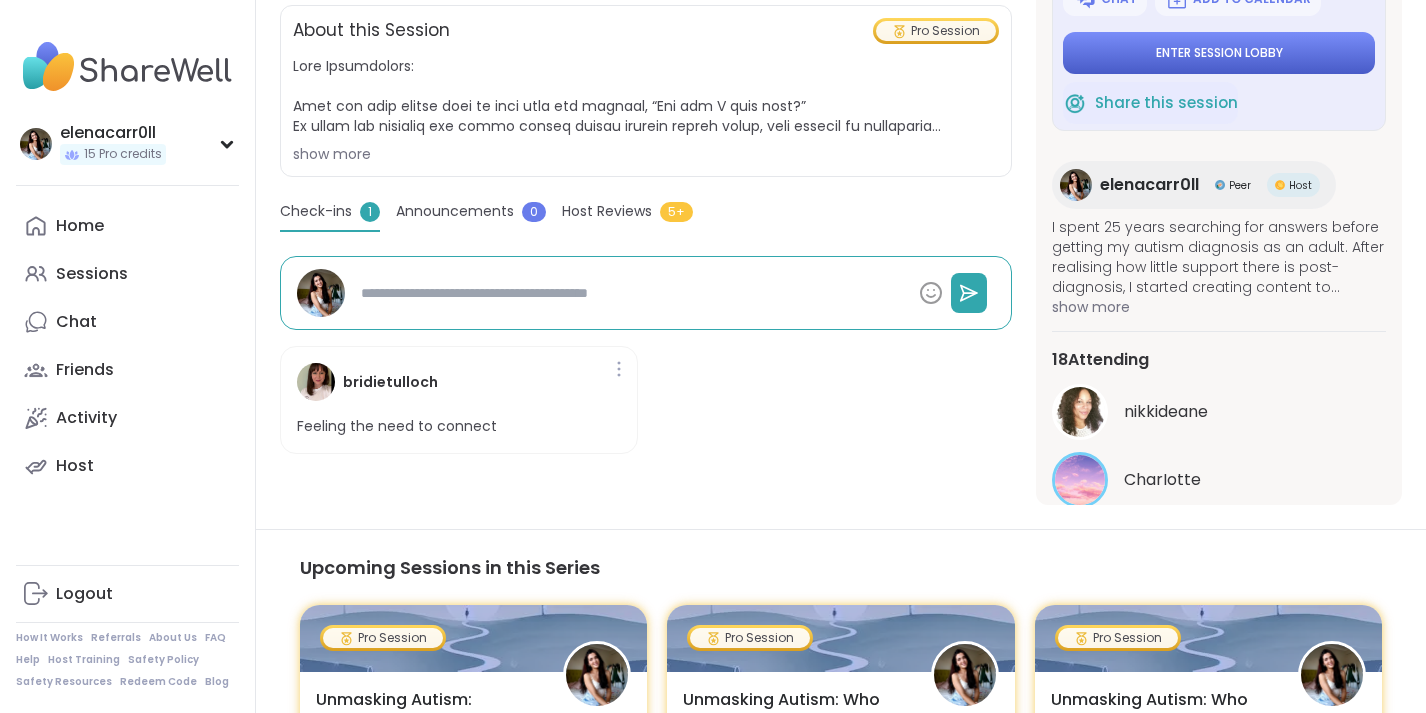 click on "Enter session lobby" at bounding box center [1219, 53] 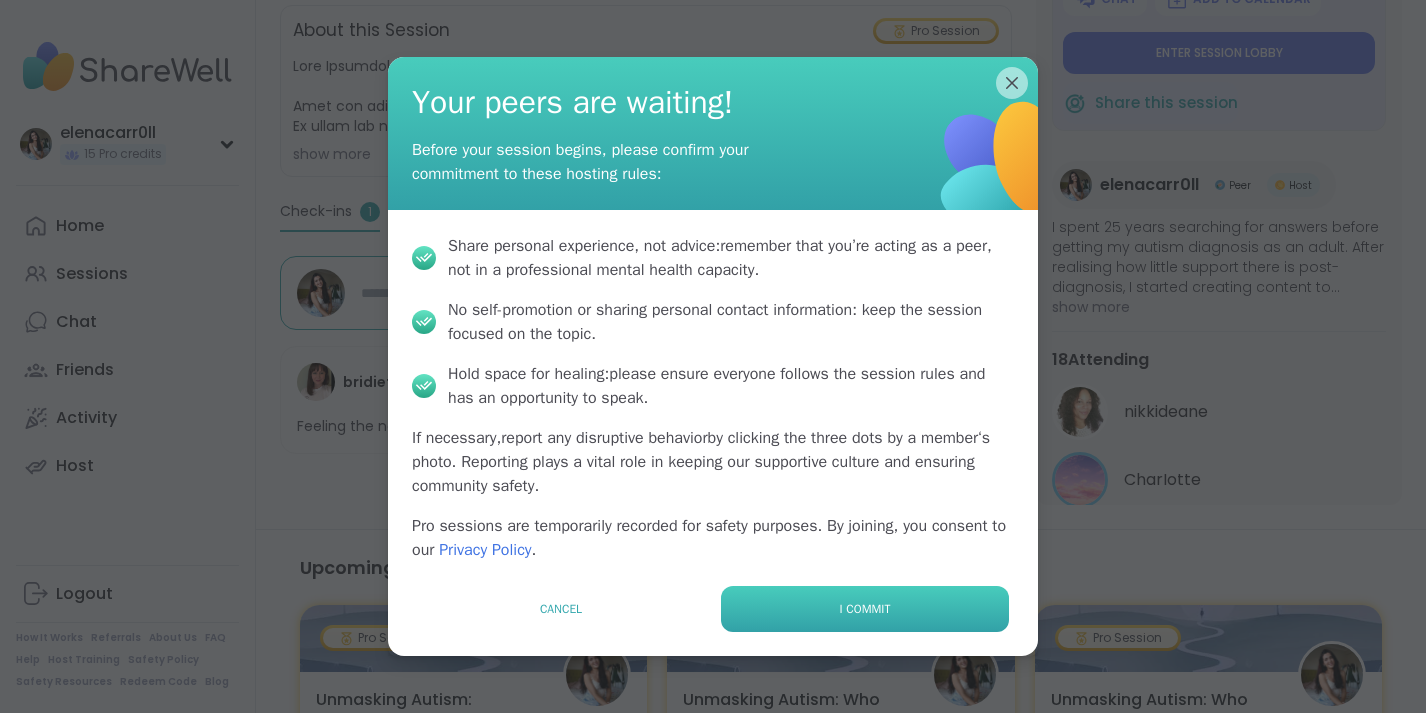 click on "I commit" at bounding box center [865, 609] 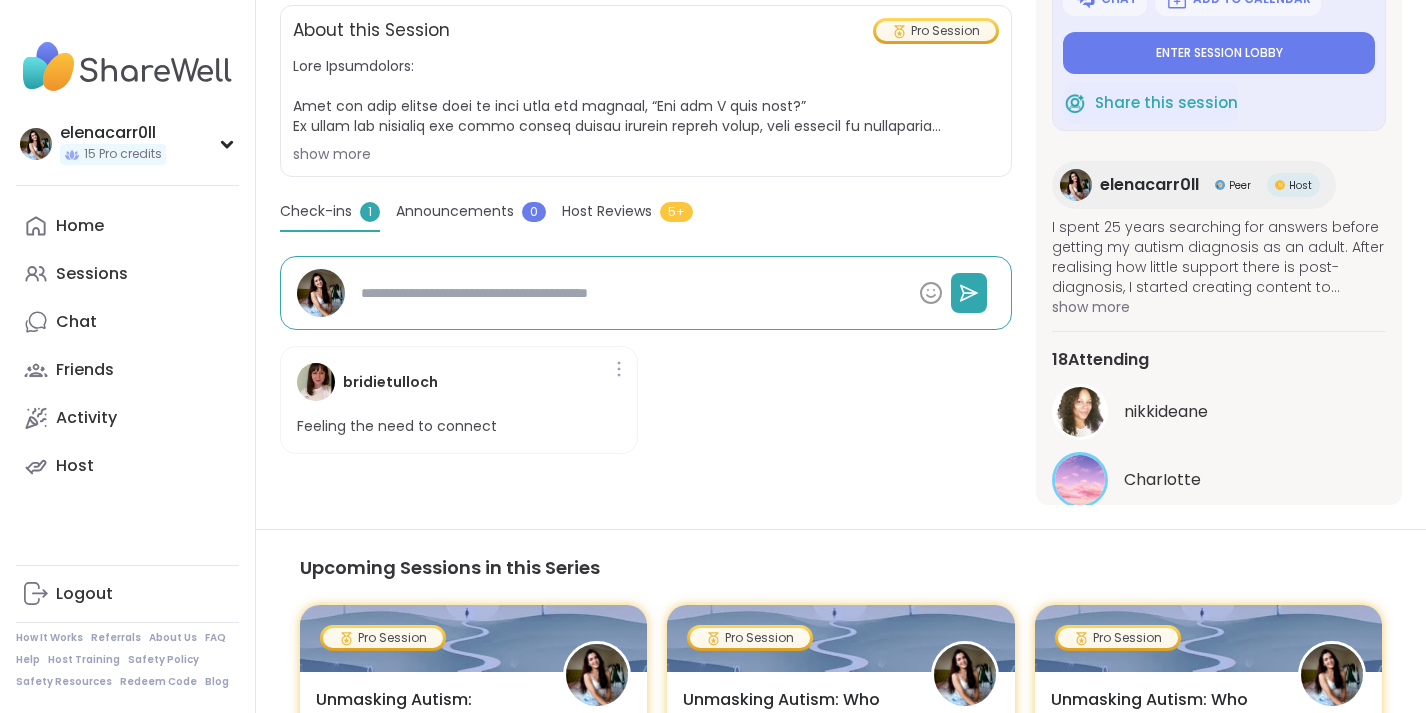 type on "*" 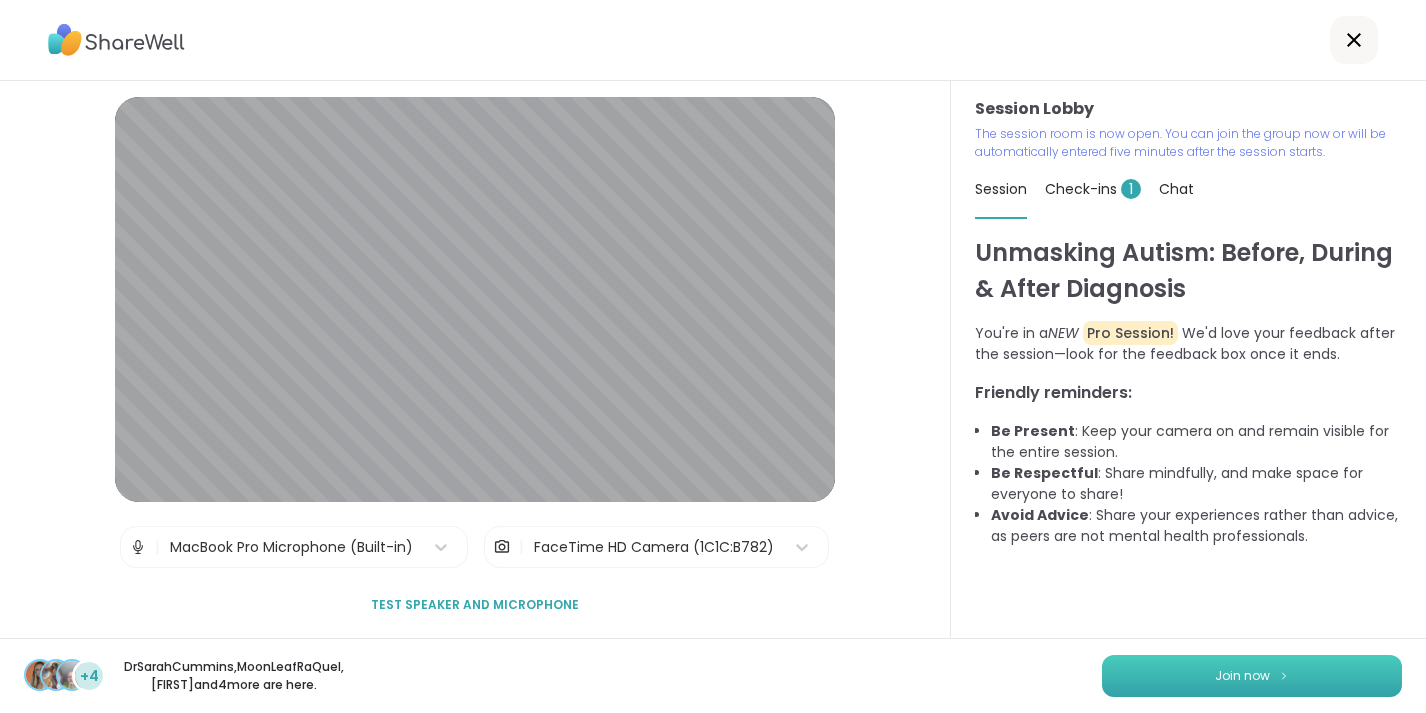 click on "Join now" at bounding box center (1252, 676) 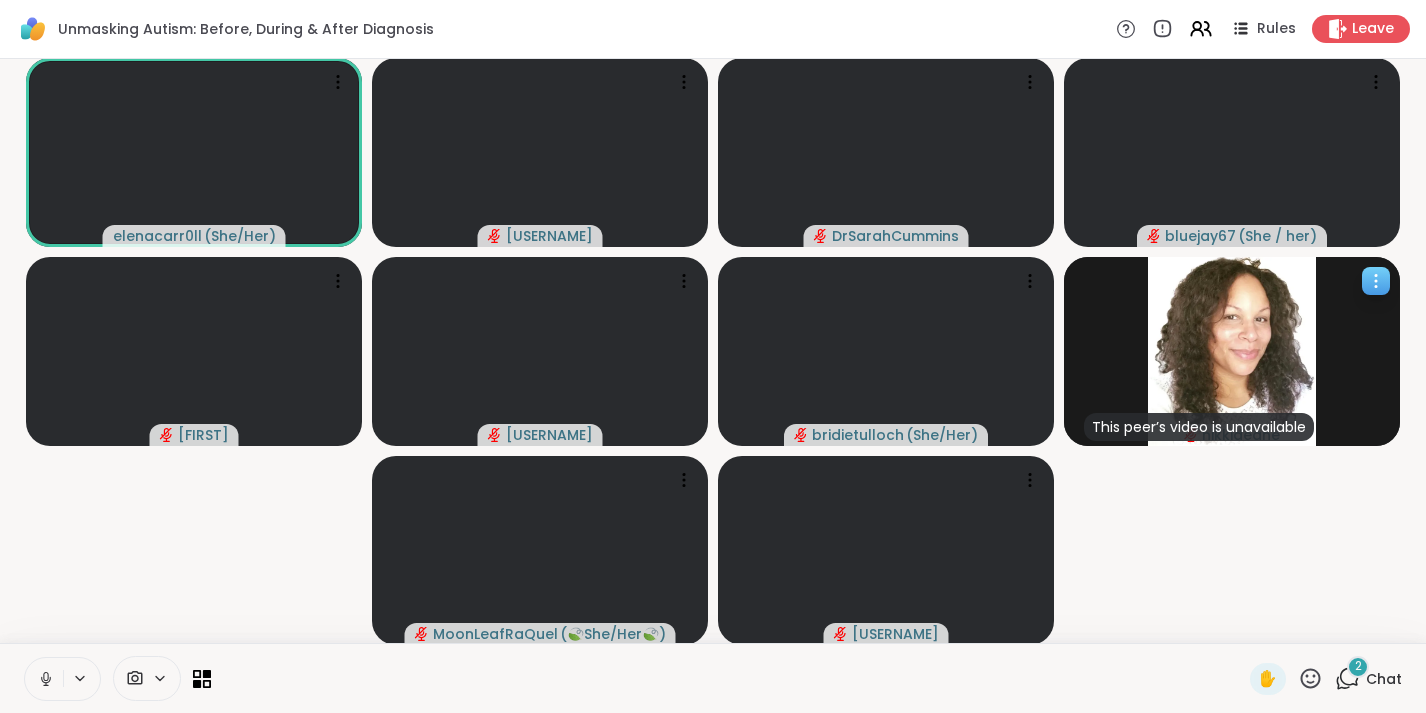 click 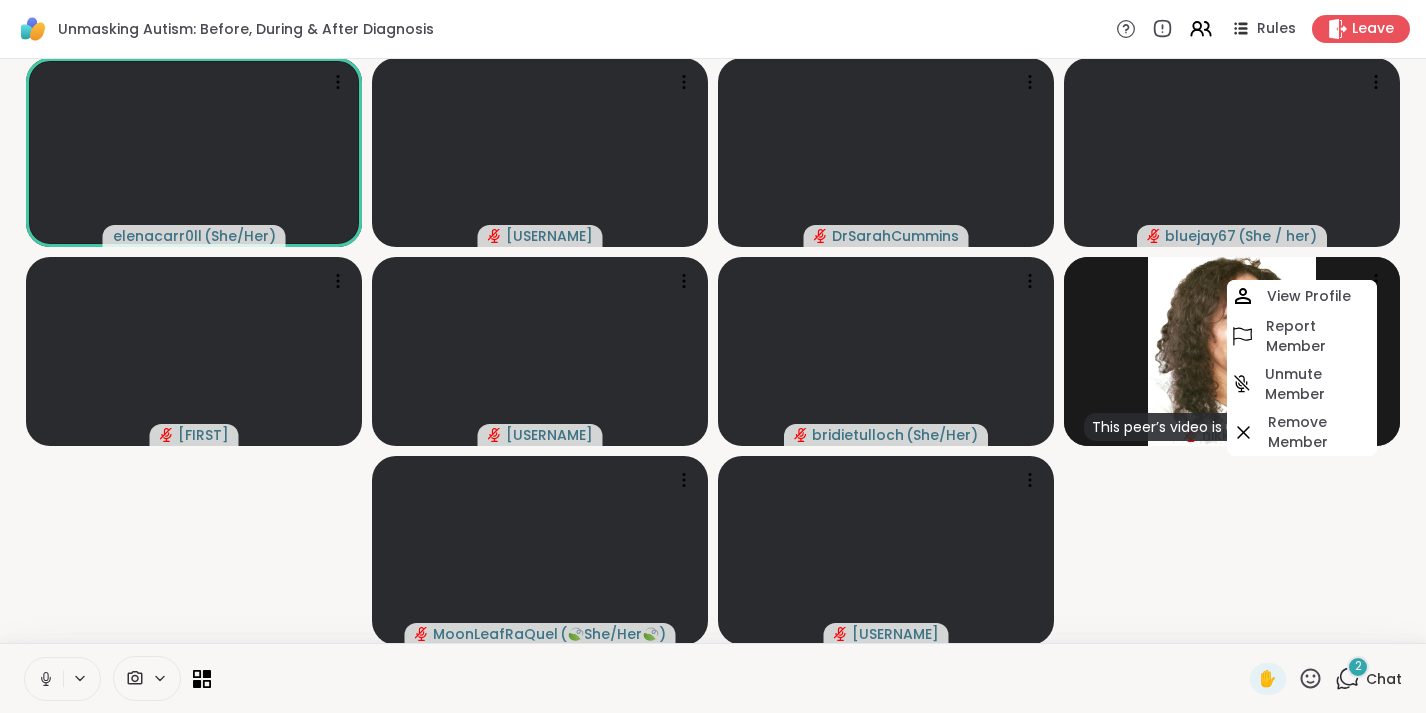 click on "[USERNAME] ( She/Her ) [USERNAME] [USERNAME] [USERNAME] ( She / her ) [FIRST] [USERNAME] [USERNAME] ( She/Her  ) This peer’s video is unavailable [USERNAME] View Profile Report Member Unmute Member Remove Member [USERNAME] ( 🍃She/Her🍃 ) [USERNAME]" at bounding box center [713, 351] 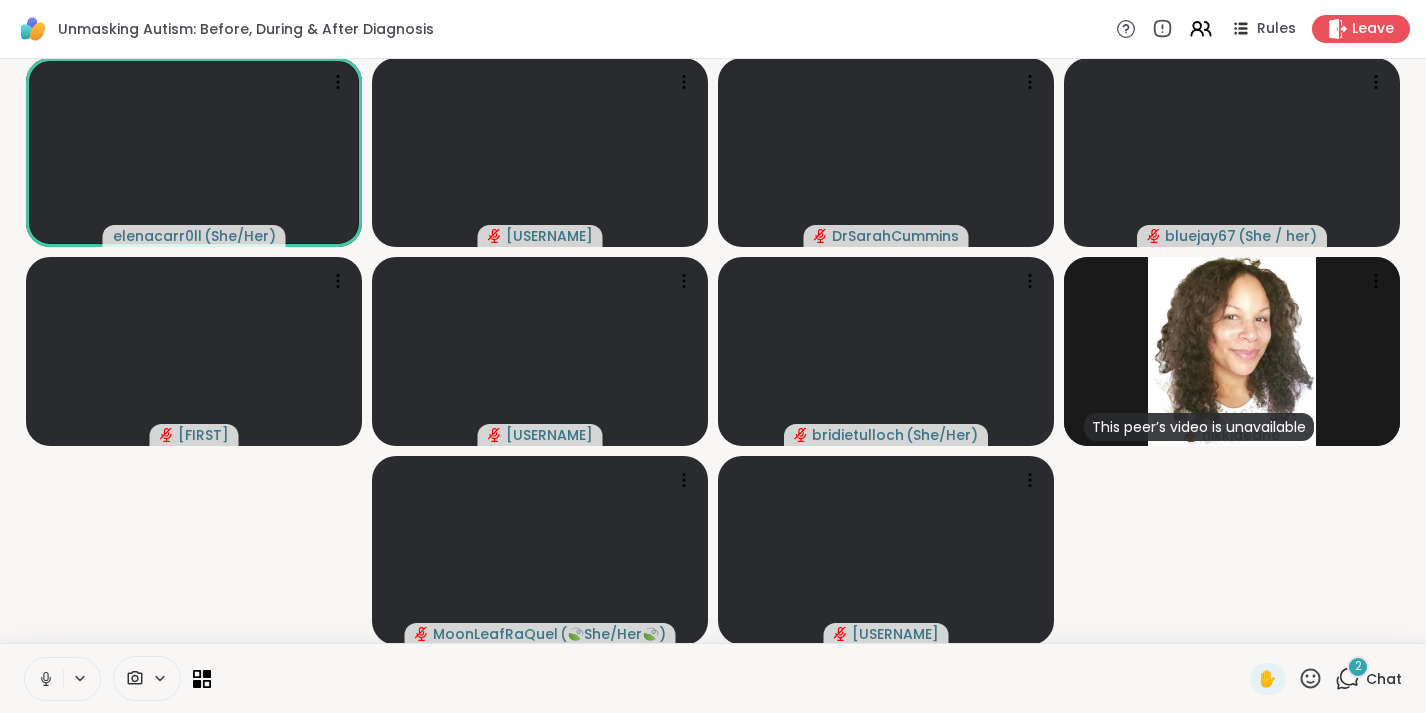 click on "Chat" at bounding box center [1384, 679] 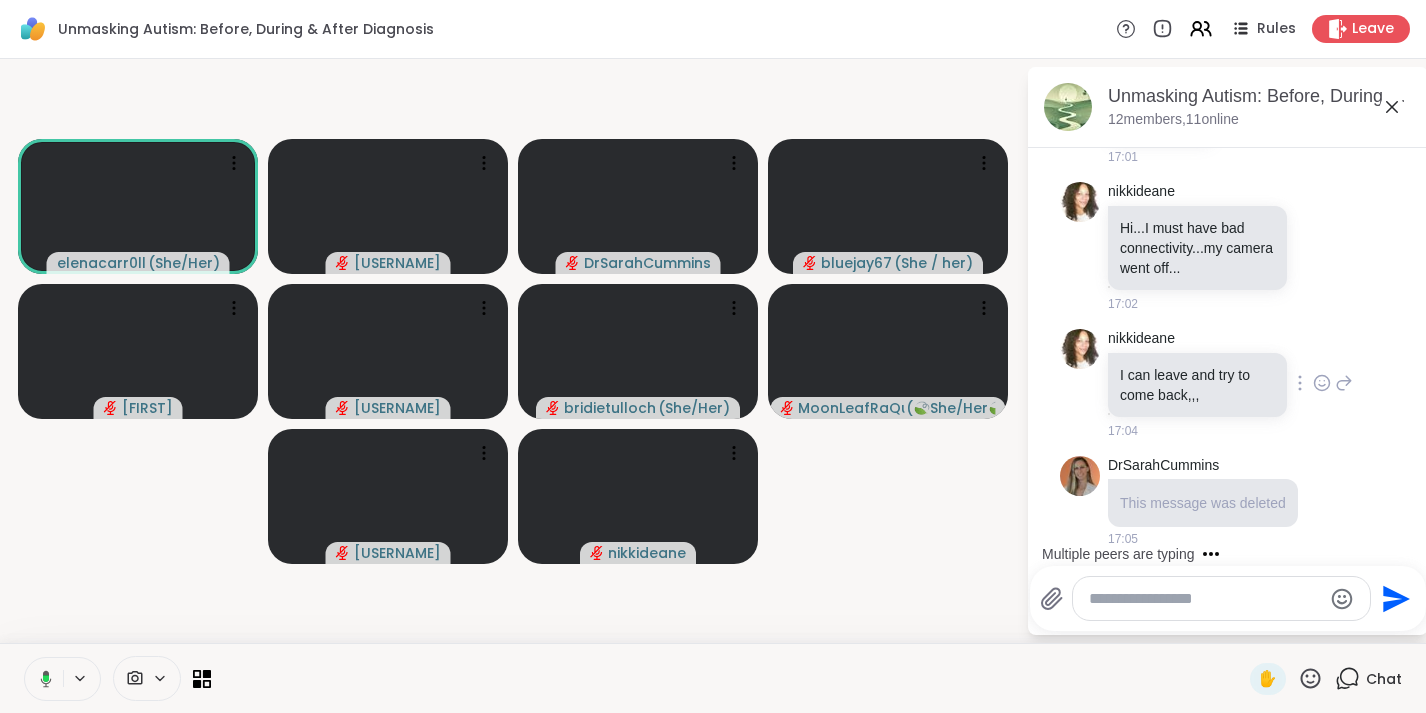 scroll, scrollTop: 102, scrollLeft: 0, axis: vertical 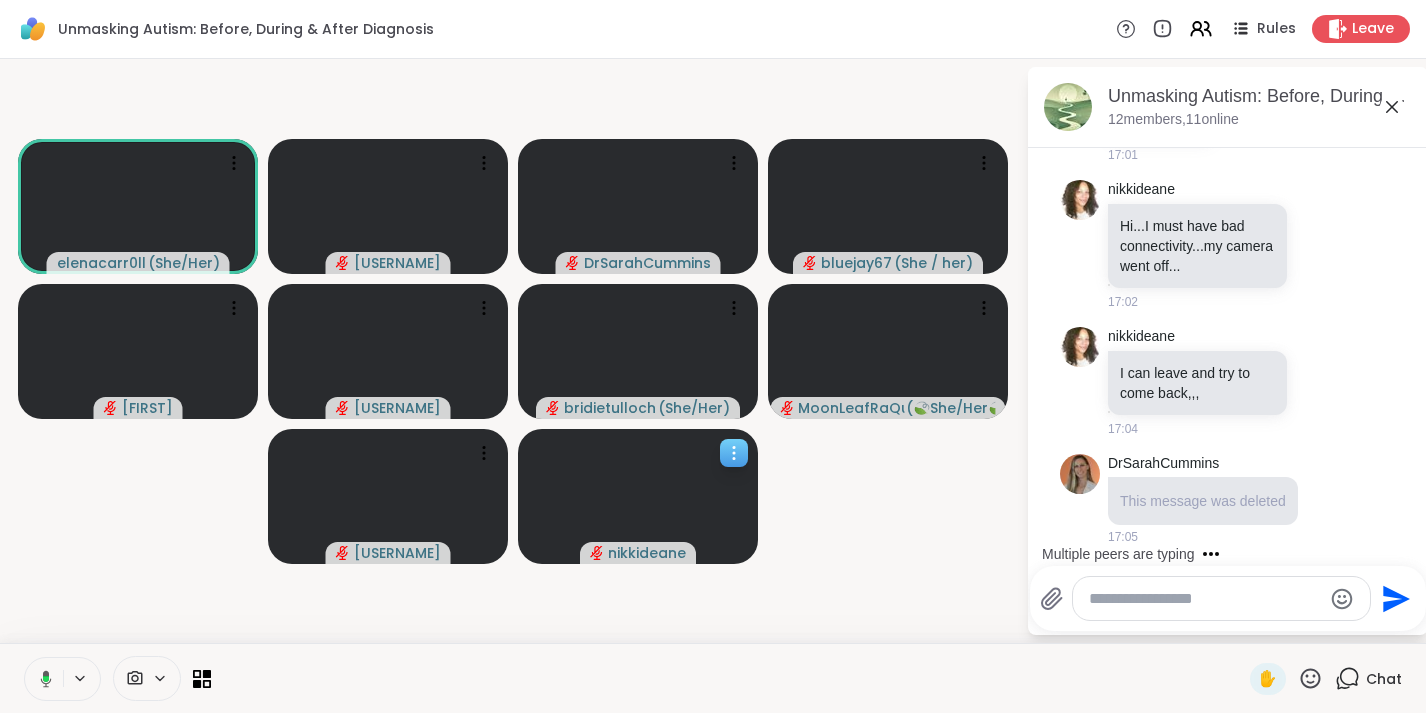 click 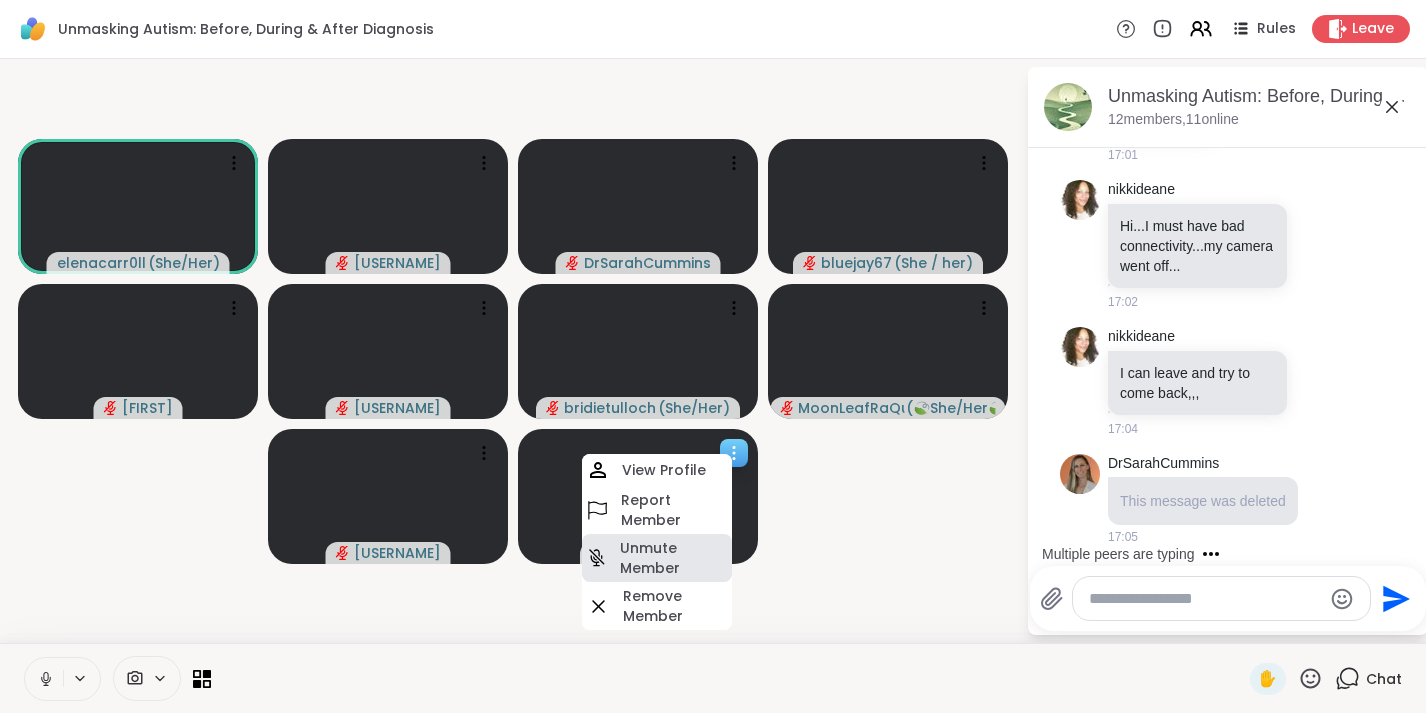 click on "Unmute Member" at bounding box center (674, 558) 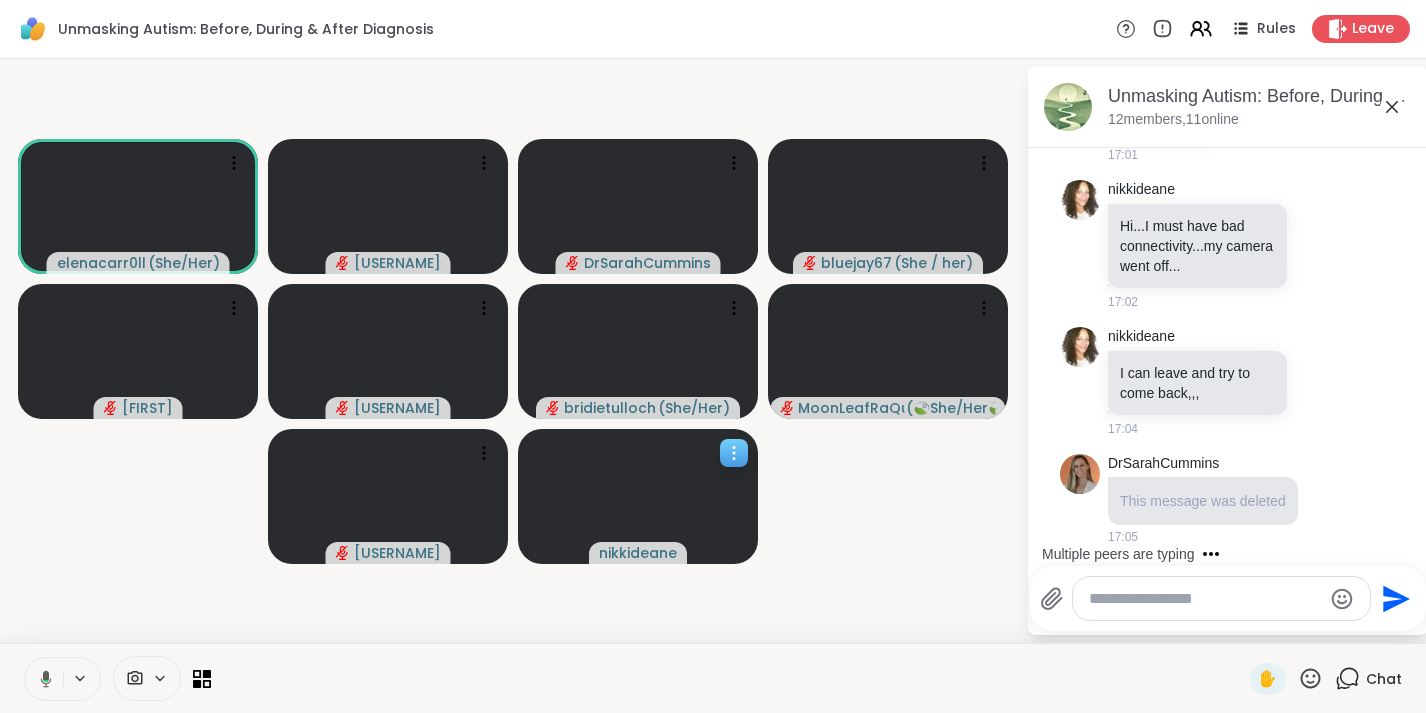 click 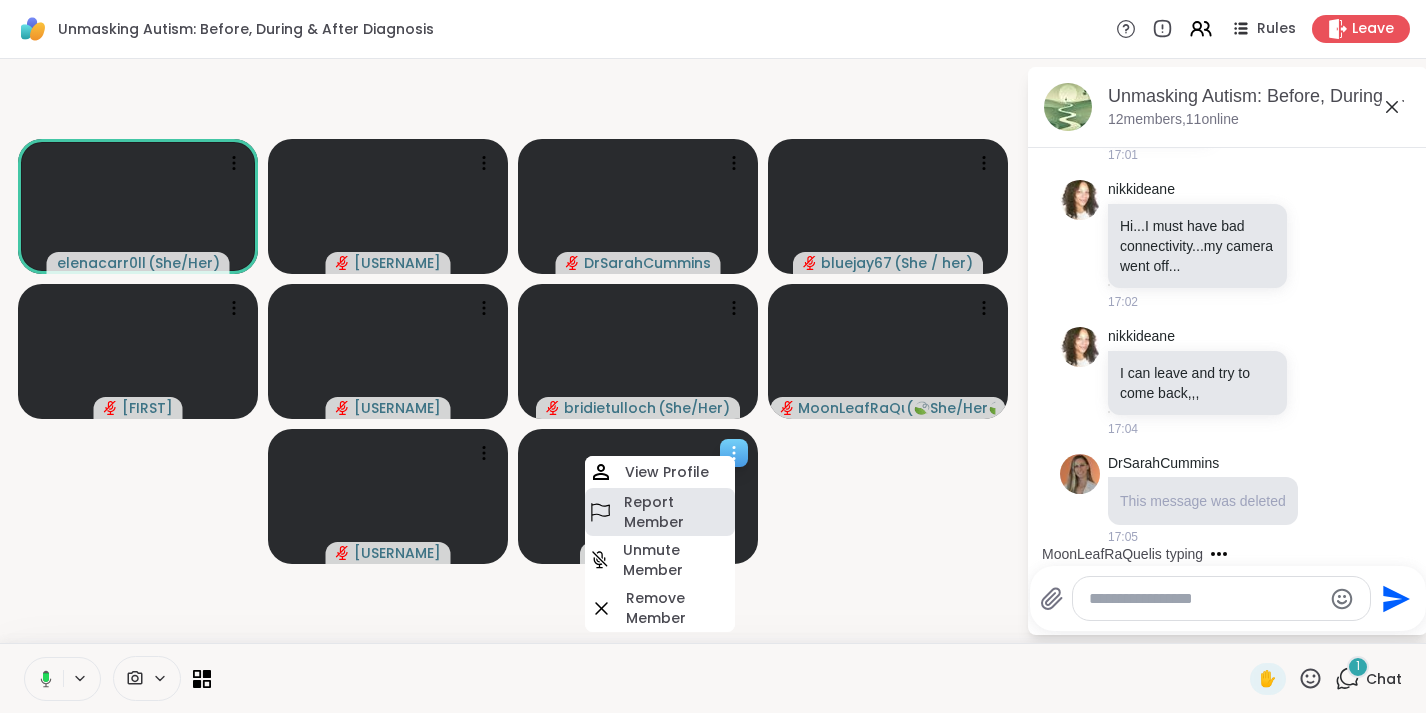 scroll, scrollTop: 329, scrollLeft: 0, axis: vertical 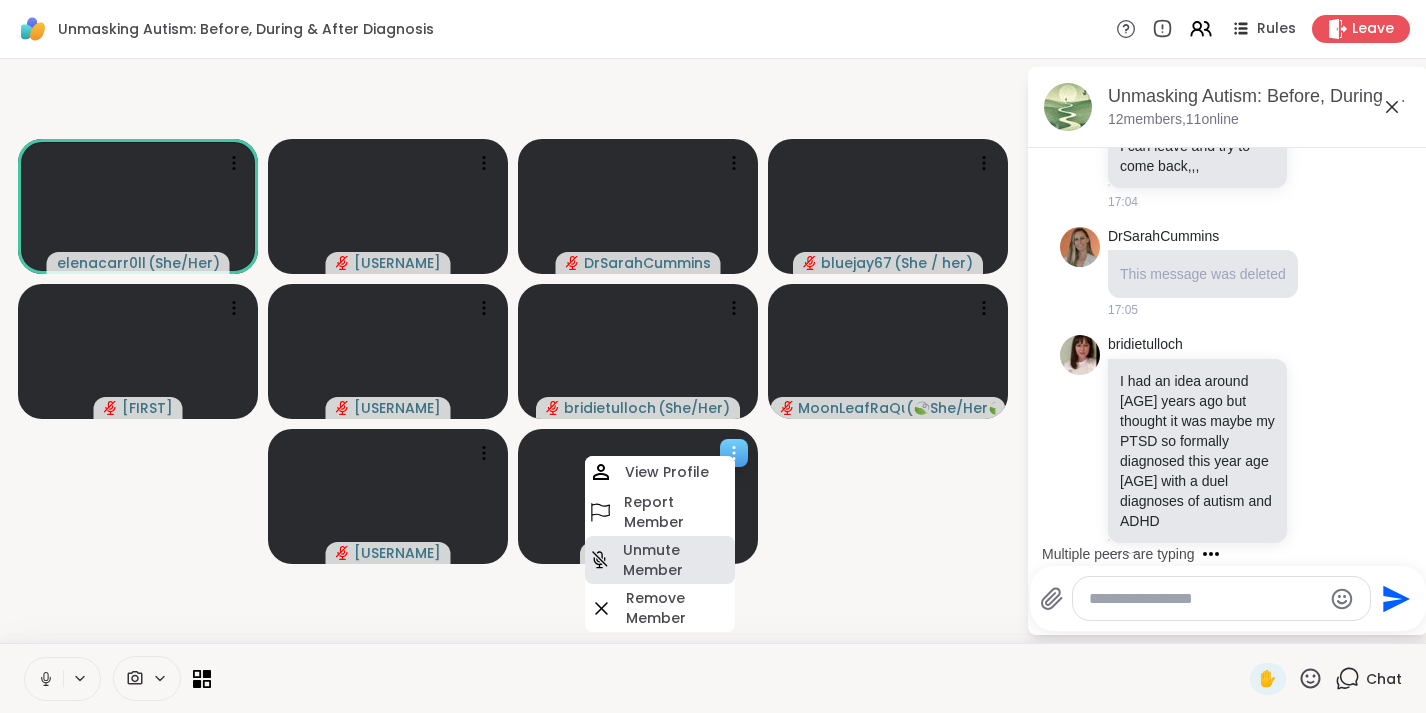 click on "Unmute Member" at bounding box center [677, 560] 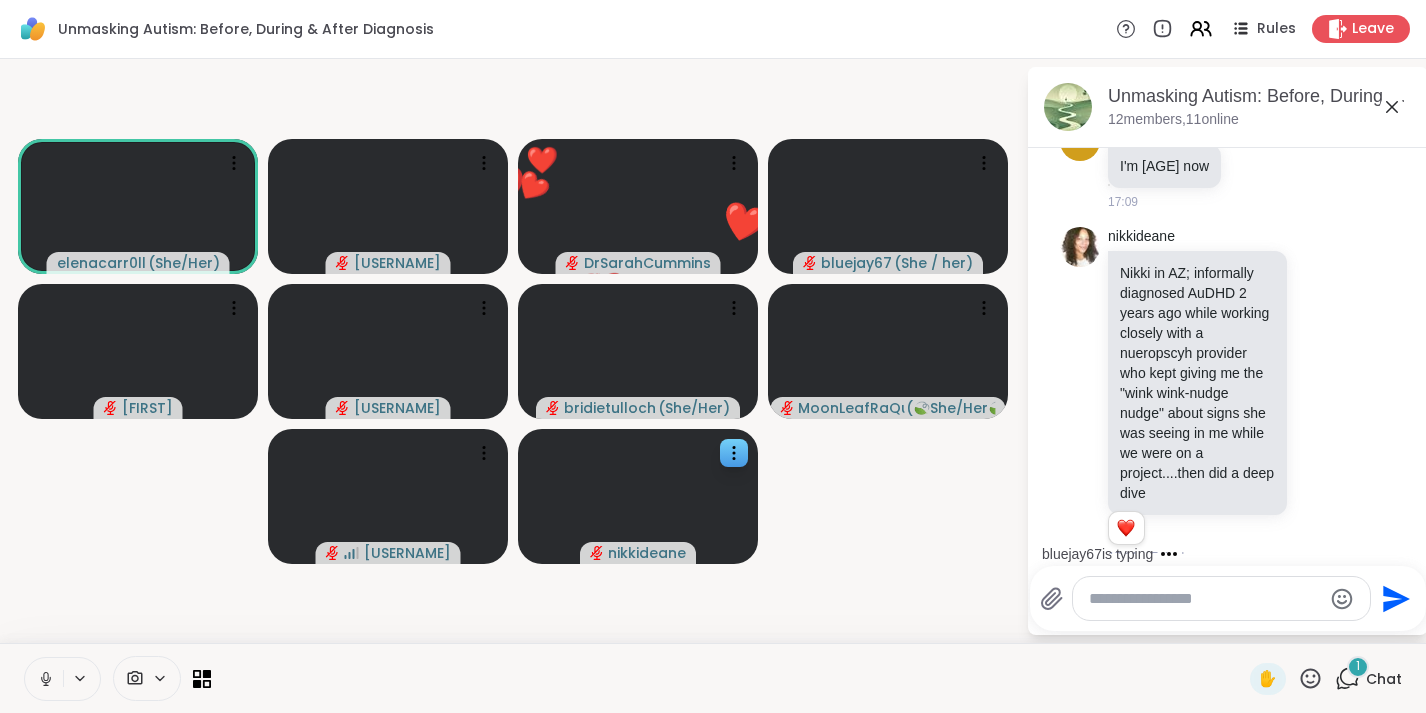 scroll, scrollTop: 2507, scrollLeft: 0, axis: vertical 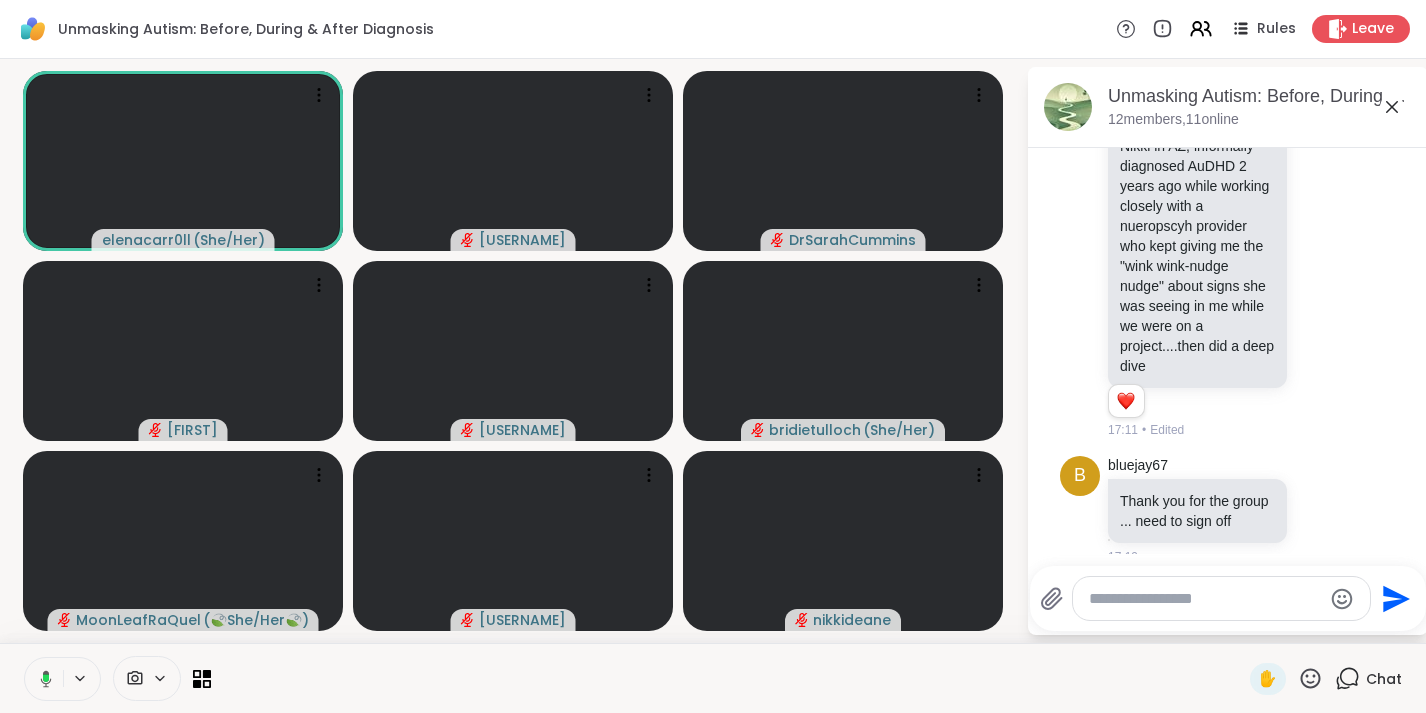 click at bounding box center (1205, 599) 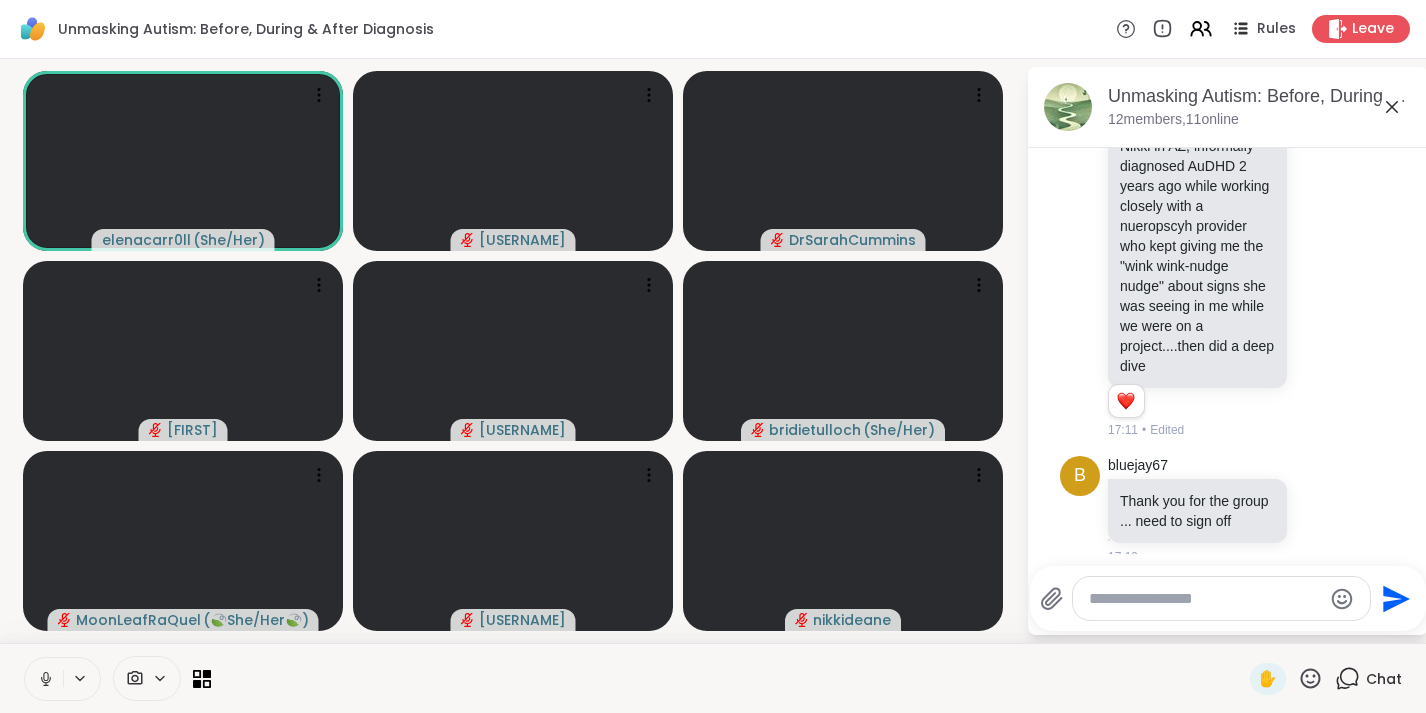 paste on "**********" 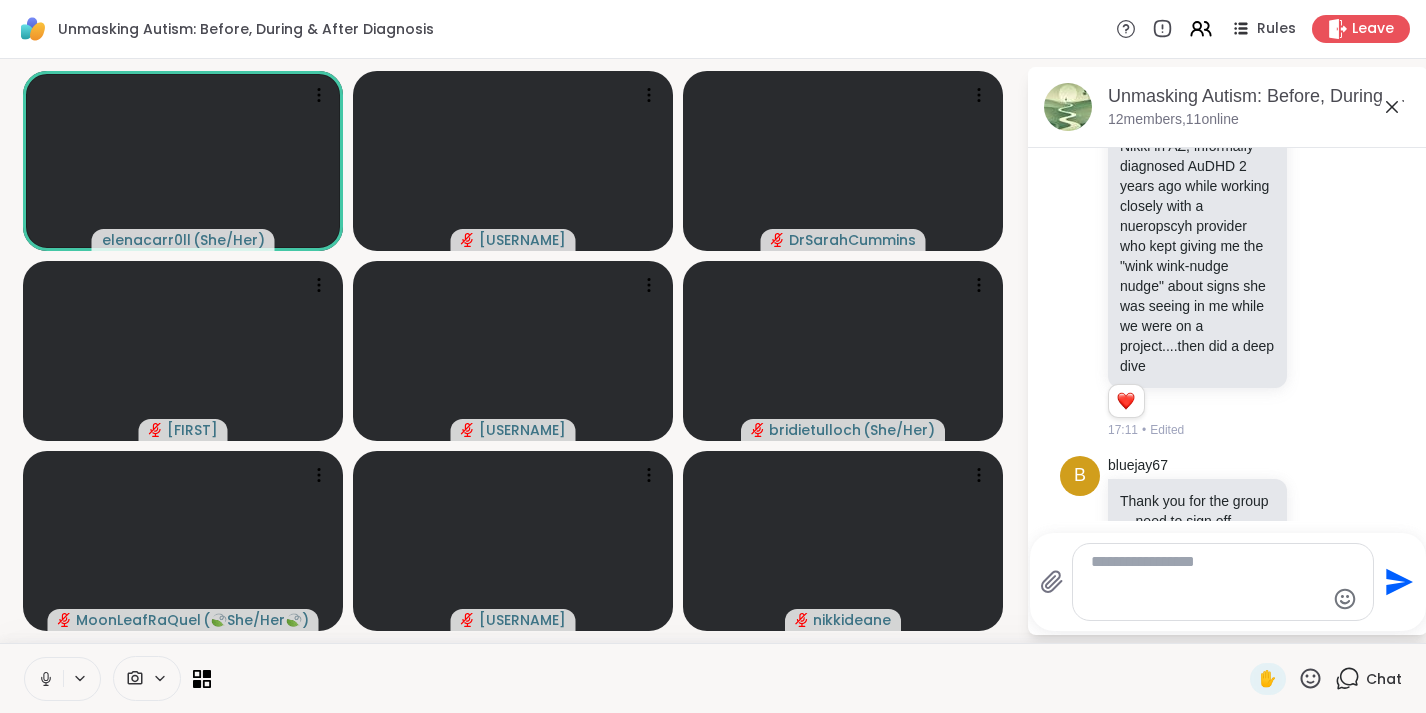 scroll, scrollTop: 2694, scrollLeft: 0, axis: vertical 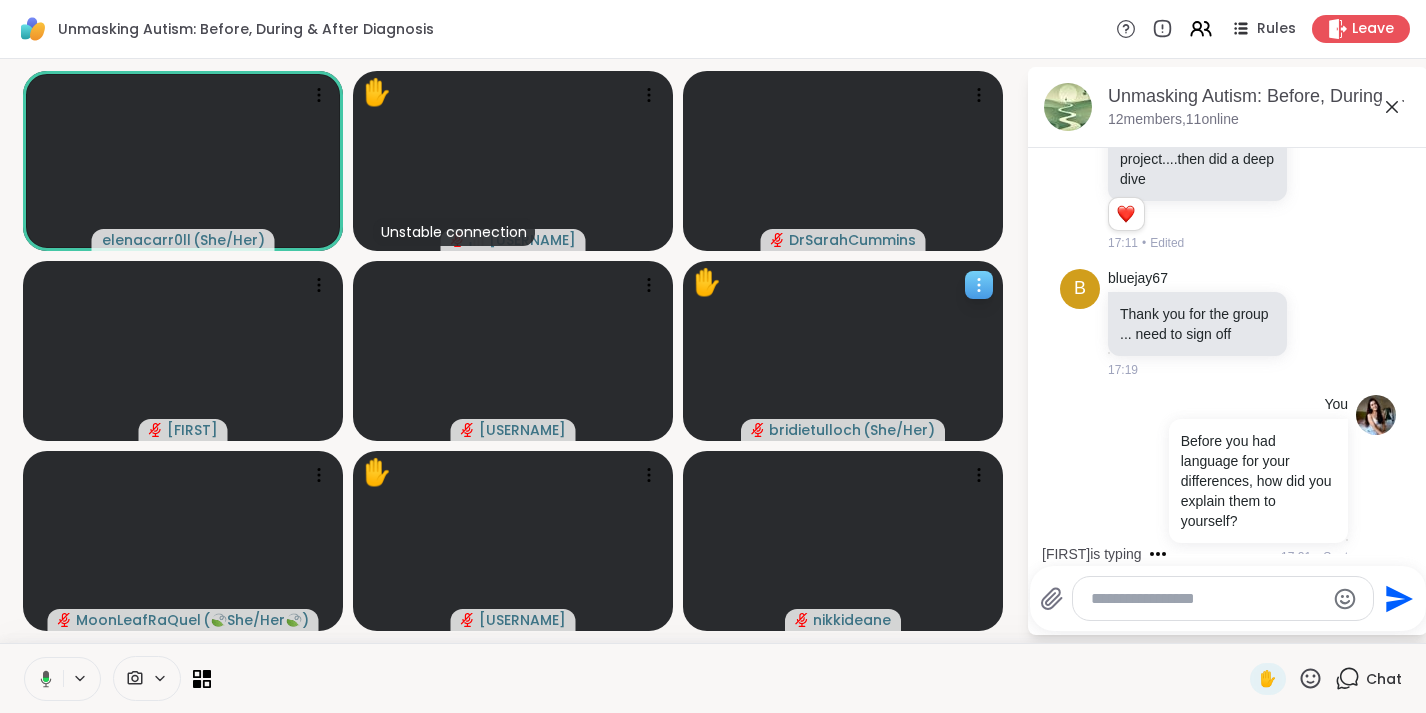 click 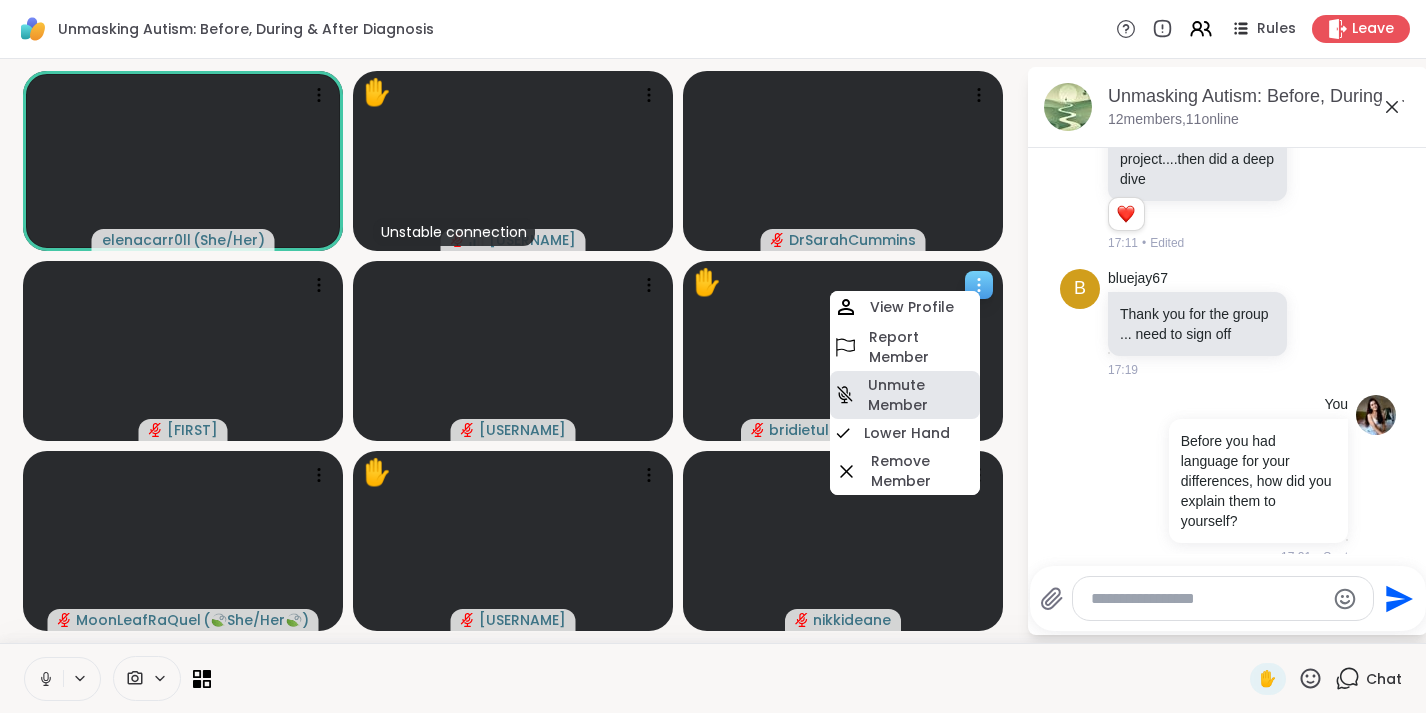 click on "Unmute Member" at bounding box center (922, 395) 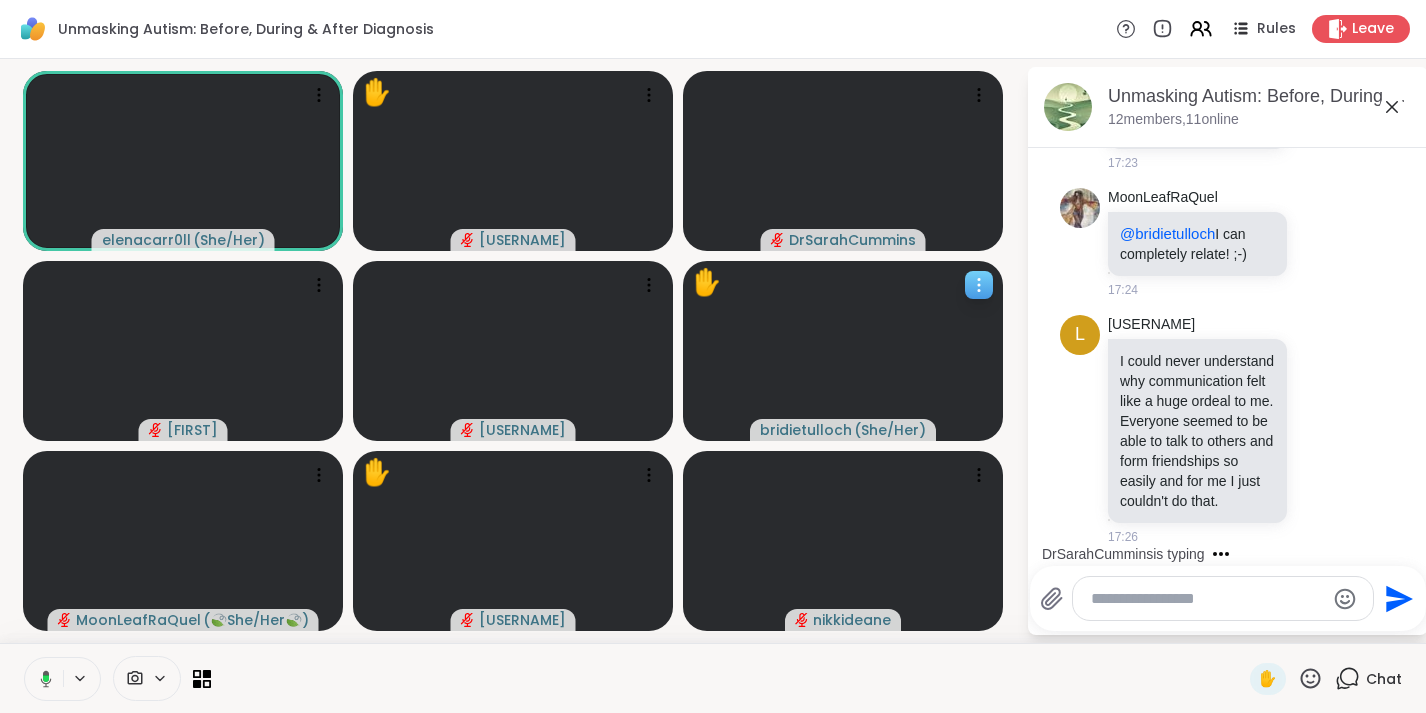 scroll, scrollTop: 3480, scrollLeft: 0, axis: vertical 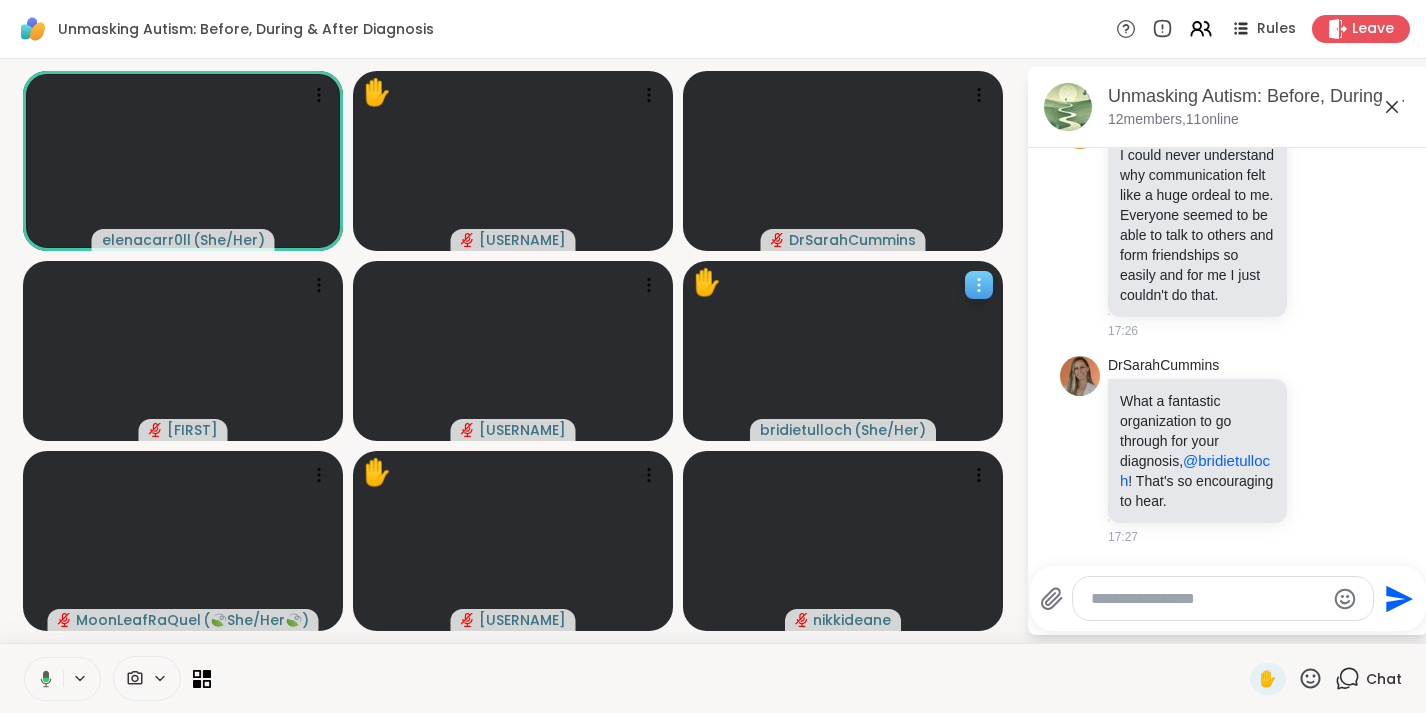 click 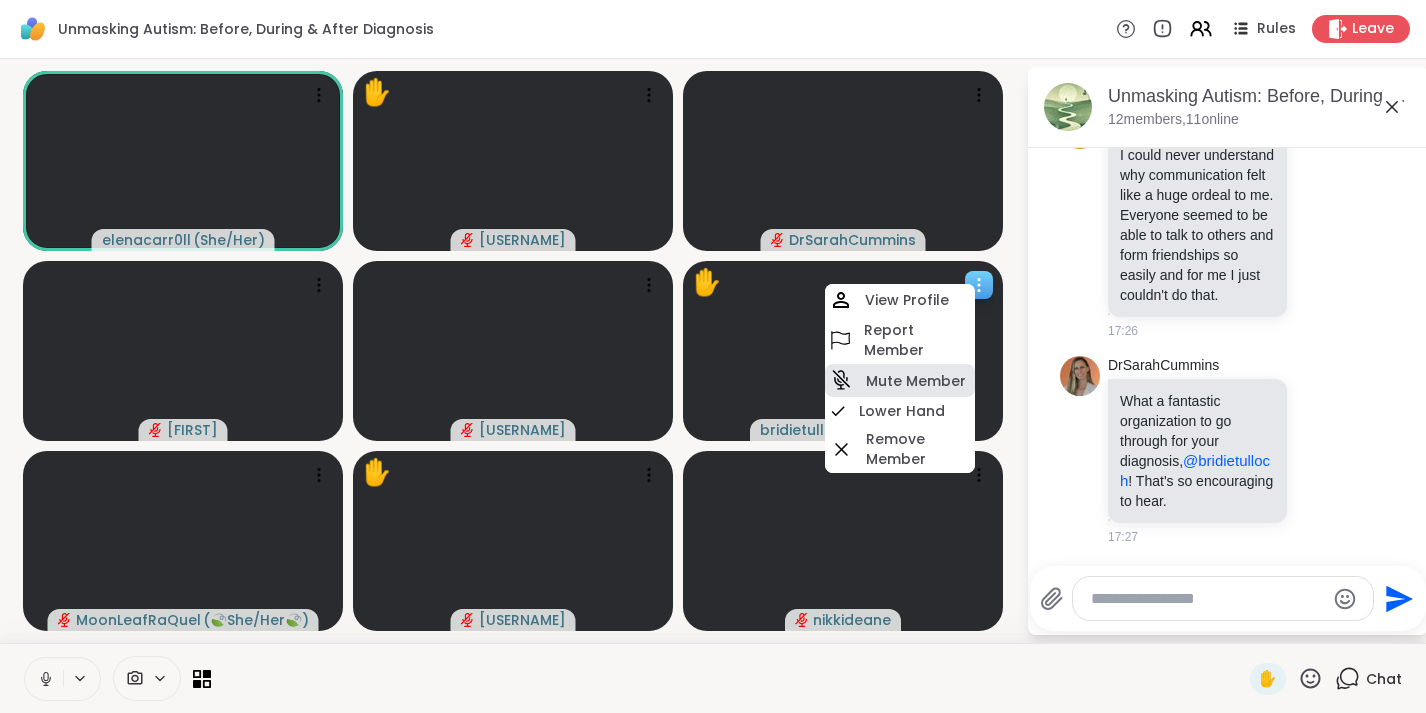 click on "Mute Member" at bounding box center [916, 381] 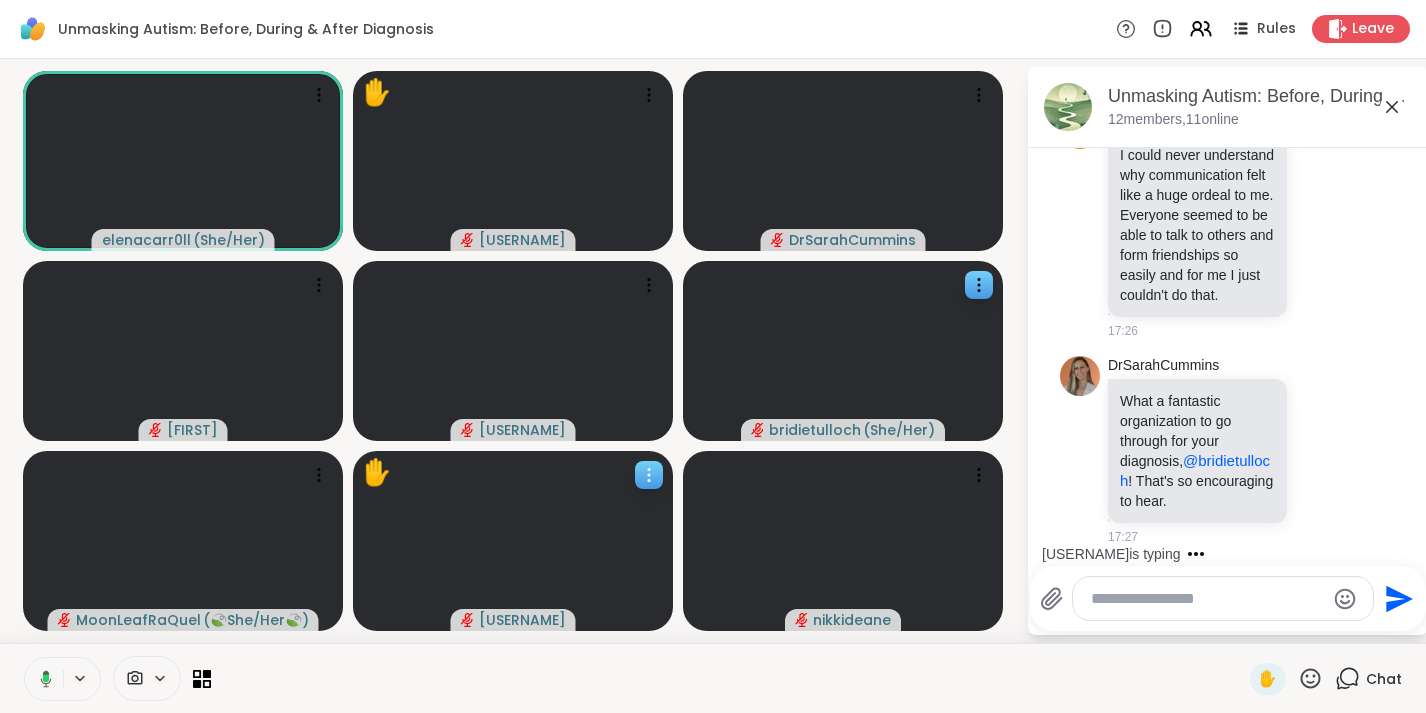 click 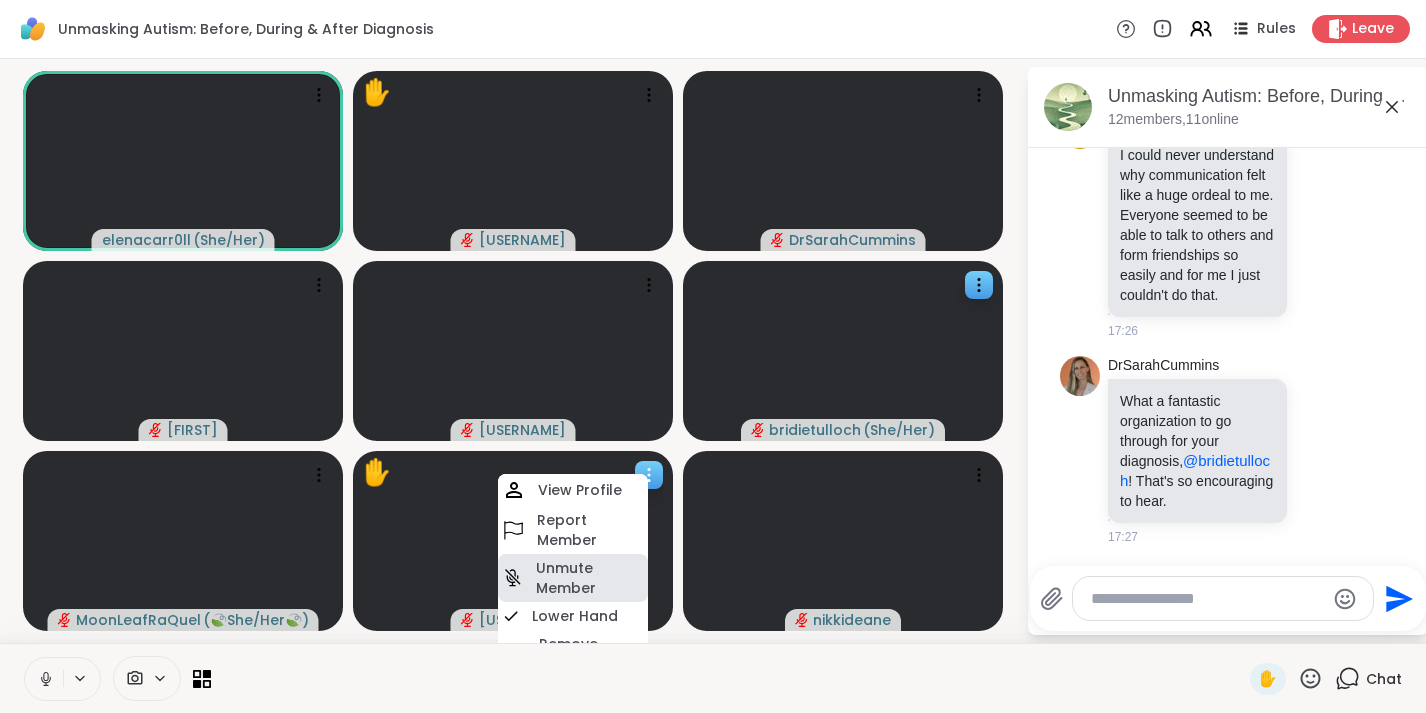 click on "Unmute Member" at bounding box center [590, 578] 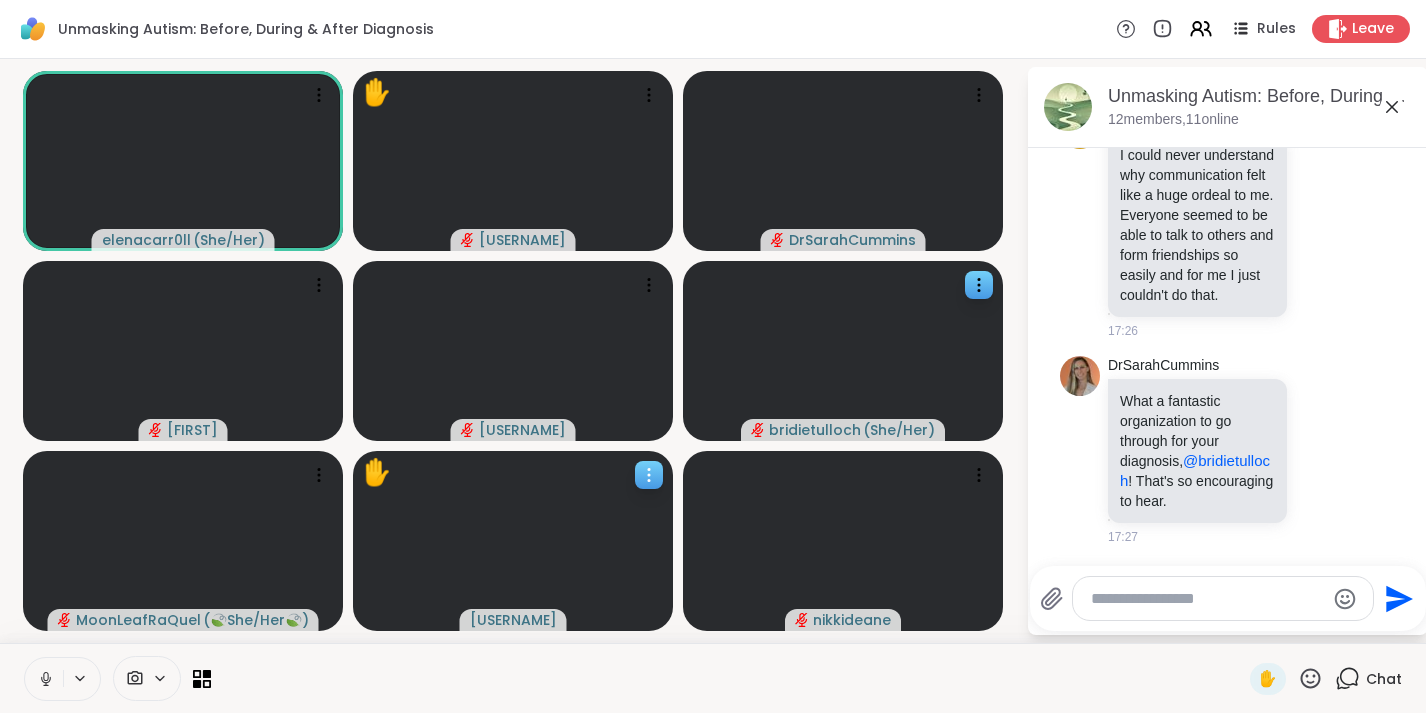 click 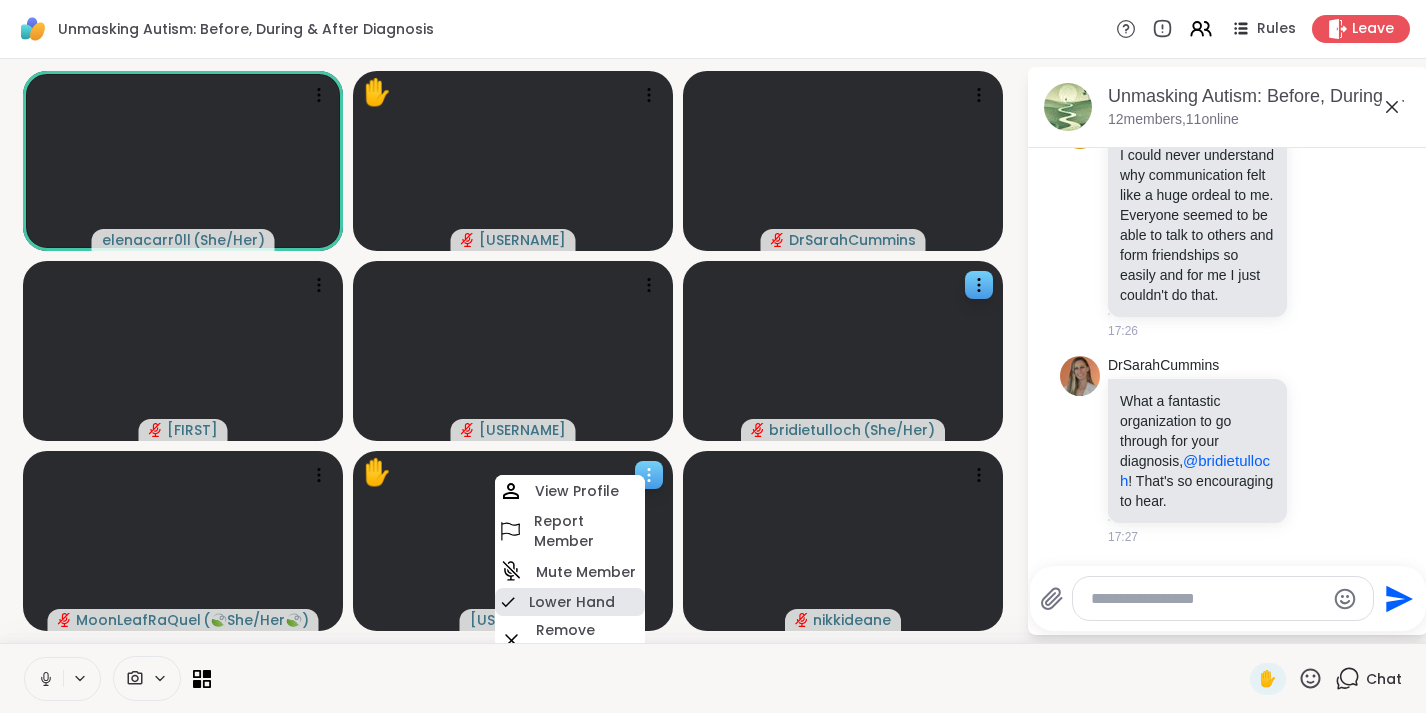 click on "Lower Hand" at bounding box center [572, 602] 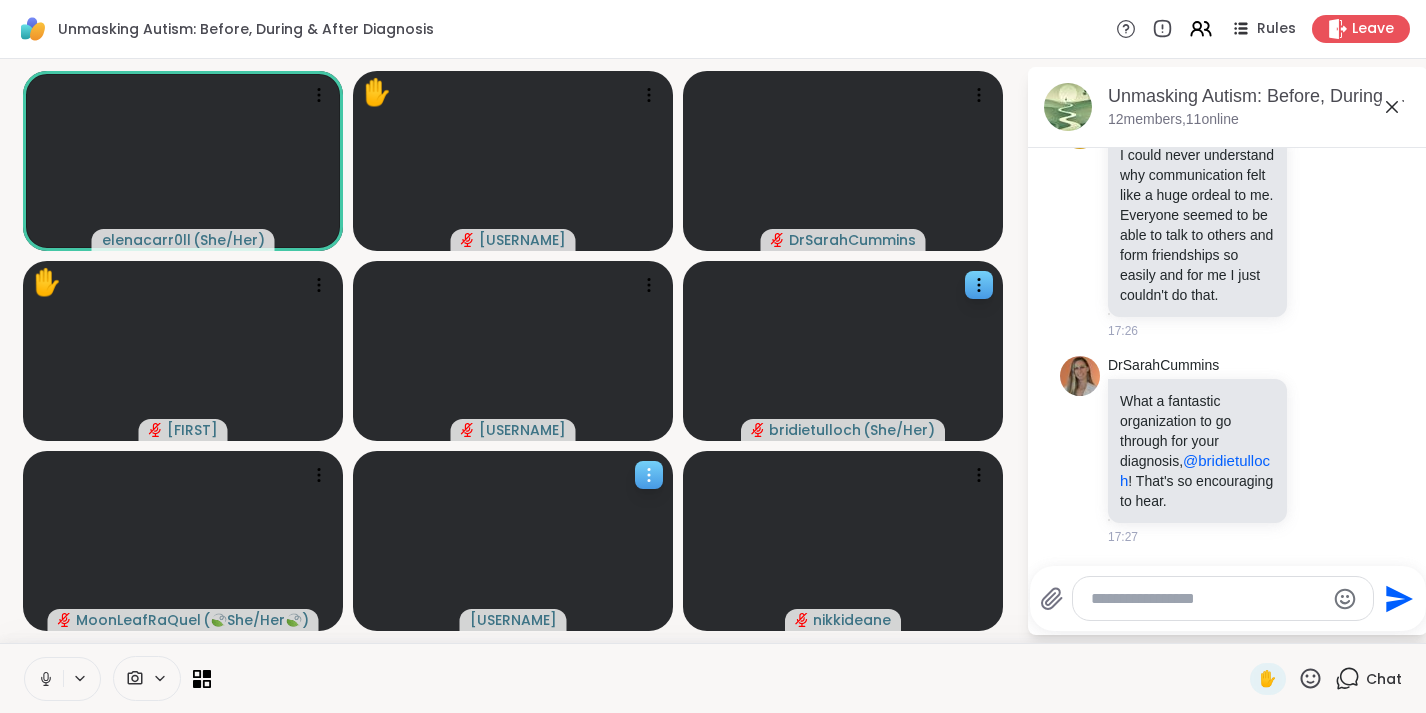click 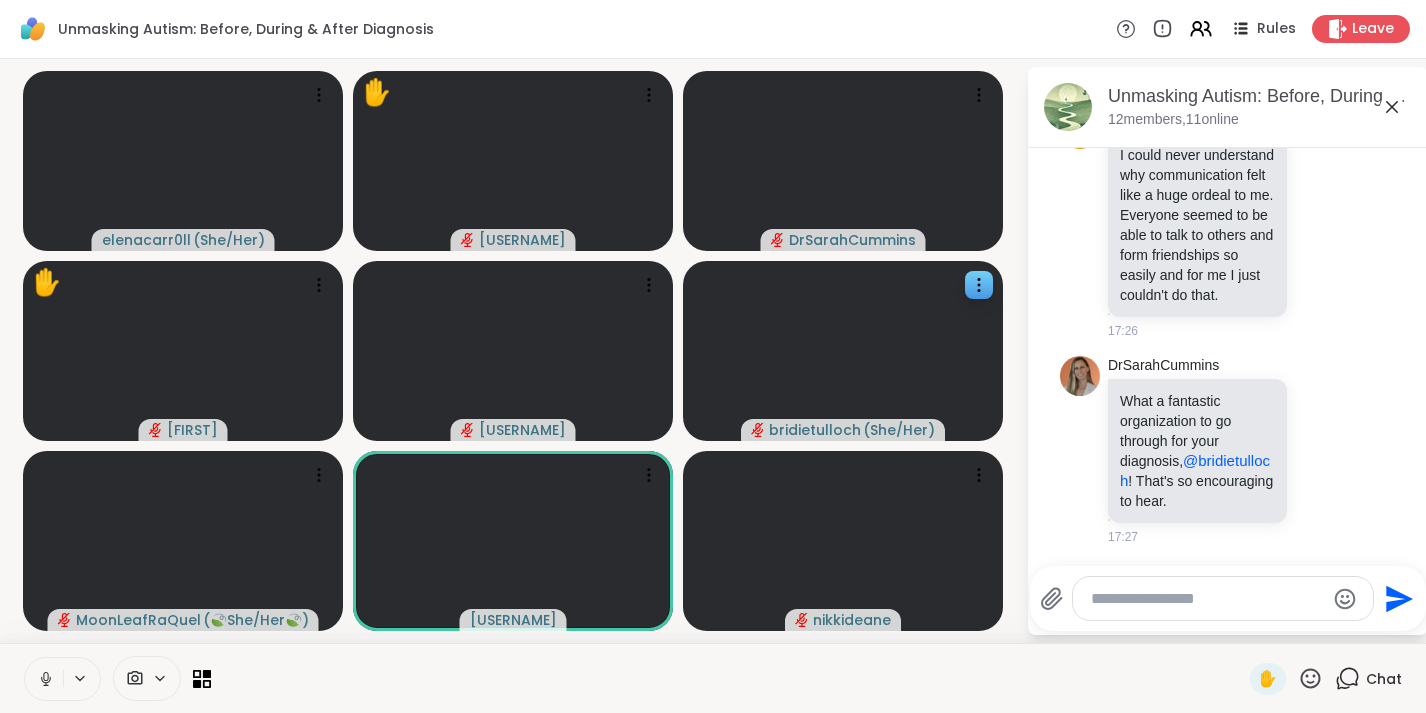 click at bounding box center [730, 678] 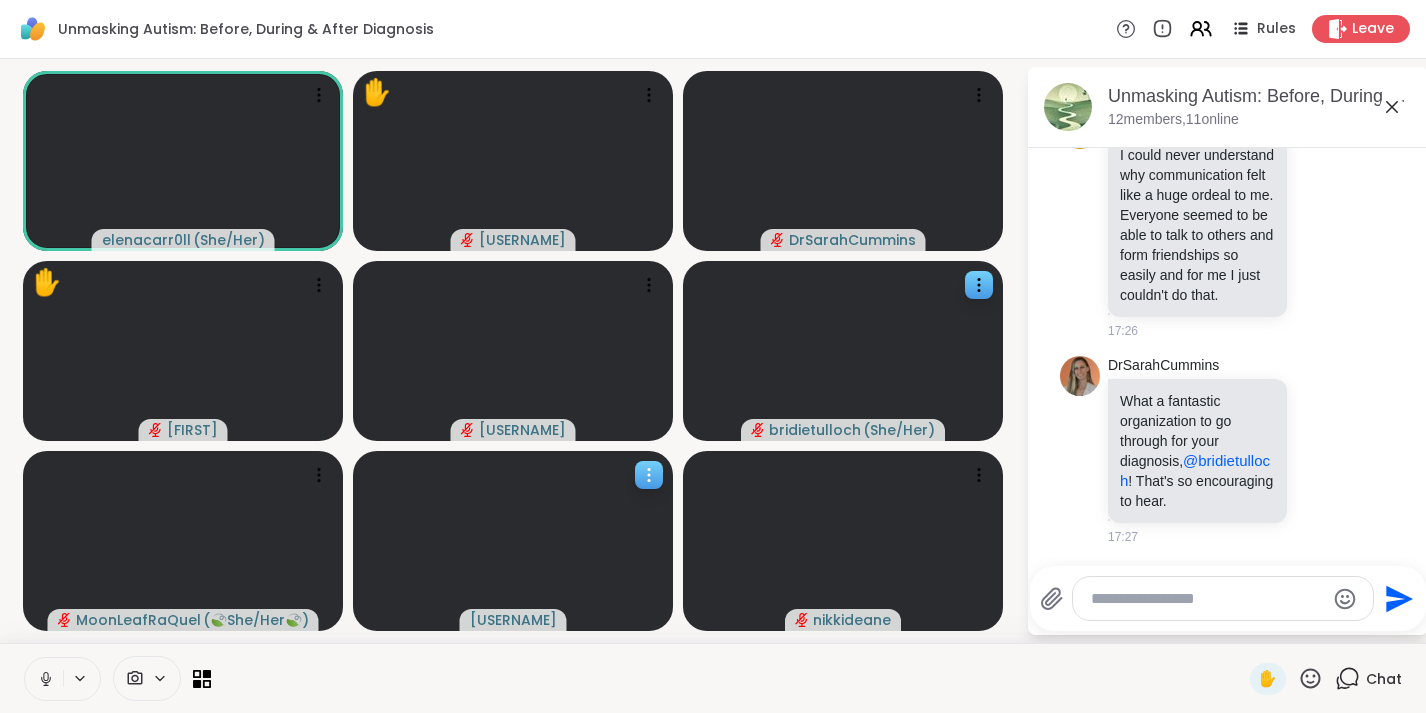 click 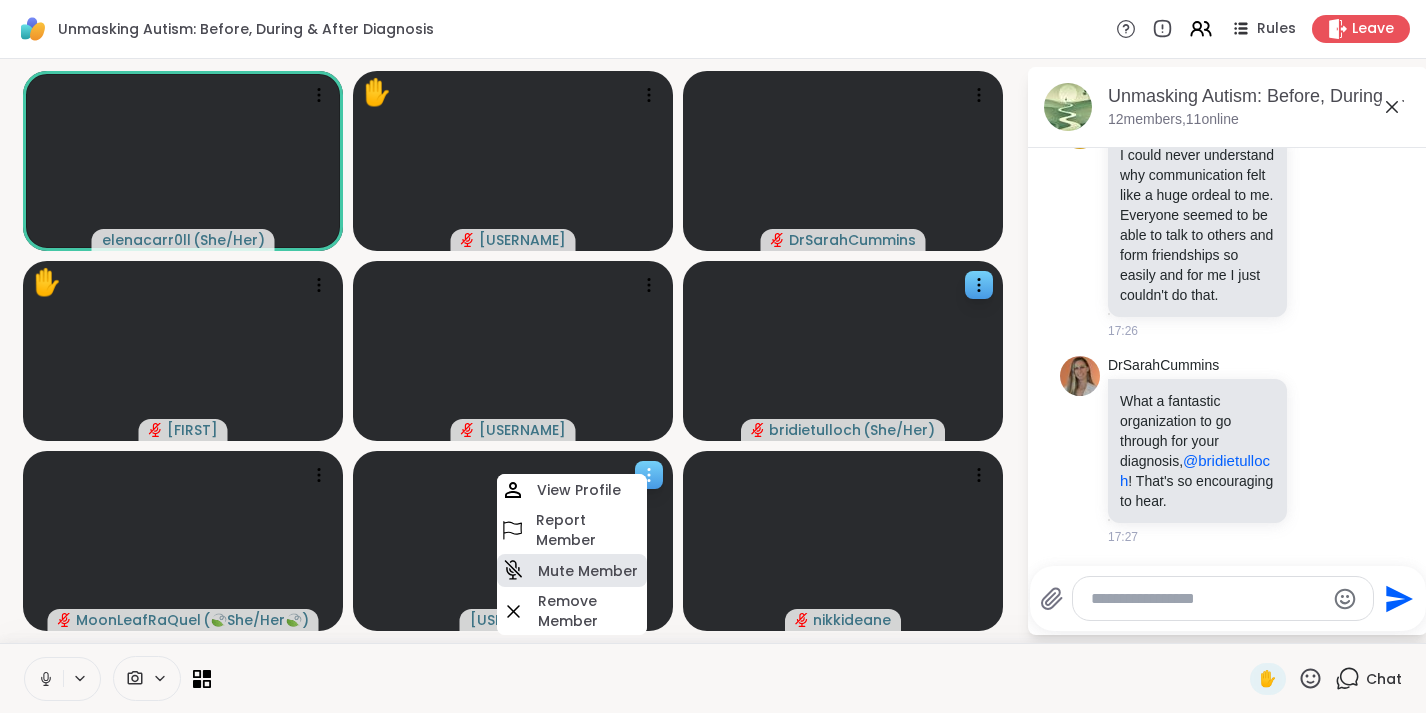 click on "Mute Member" at bounding box center [588, 571] 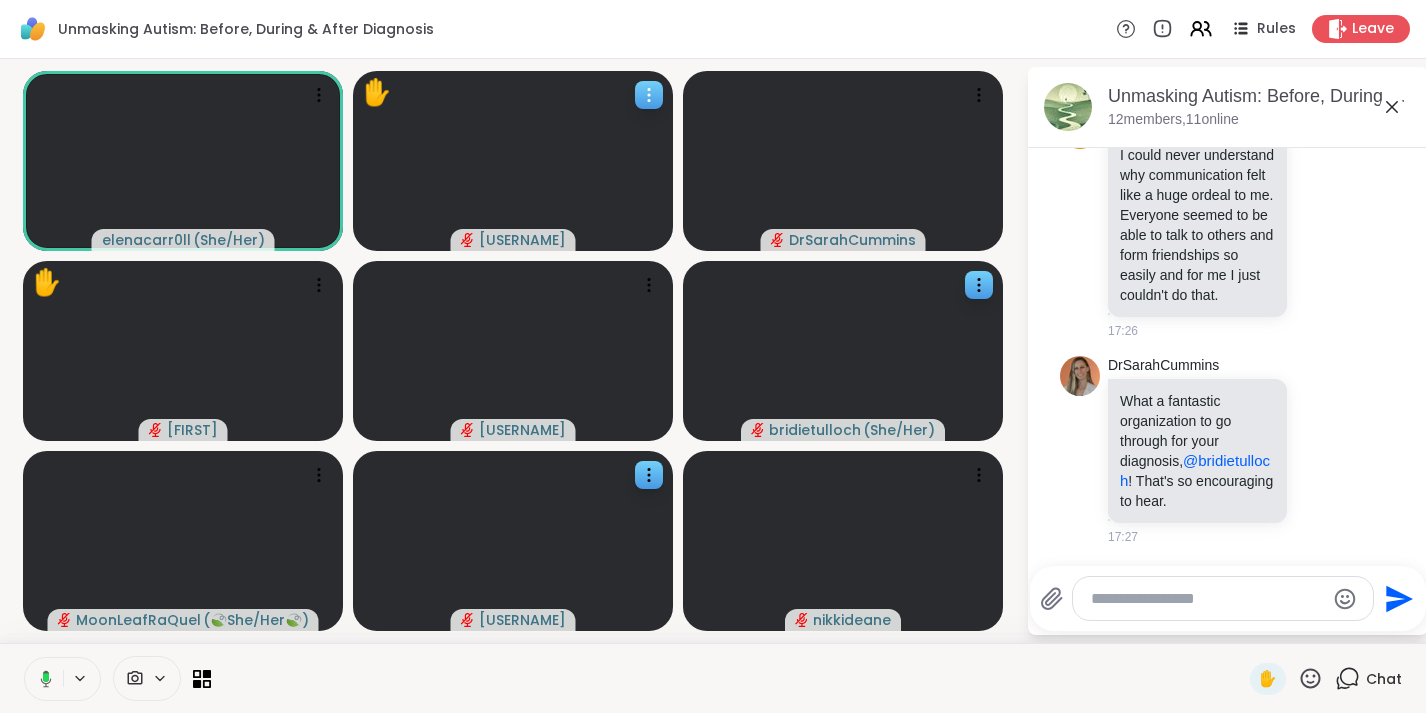 click 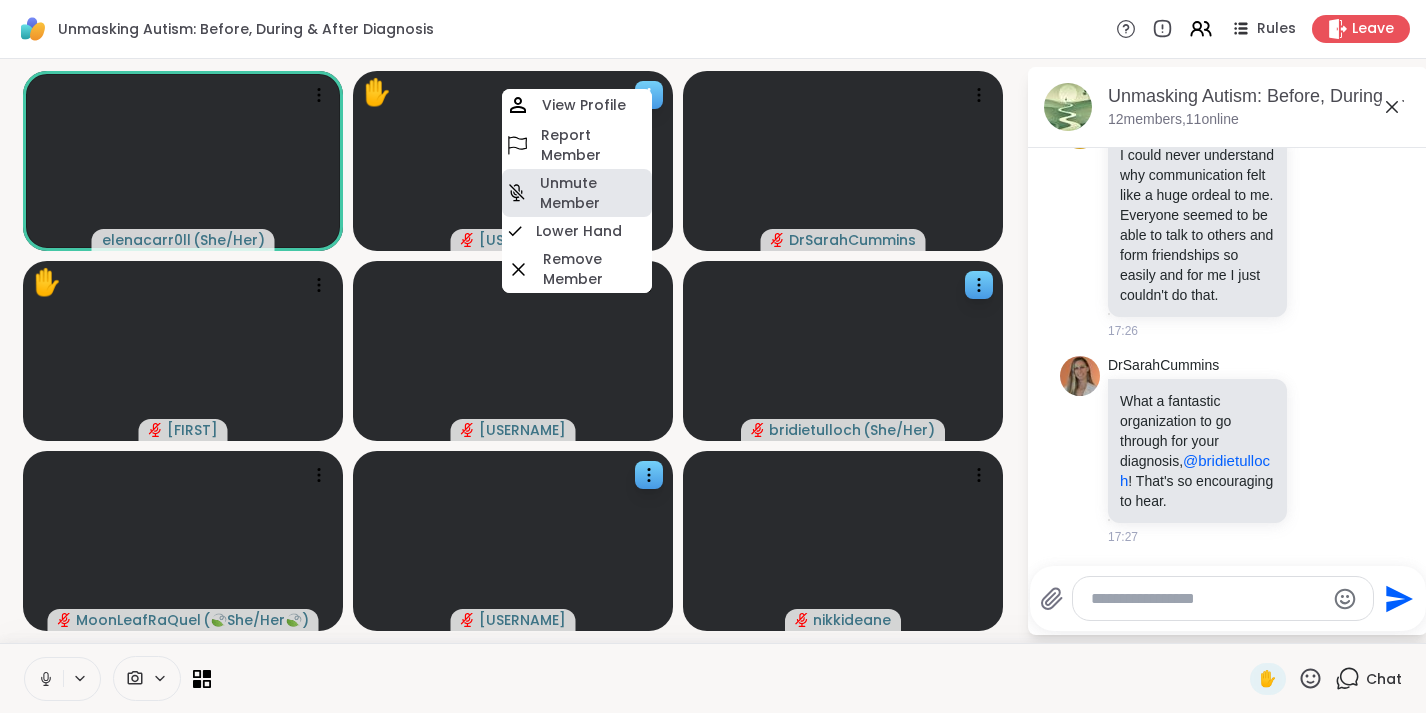 click on "Unmute Member" at bounding box center [594, 193] 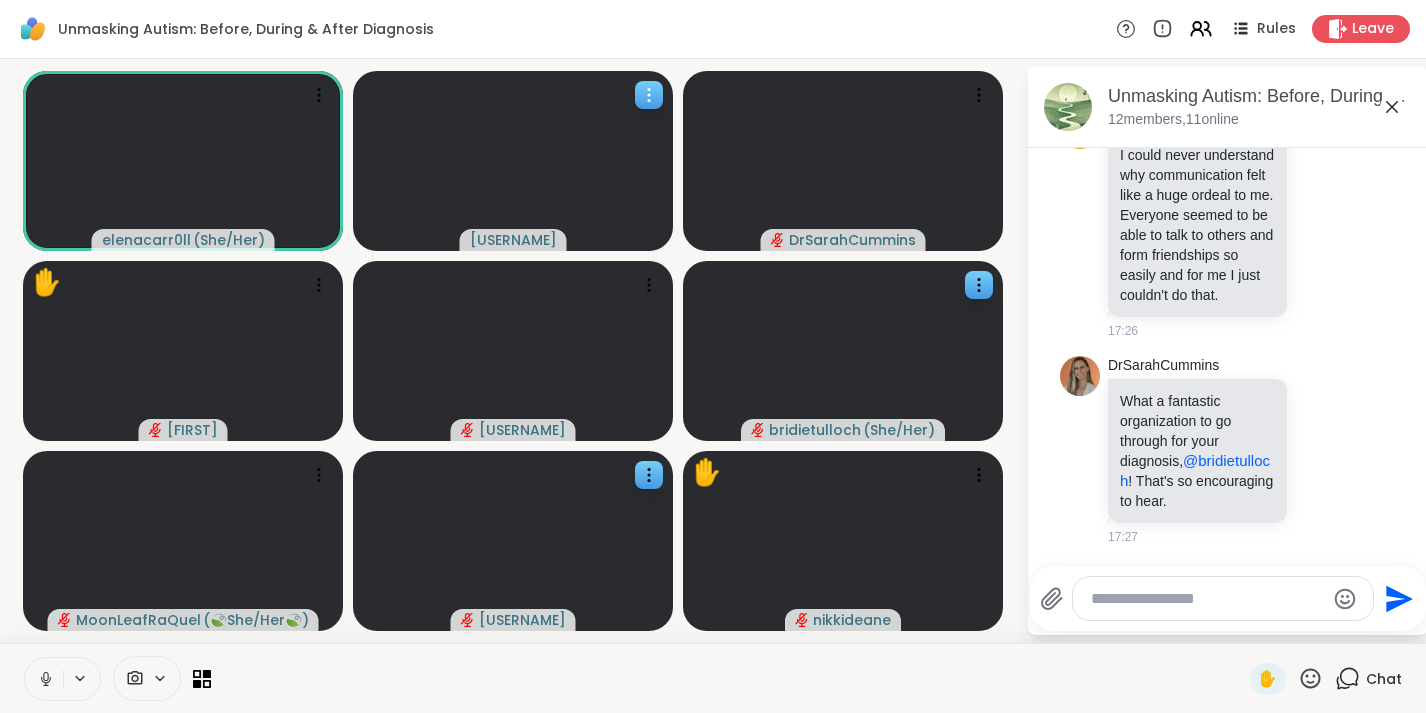click 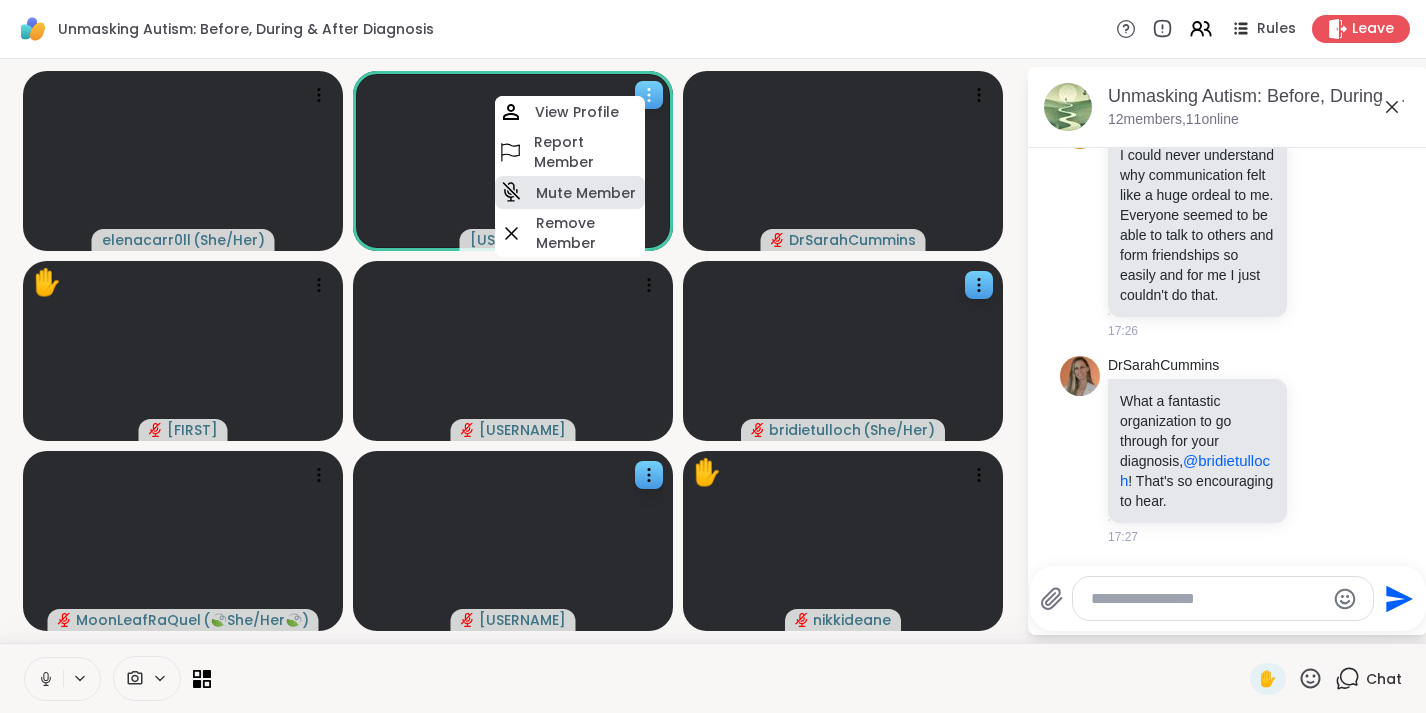 click on "Mute Member" at bounding box center (586, 193) 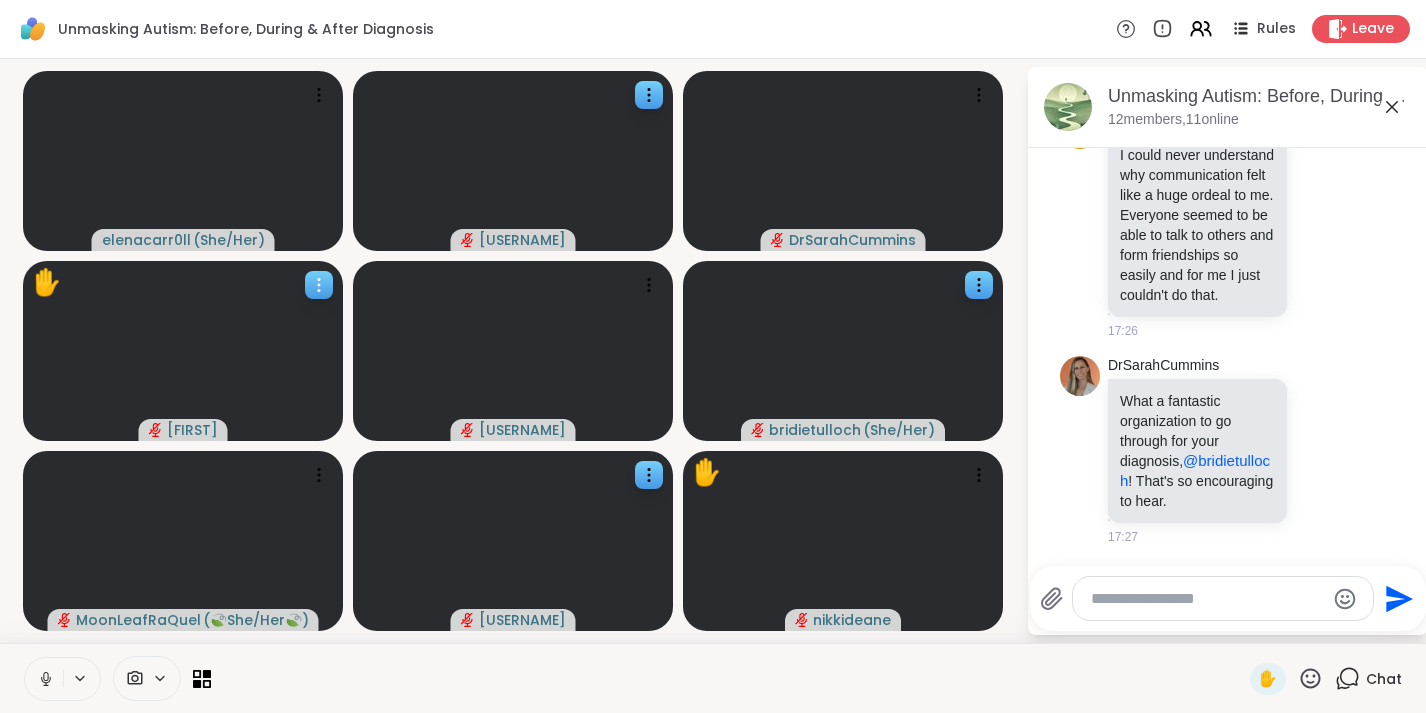 click 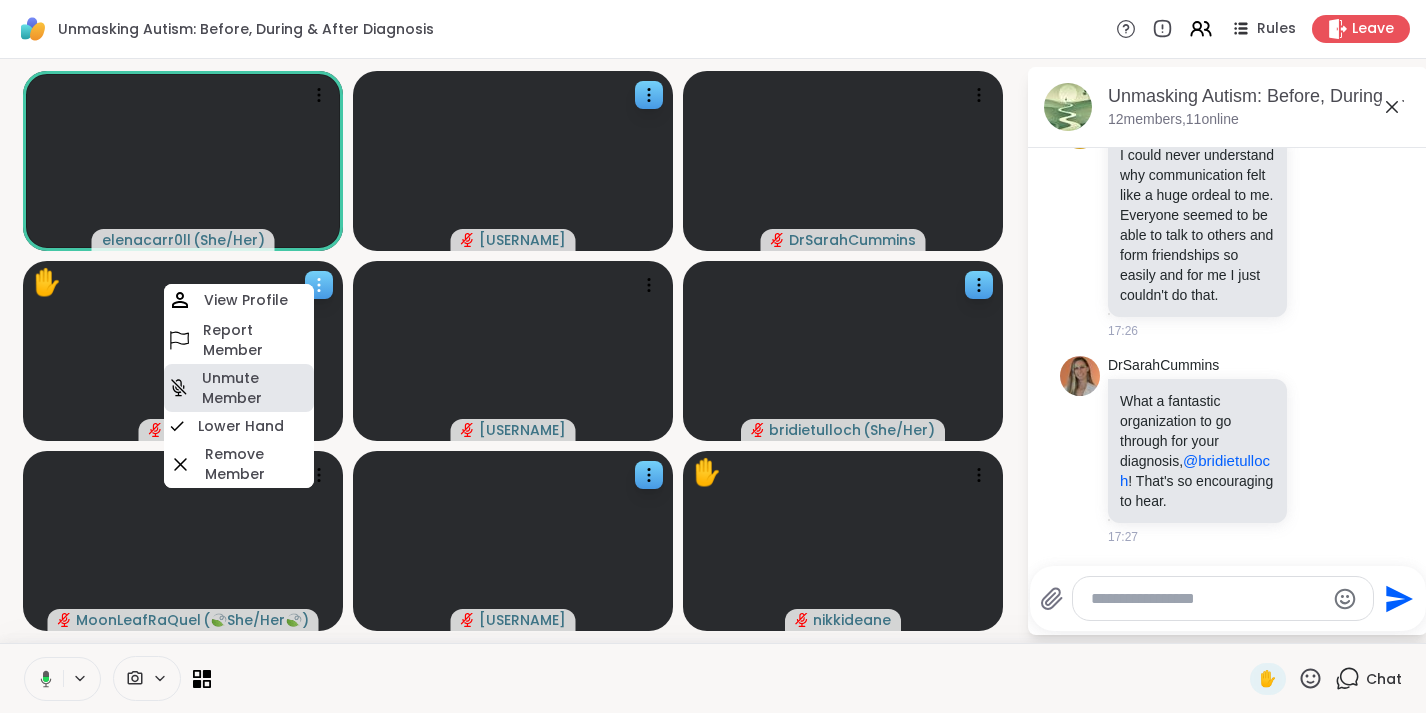 click on "Unmute Member" at bounding box center [256, 388] 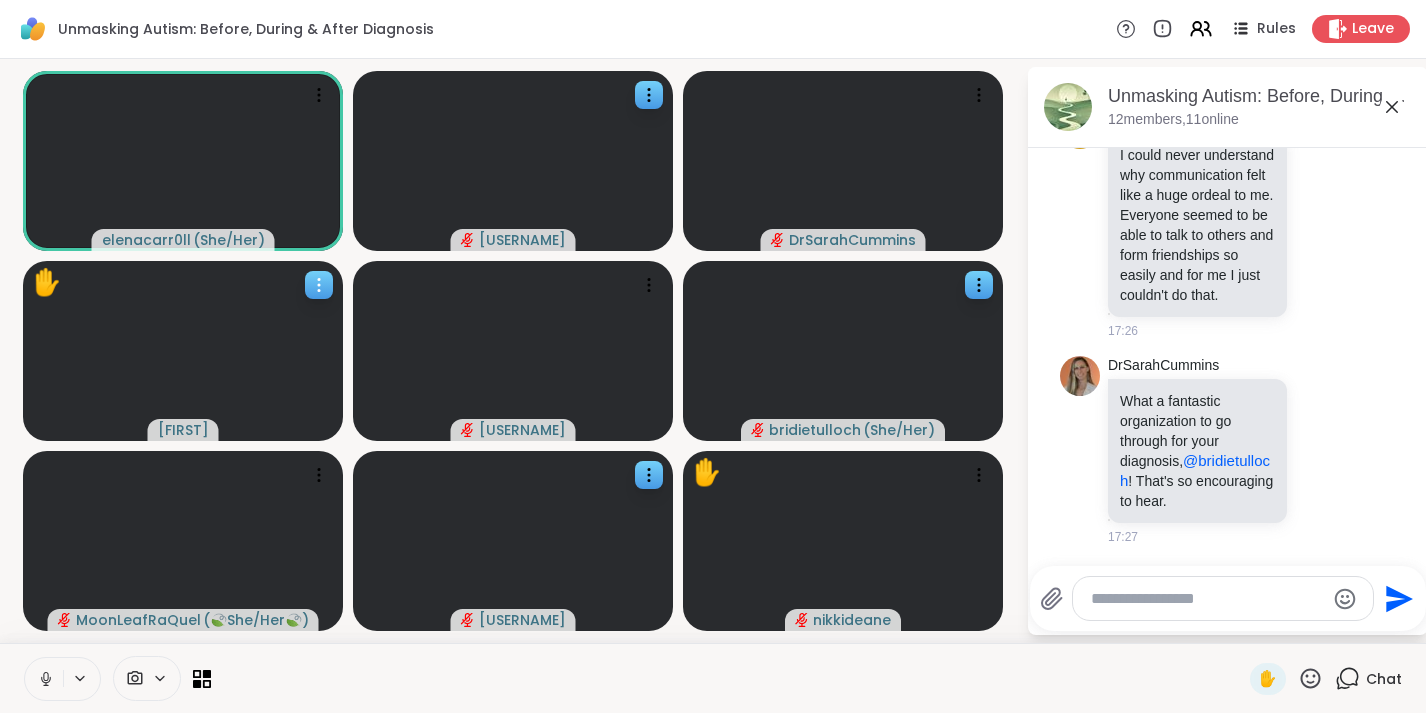 click 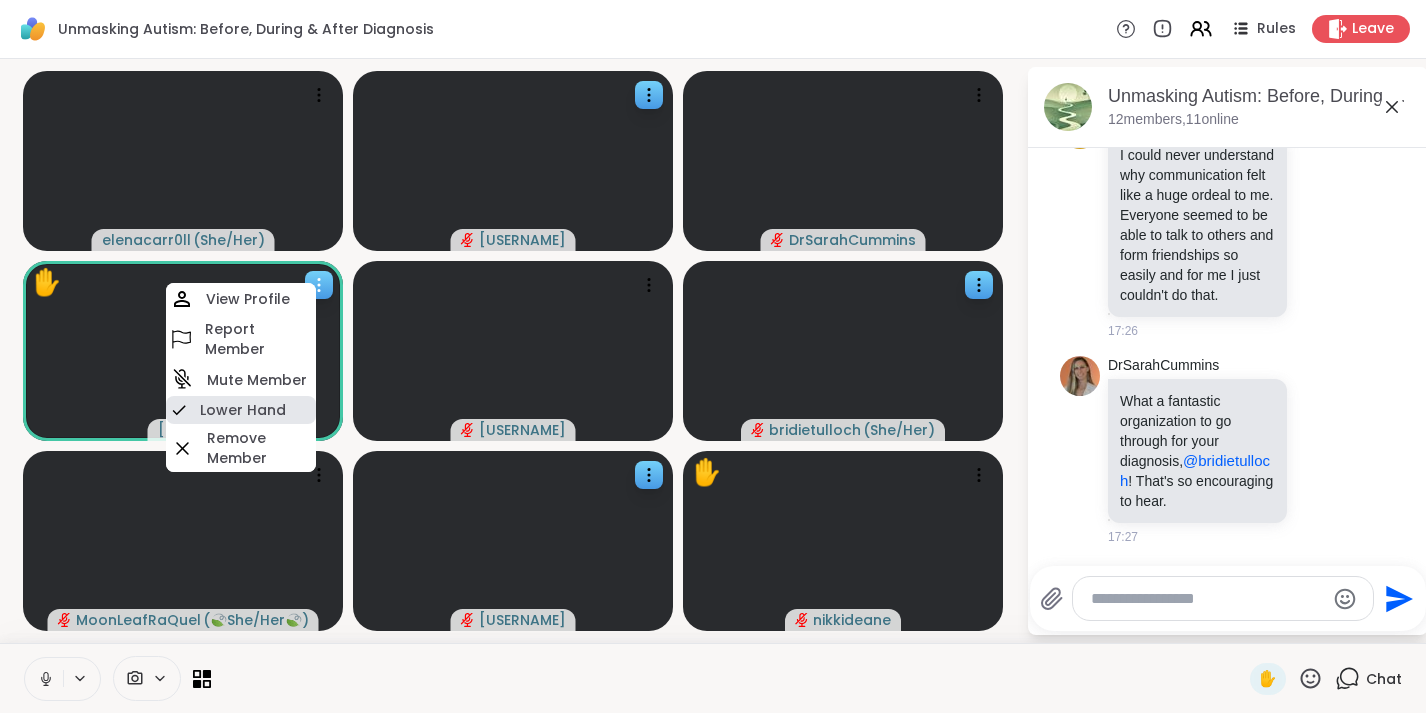 click on "Lower Hand" at bounding box center [243, 410] 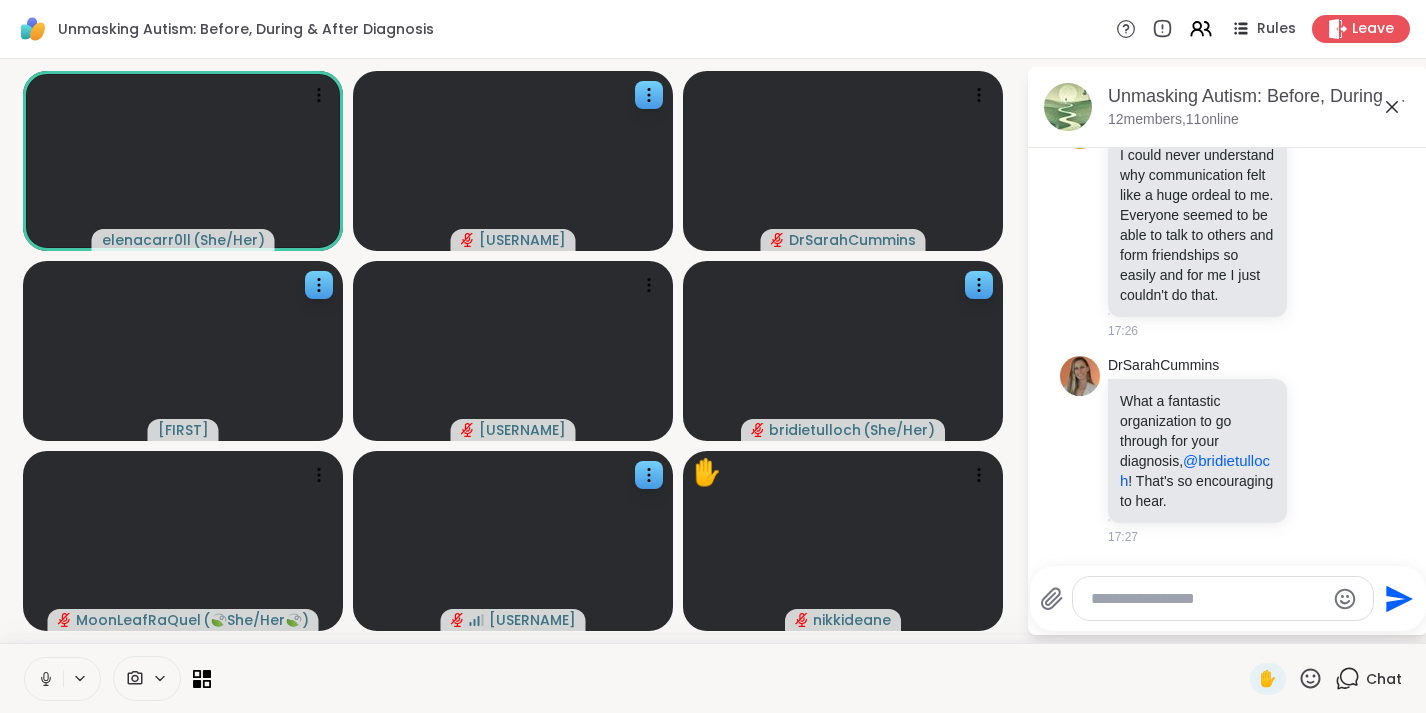 scroll, scrollTop: 3607, scrollLeft: 0, axis: vertical 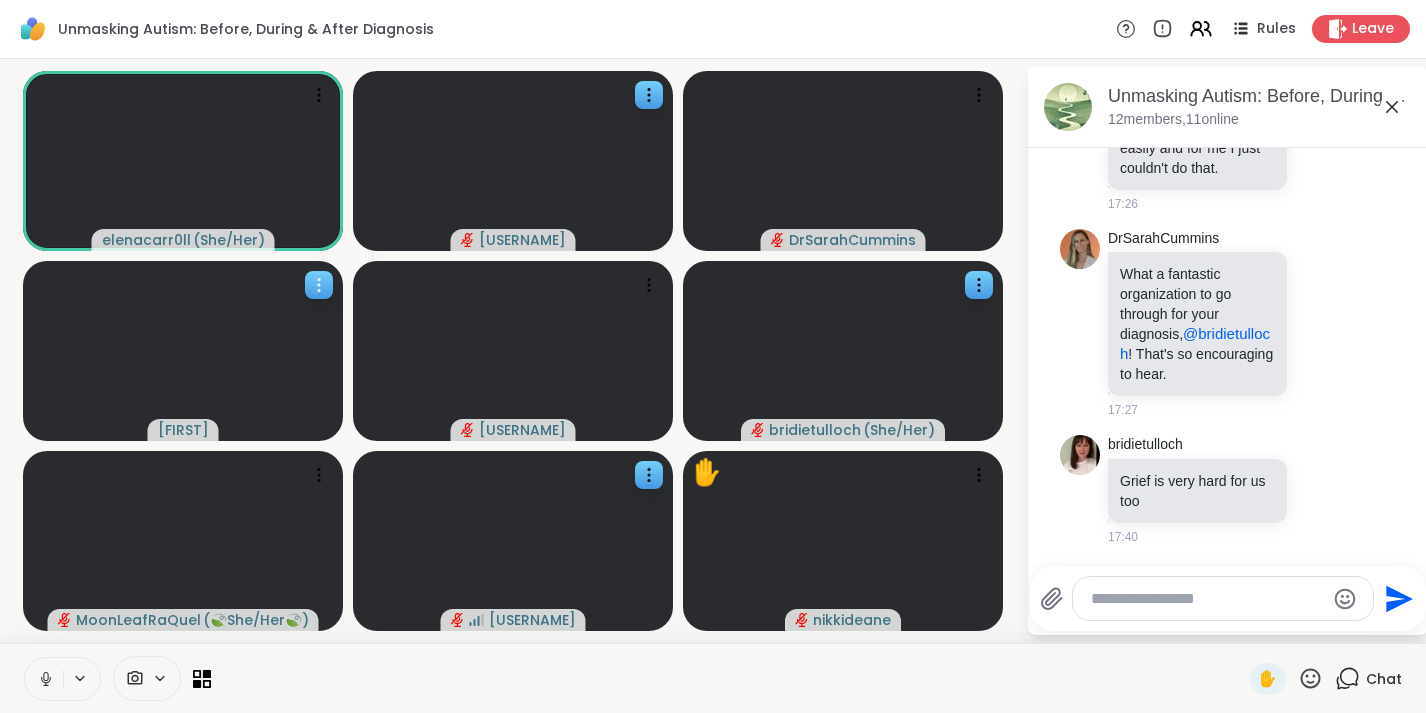 click 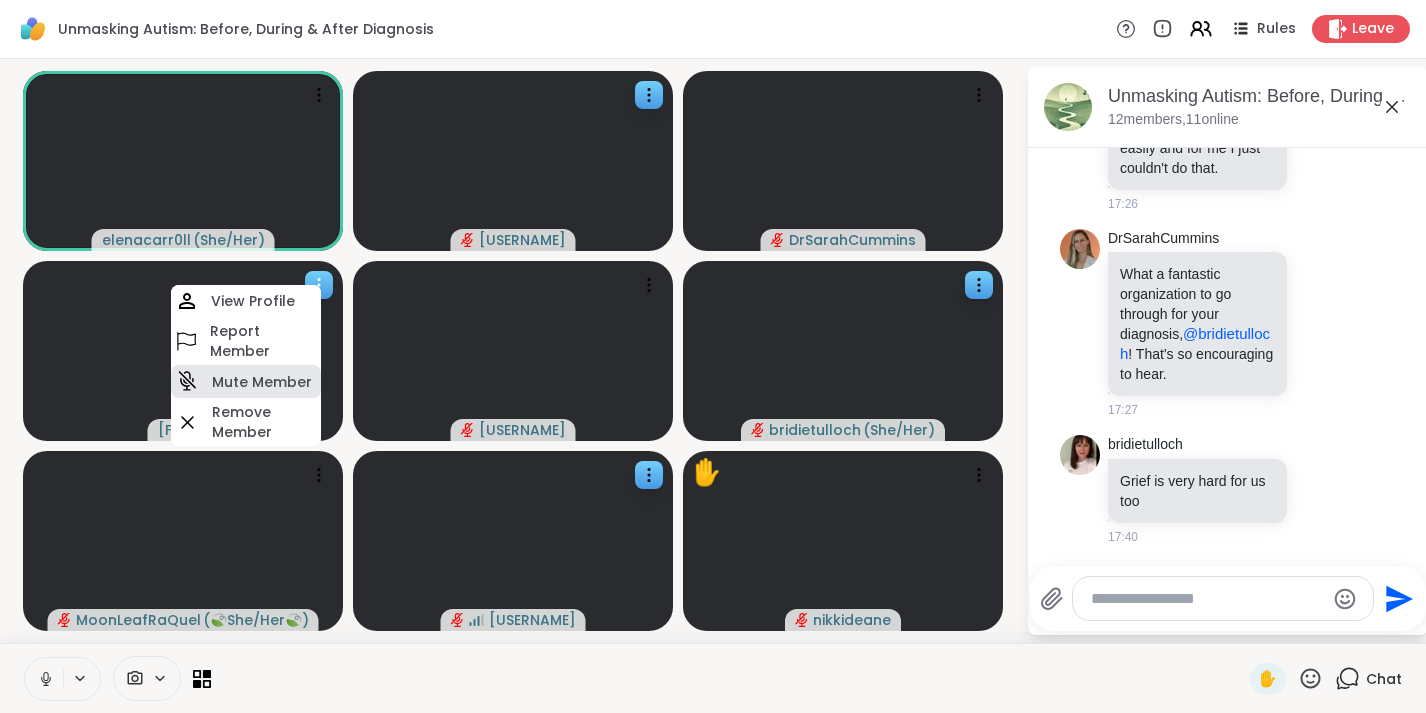 click on "Mute Member" at bounding box center [262, 382] 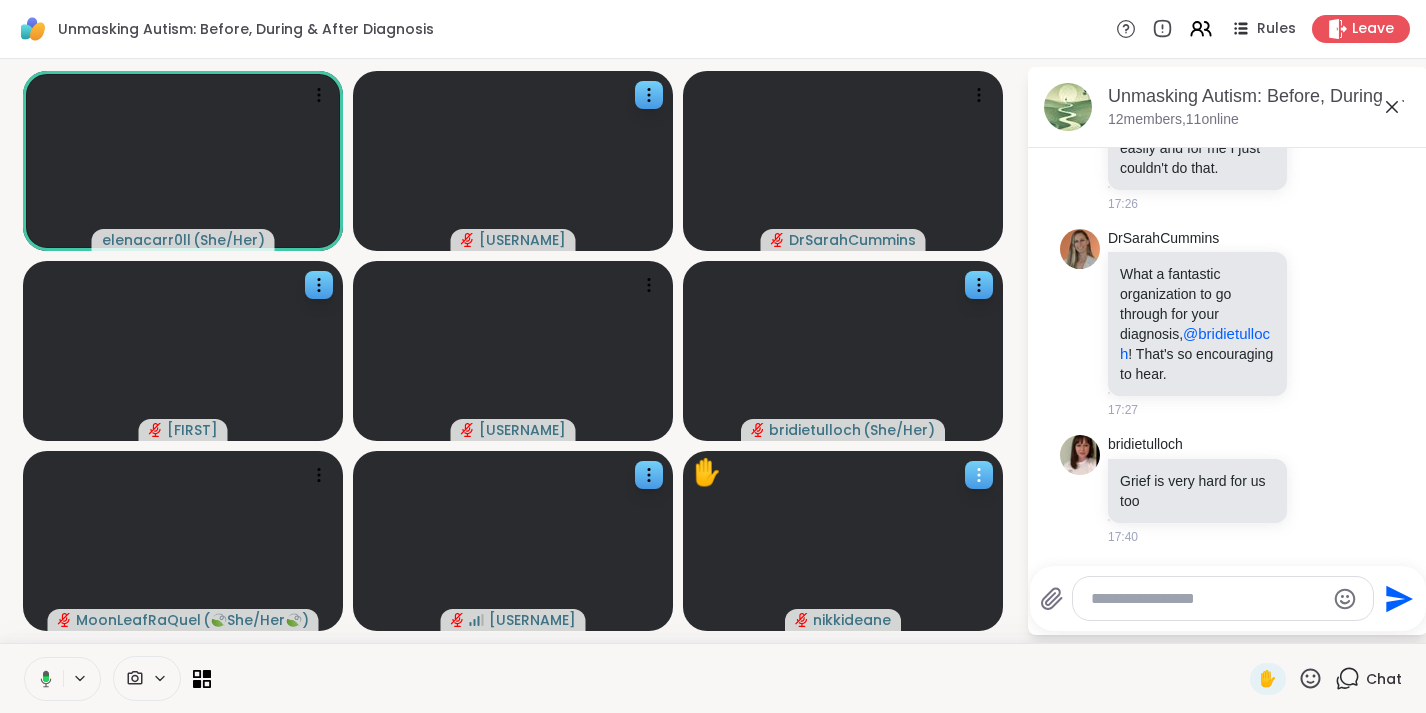 click 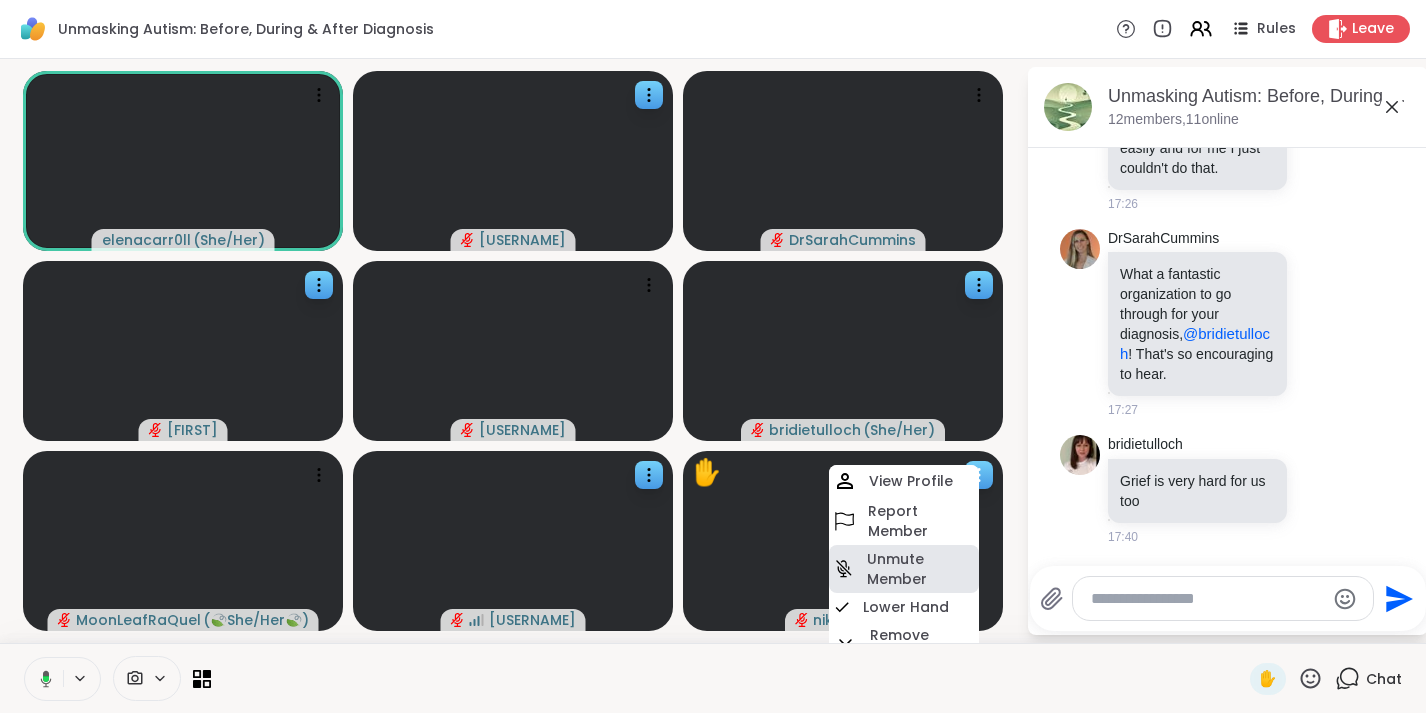 click on "Unmute Member" at bounding box center [921, 569] 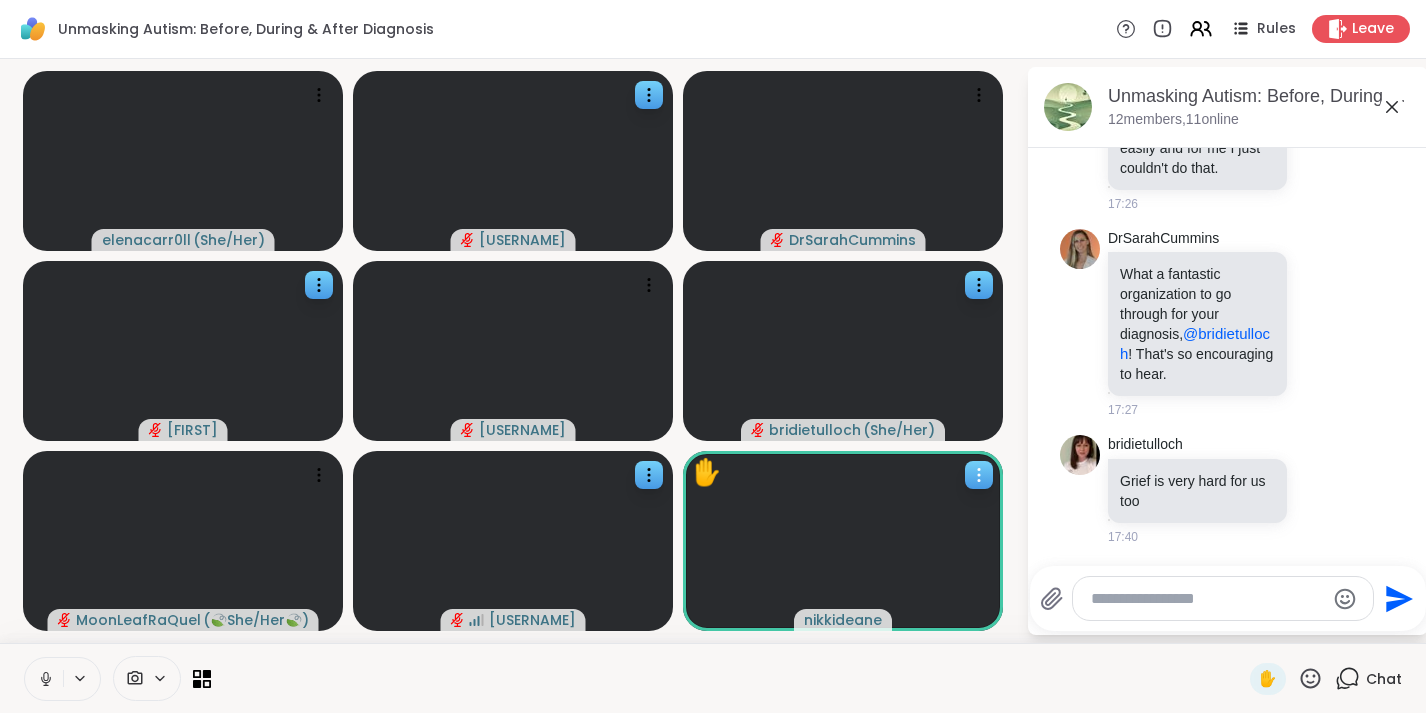 click 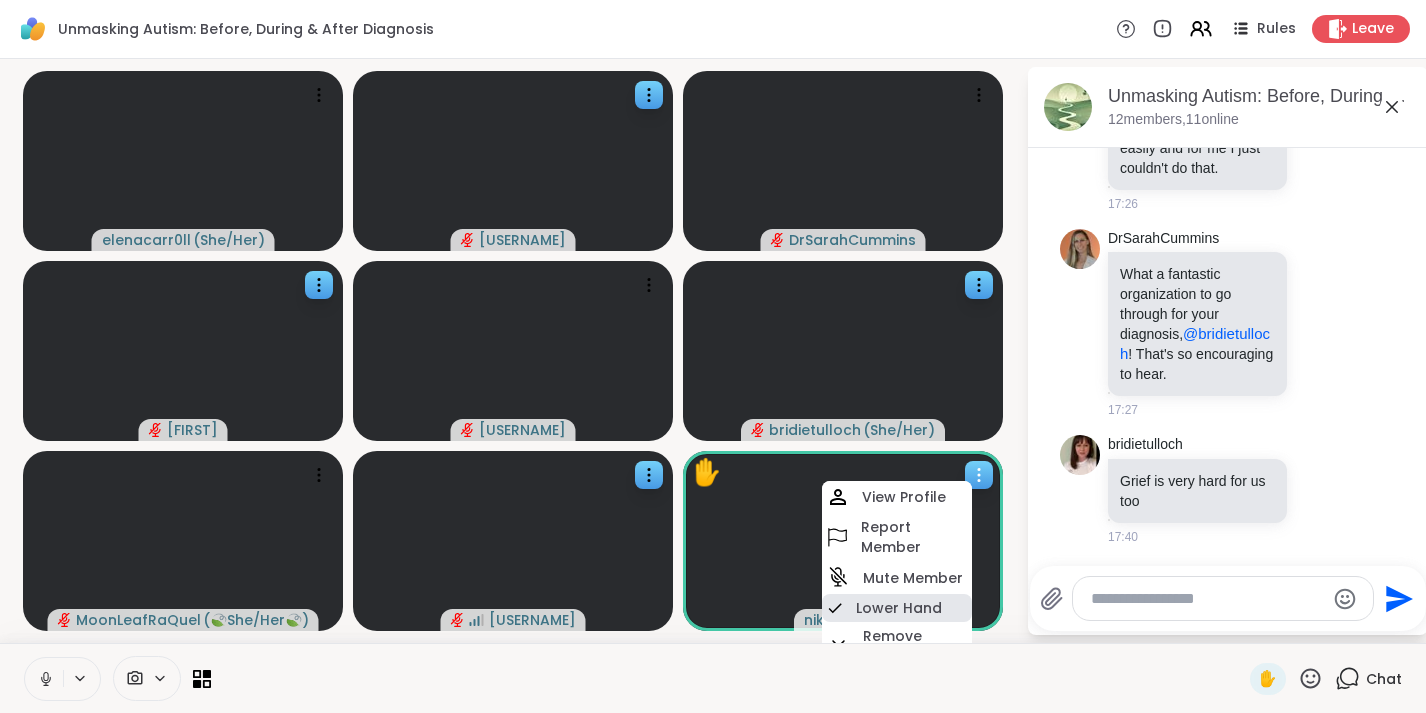 click on "Lower Hand" at bounding box center (897, 608) 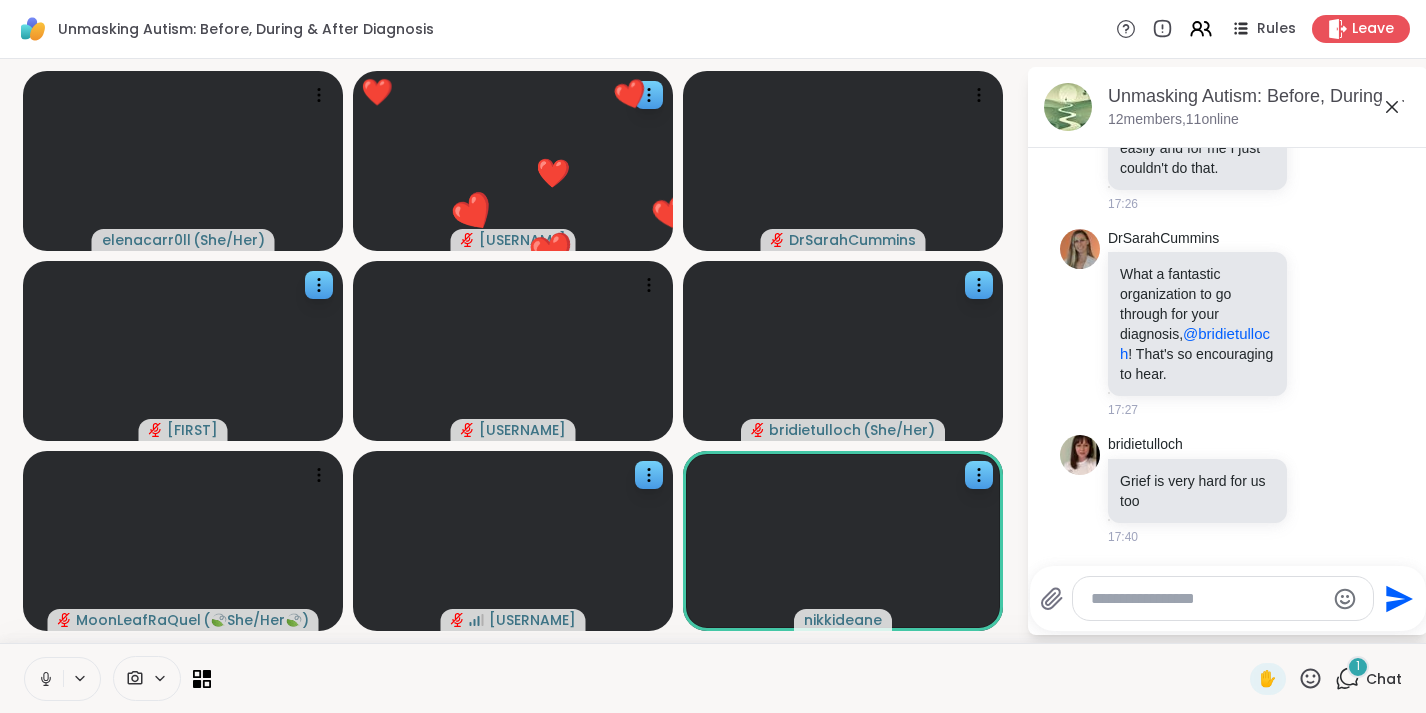 scroll, scrollTop: 3713, scrollLeft: 0, axis: vertical 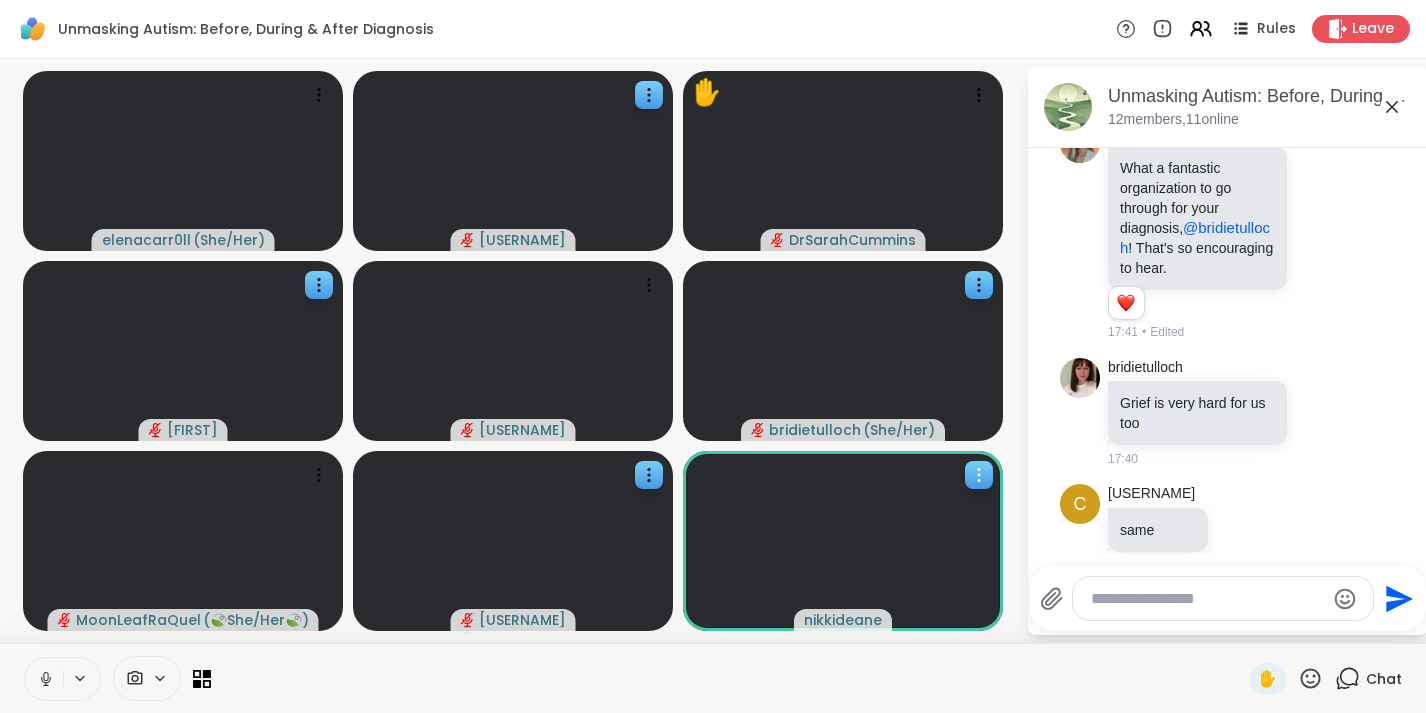 click 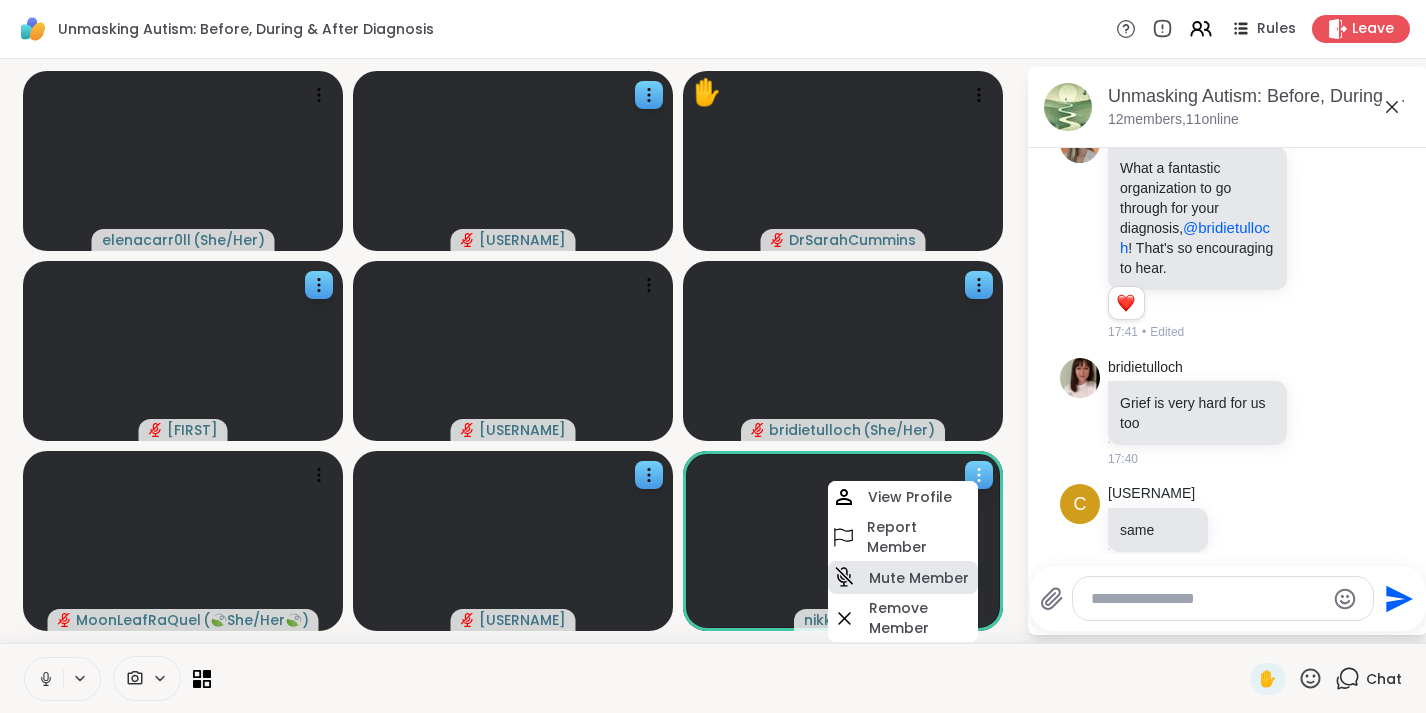 click on "Mute Member" at bounding box center [903, 577] 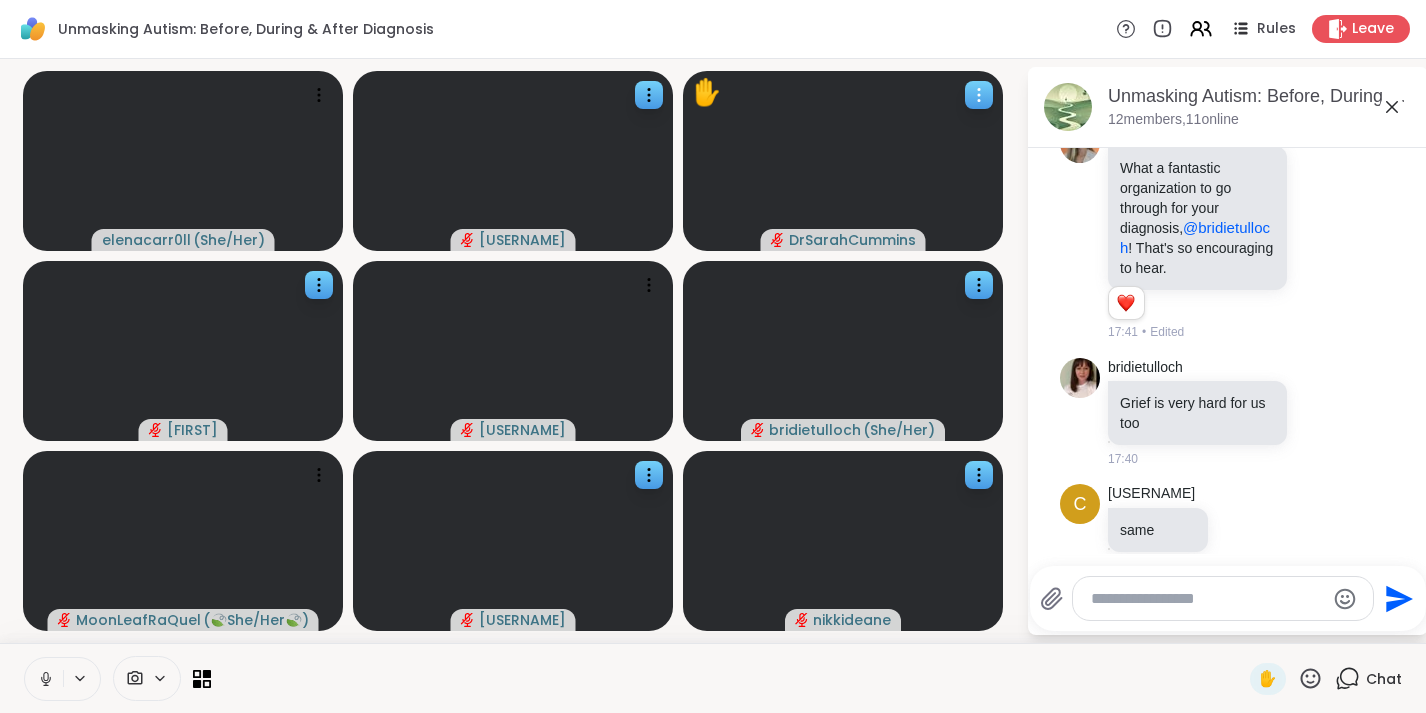 click at bounding box center [979, 95] 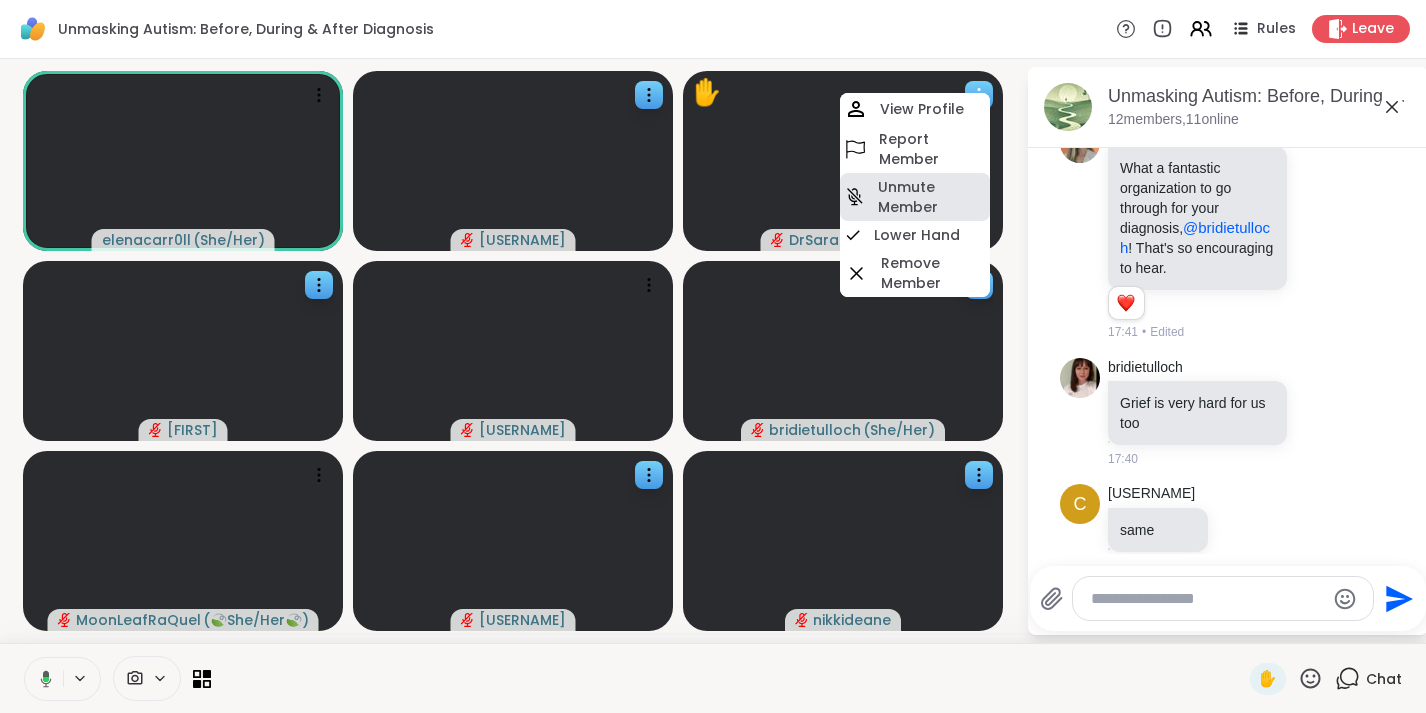 click on "Unmute Member" at bounding box center [932, 197] 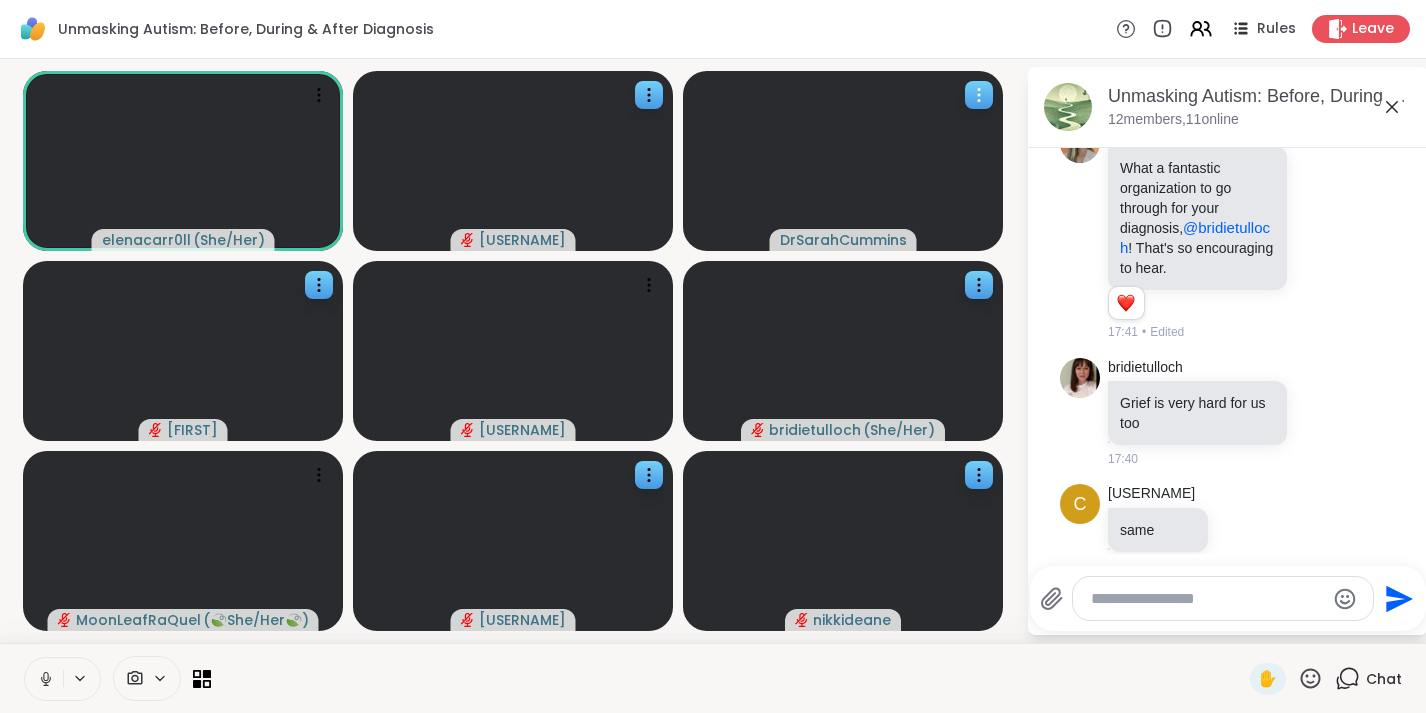 click 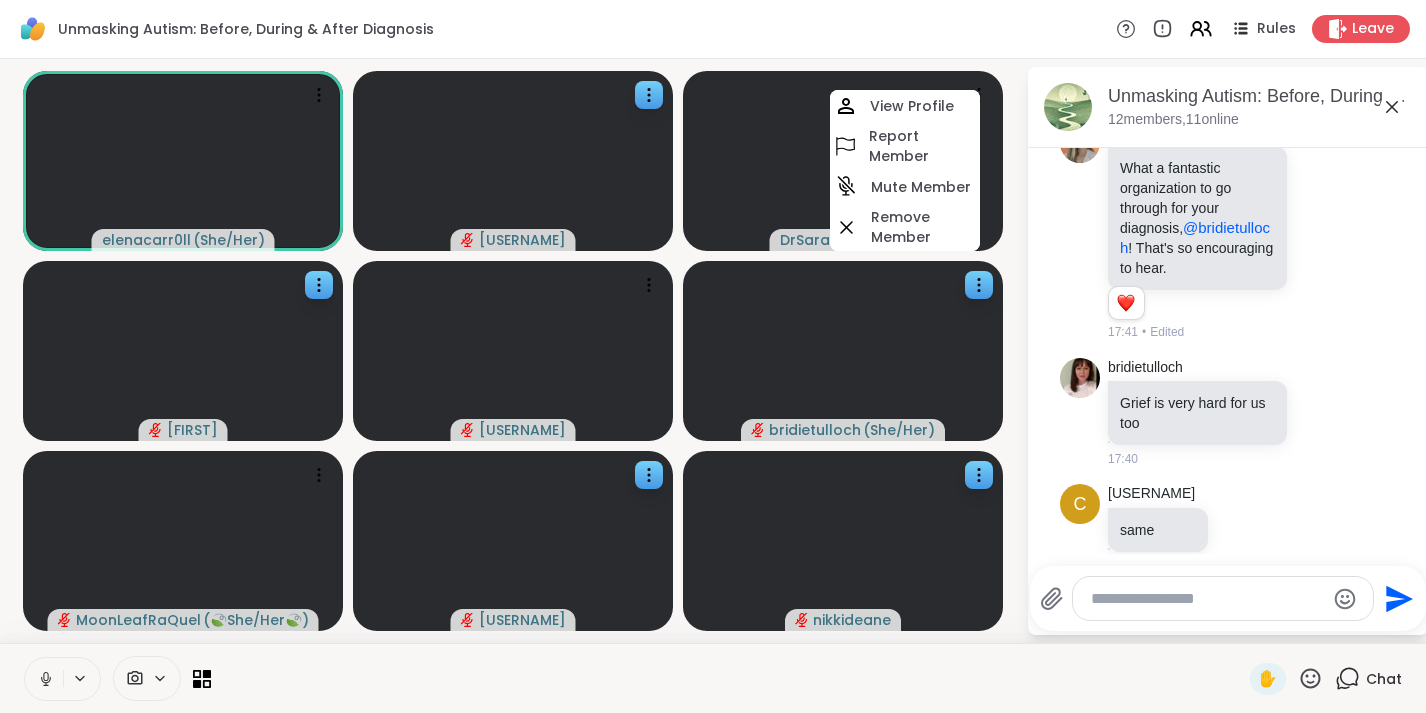 click on "Unmasking Autism: Before, During & After Diagnosis Rules Leave" at bounding box center (713, 29) 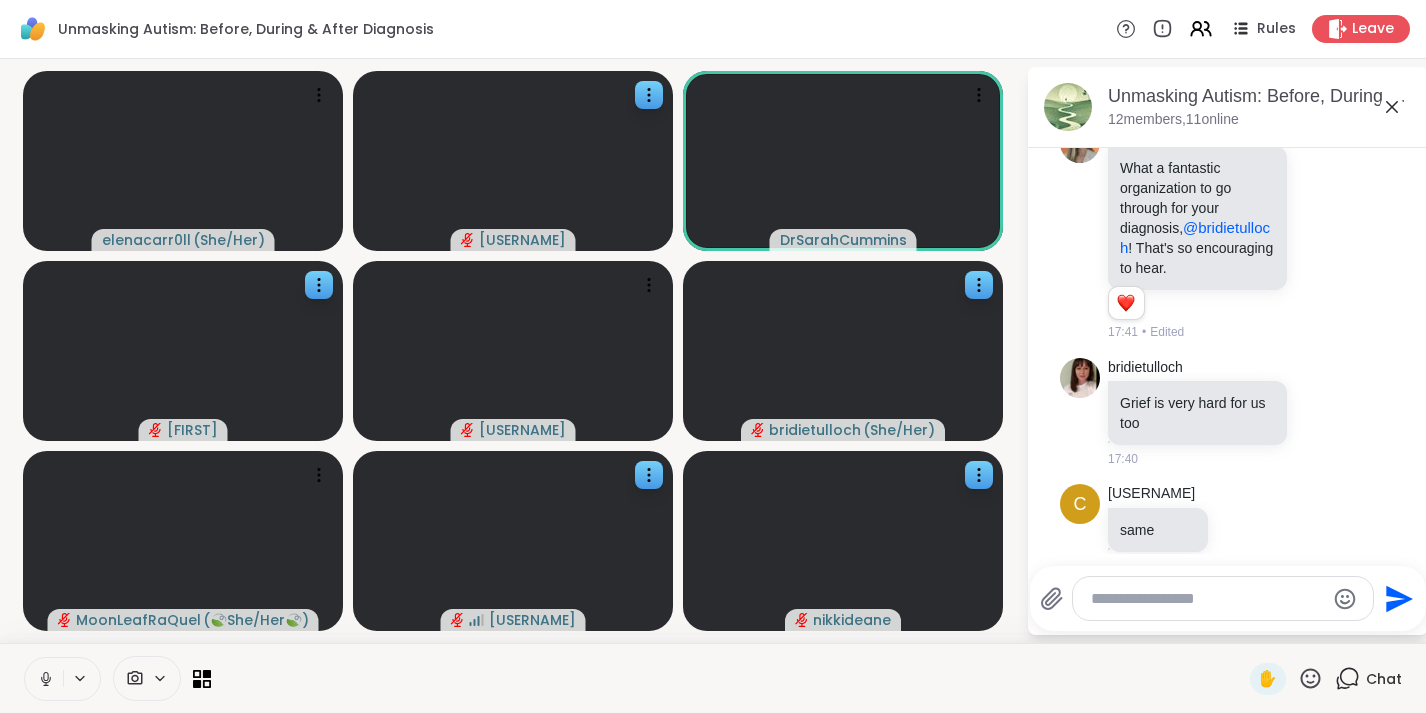 scroll, scrollTop: 3869, scrollLeft: 0, axis: vertical 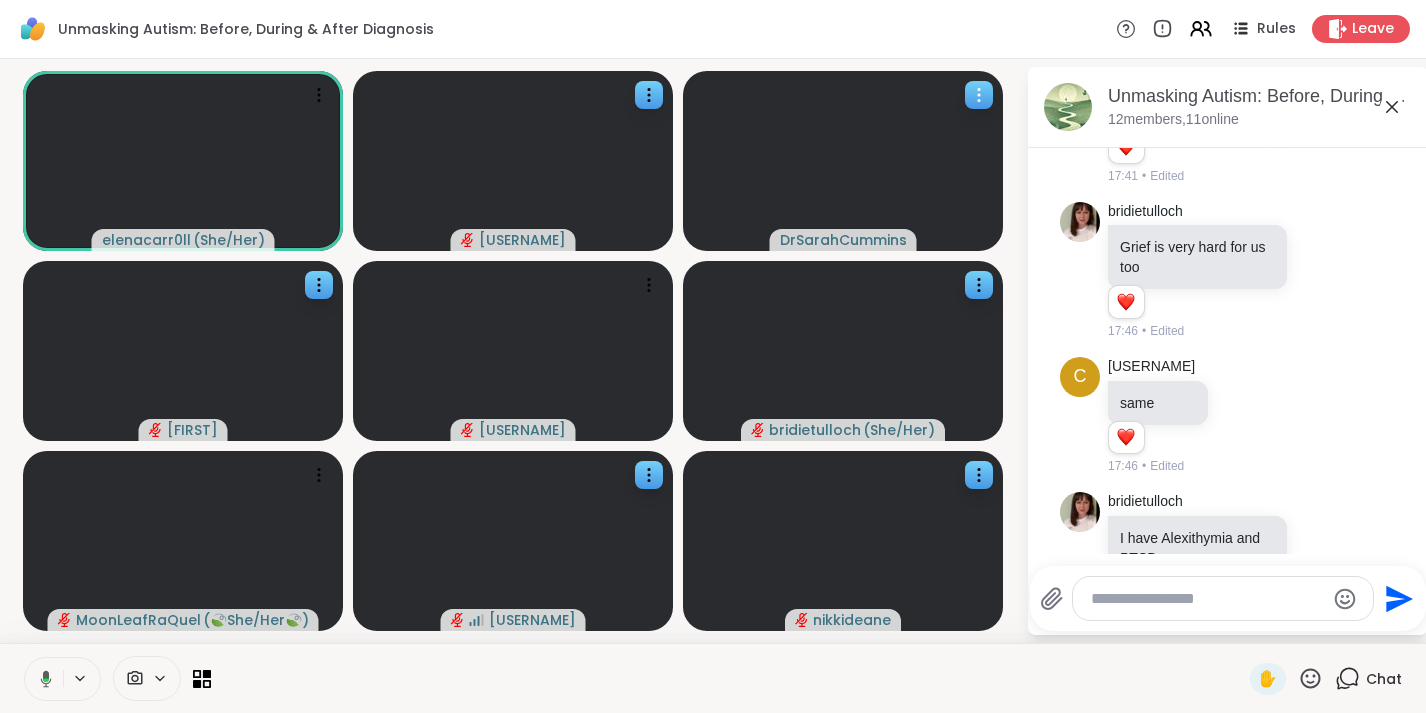 click at bounding box center [843, 161] 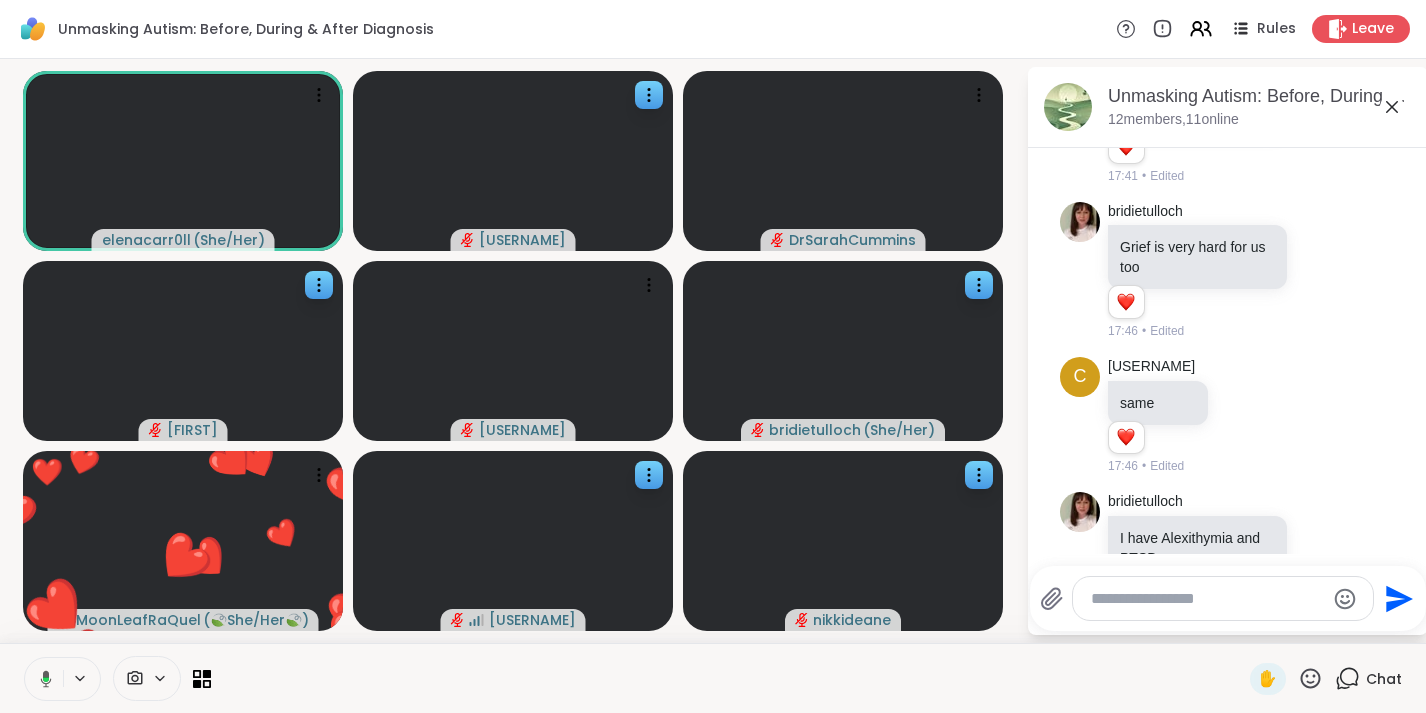 click on "Unmasking Autism: Before, During & After Diagnosis Rules Leave" at bounding box center [713, 29] 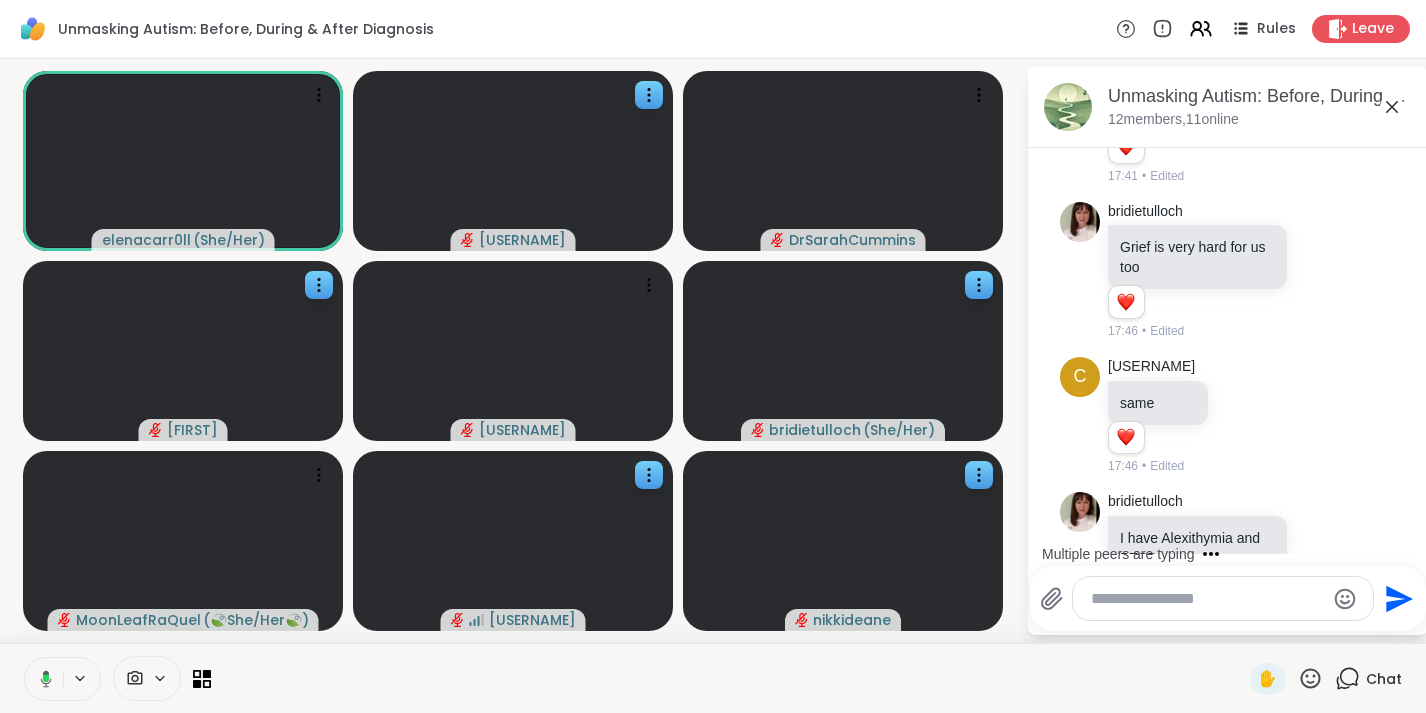scroll, scrollTop: 4032, scrollLeft: 0, axis: vertical 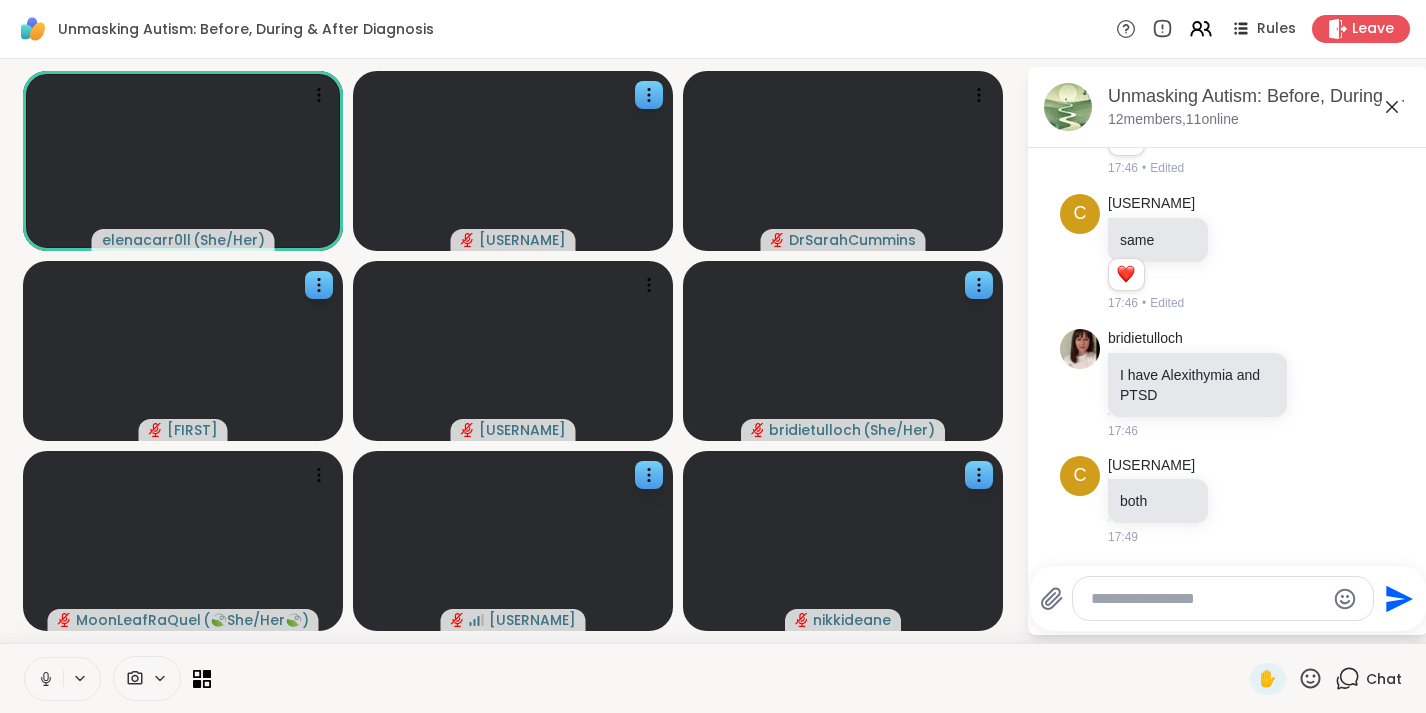 click at bounding box center [1207, 599] 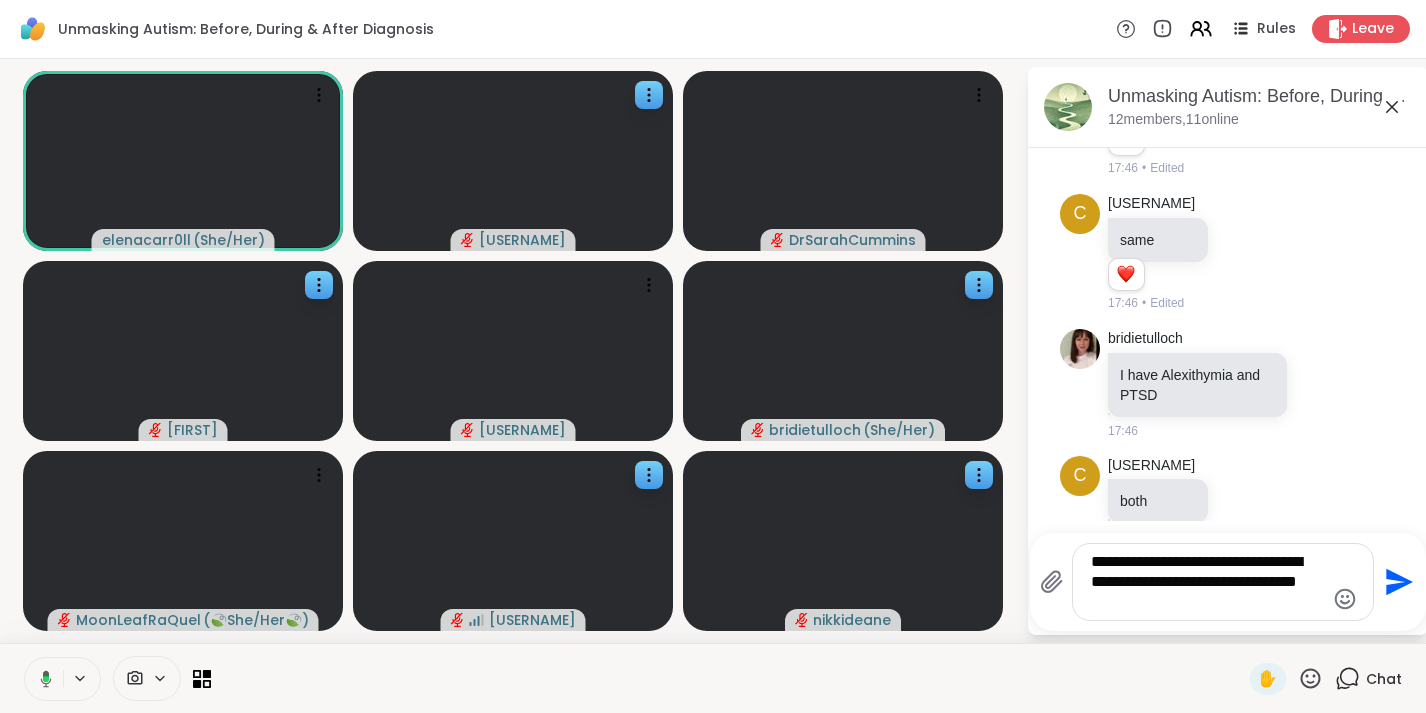 type 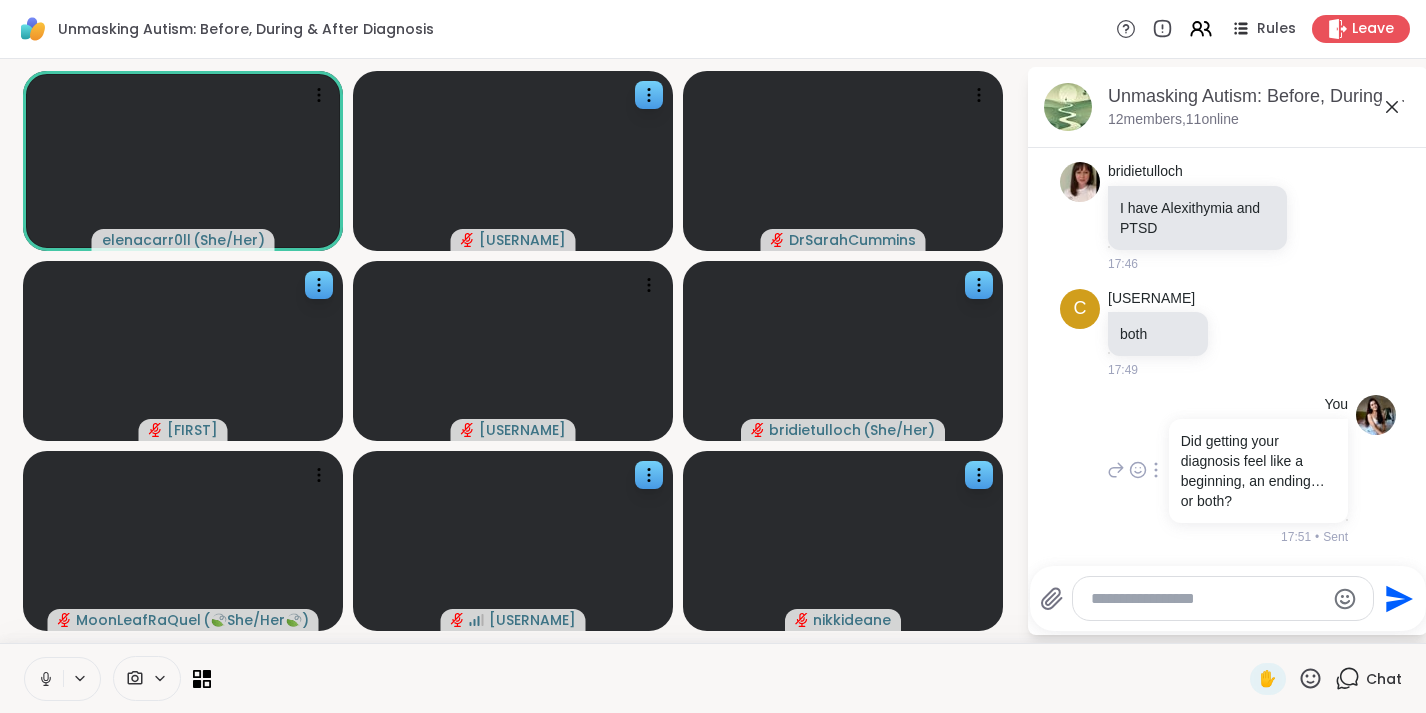 scroll, scrollTop: 4446, scrollLeft: 0, axis: vertical 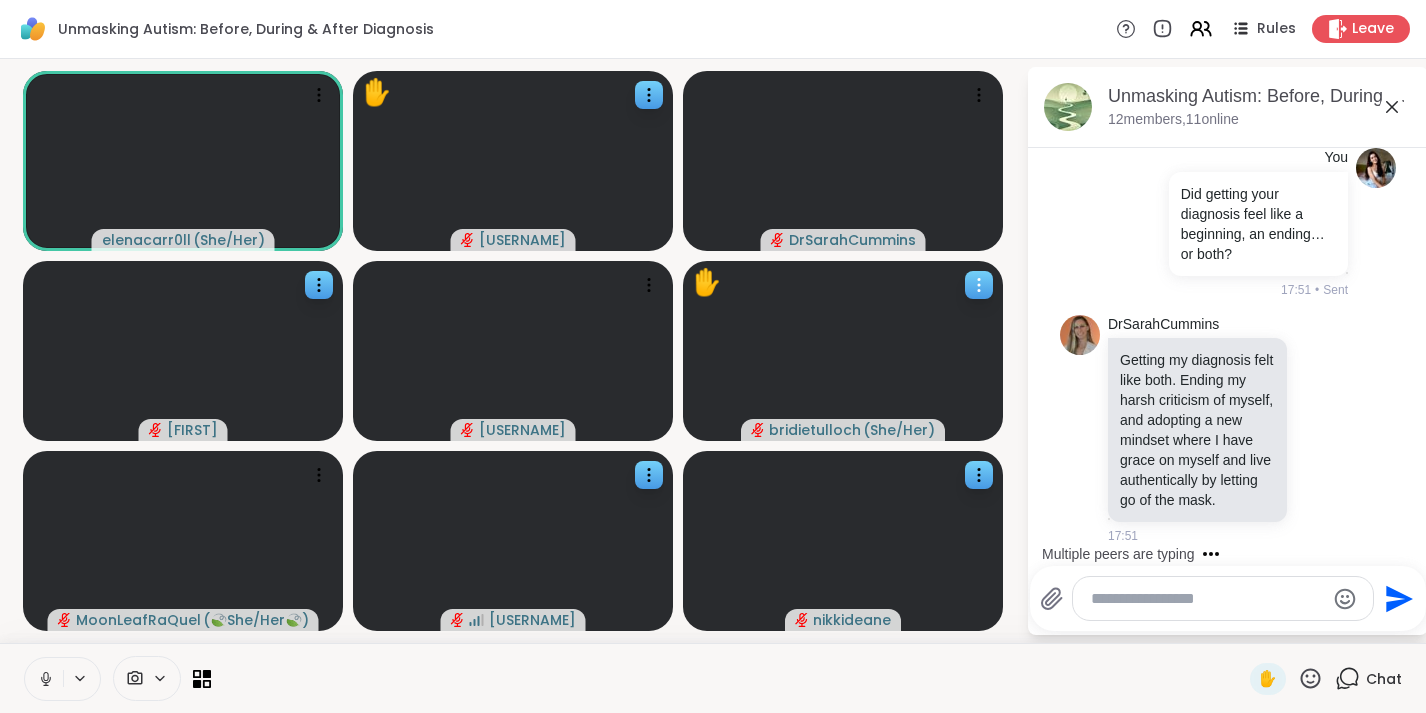 click 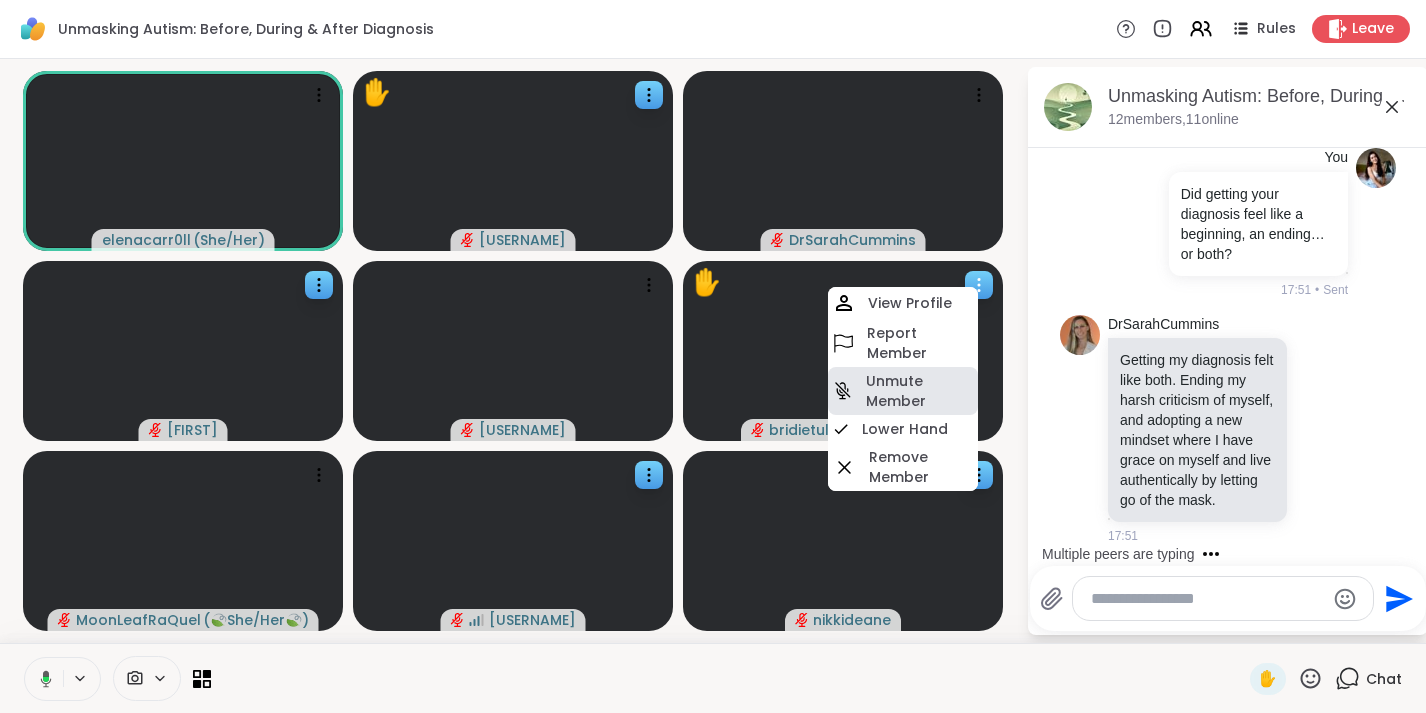 click on "Unmute Member" at bounding box center [920, 391] 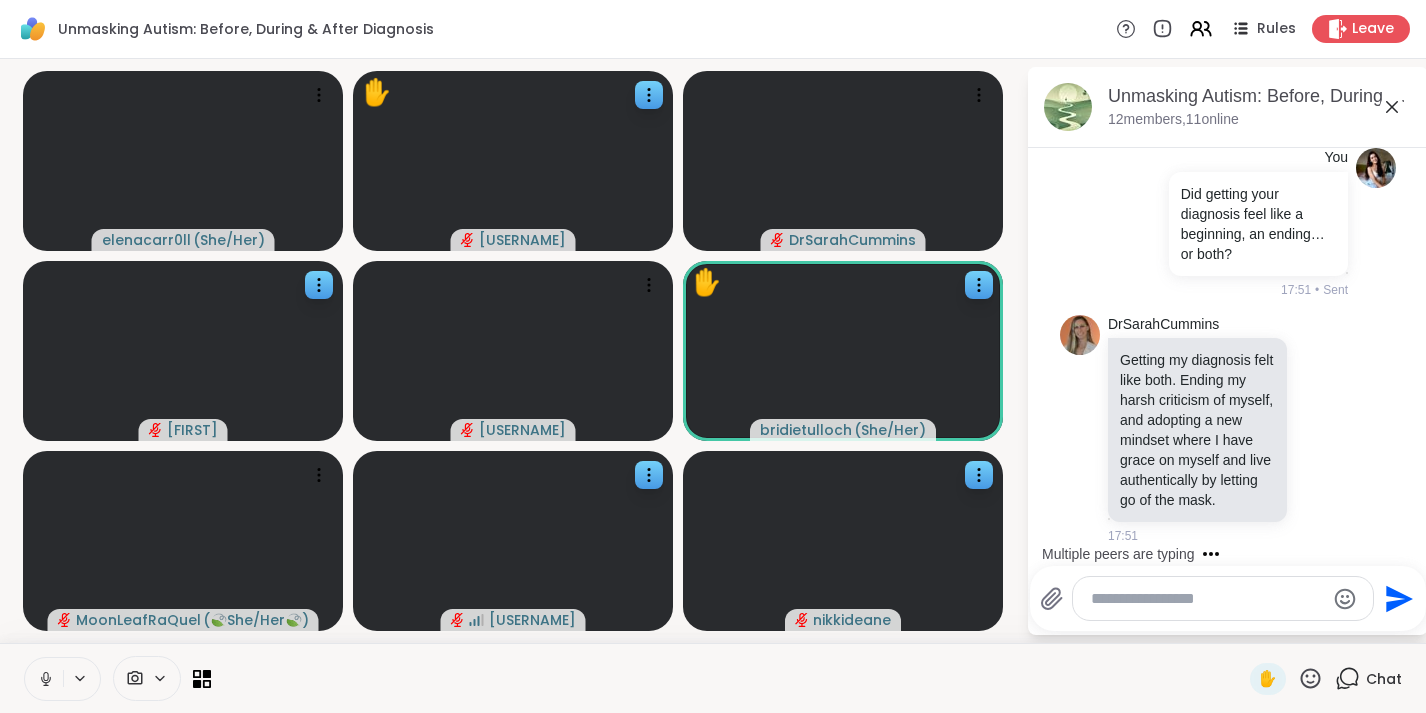 scroll, scrollTop: 4632, scrollLeft: 0, axis: vertical 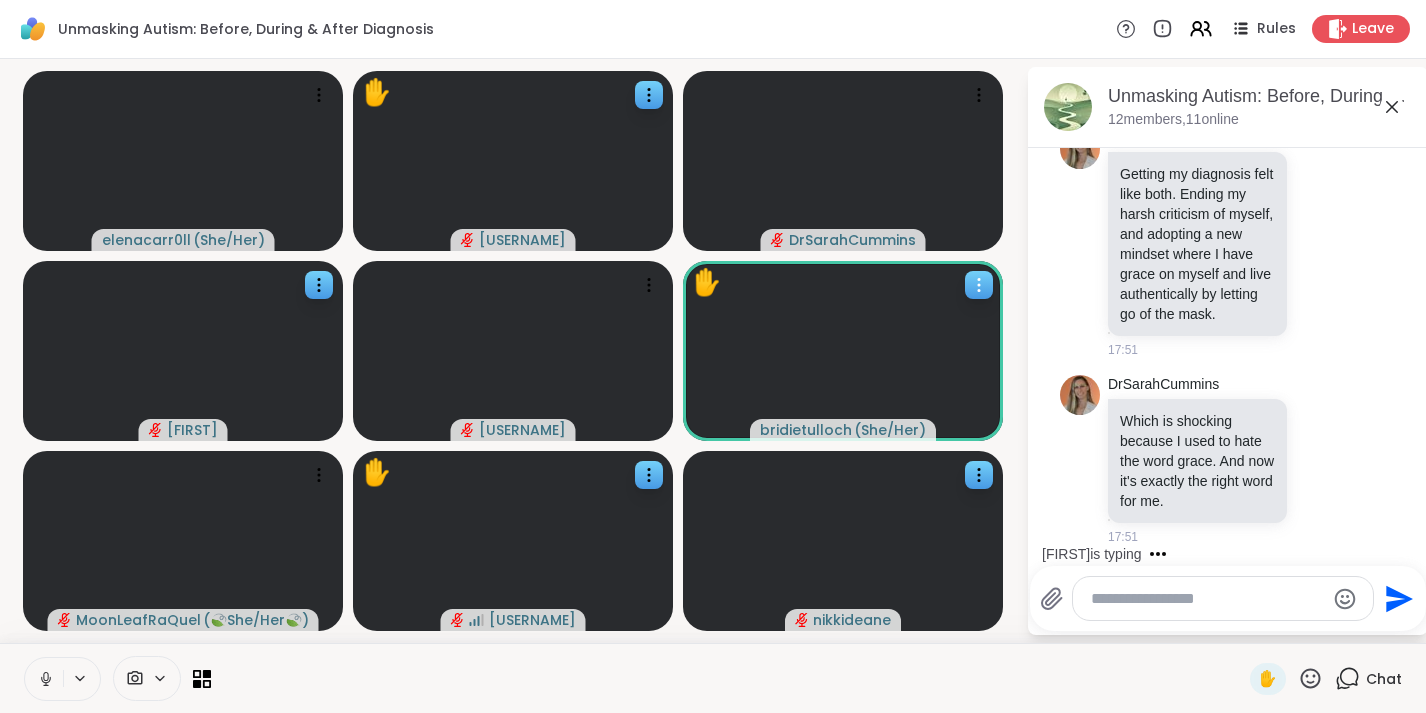 click 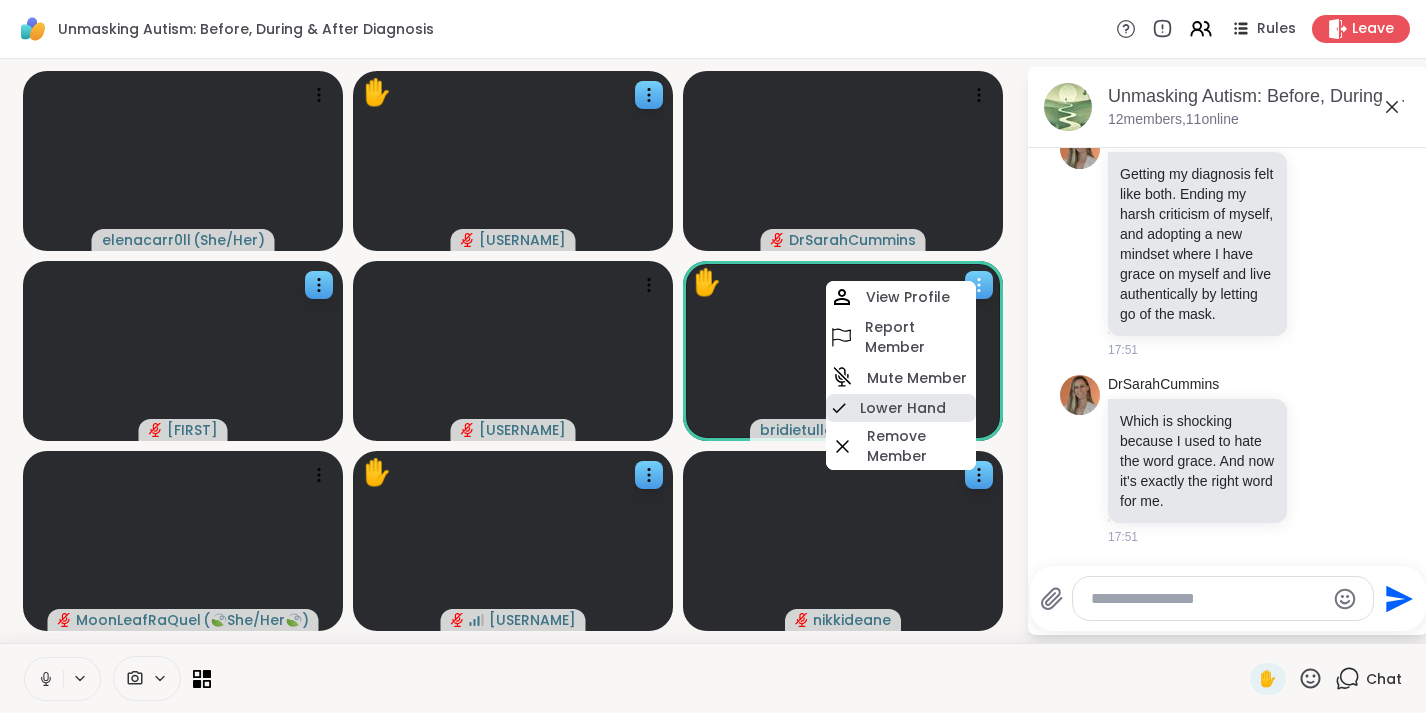 click on "Lower Hand" at bounding box center (903, 408) 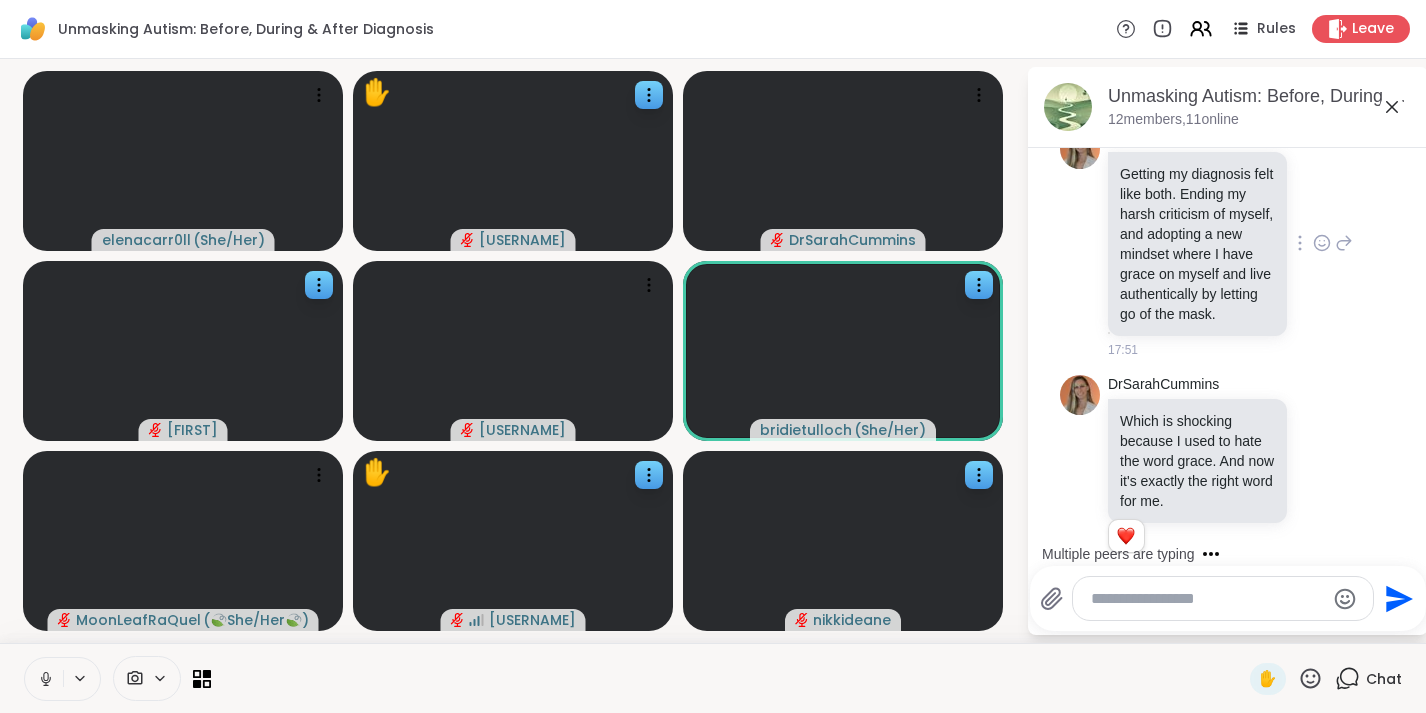 scroll, scrollTop: 4661, scrollLeft: 0, axis: vertical 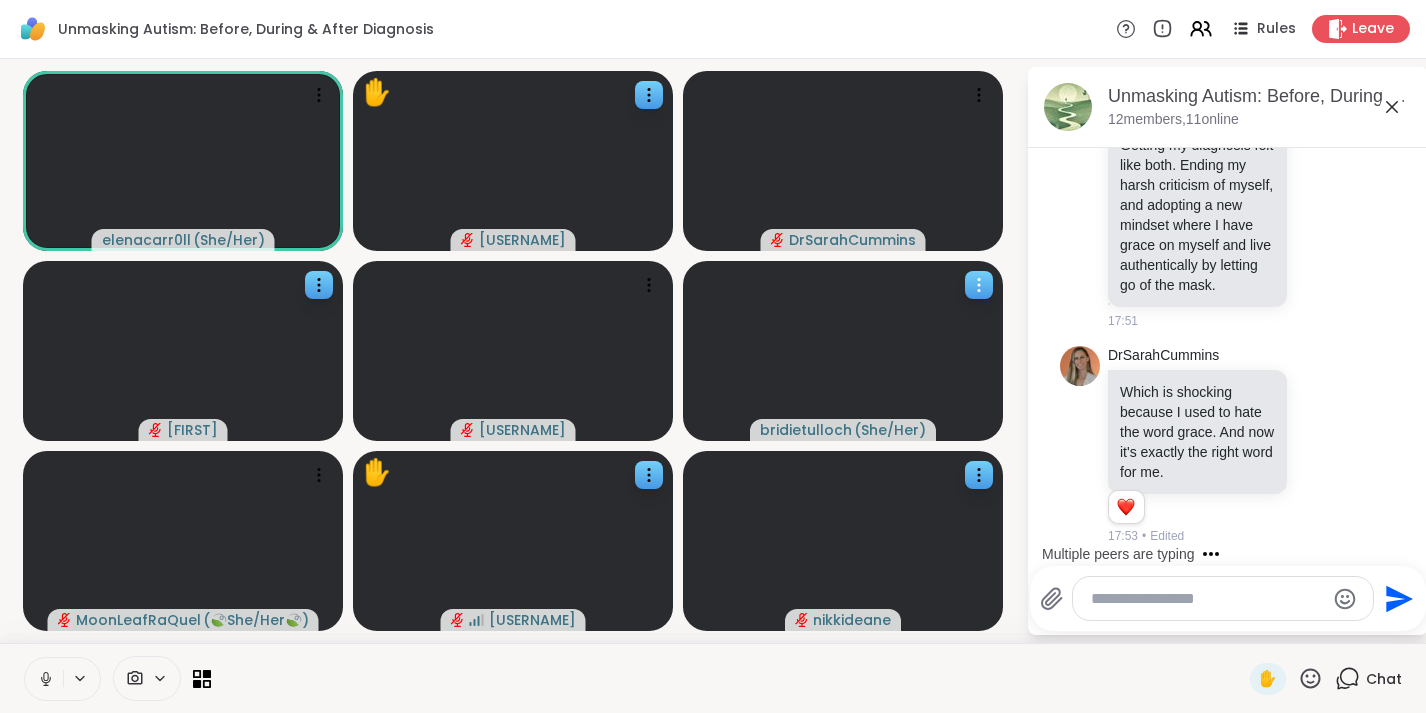 click 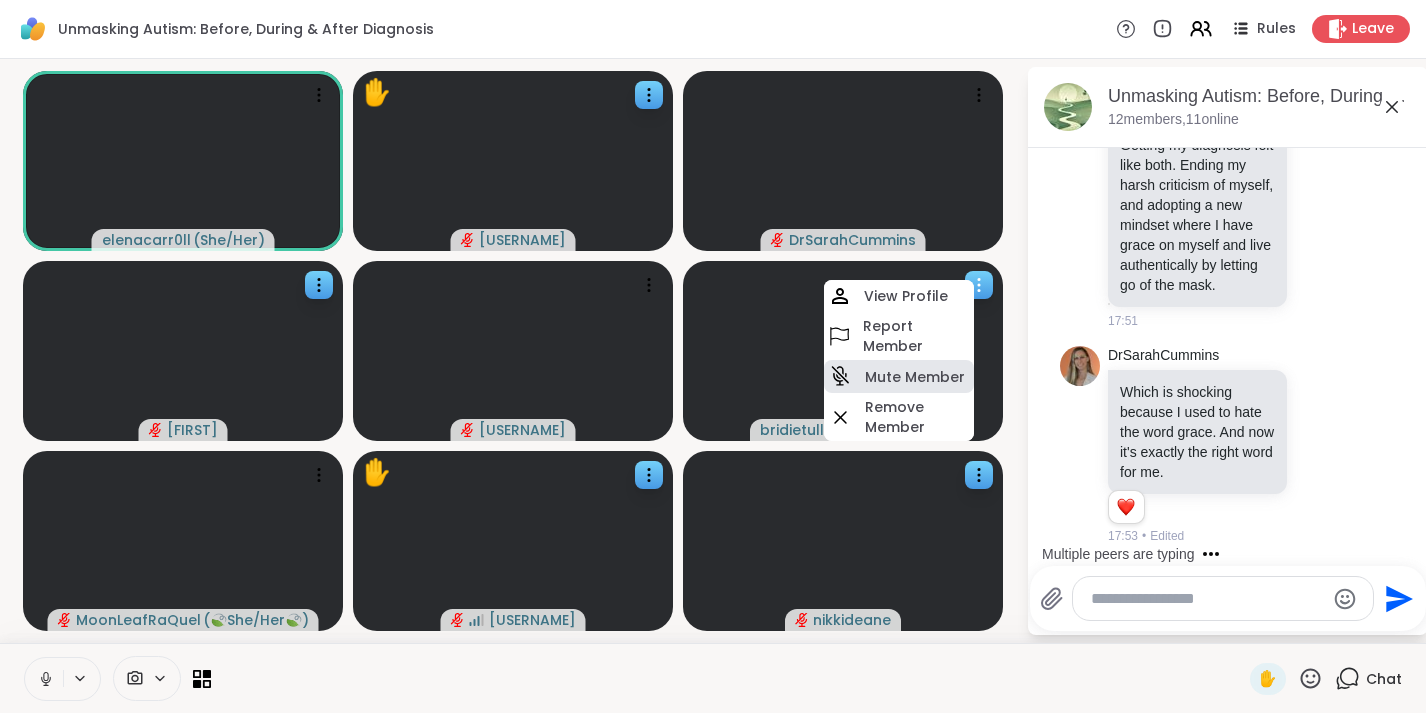 click on "Mute Member" at bounding box center [915, 377] 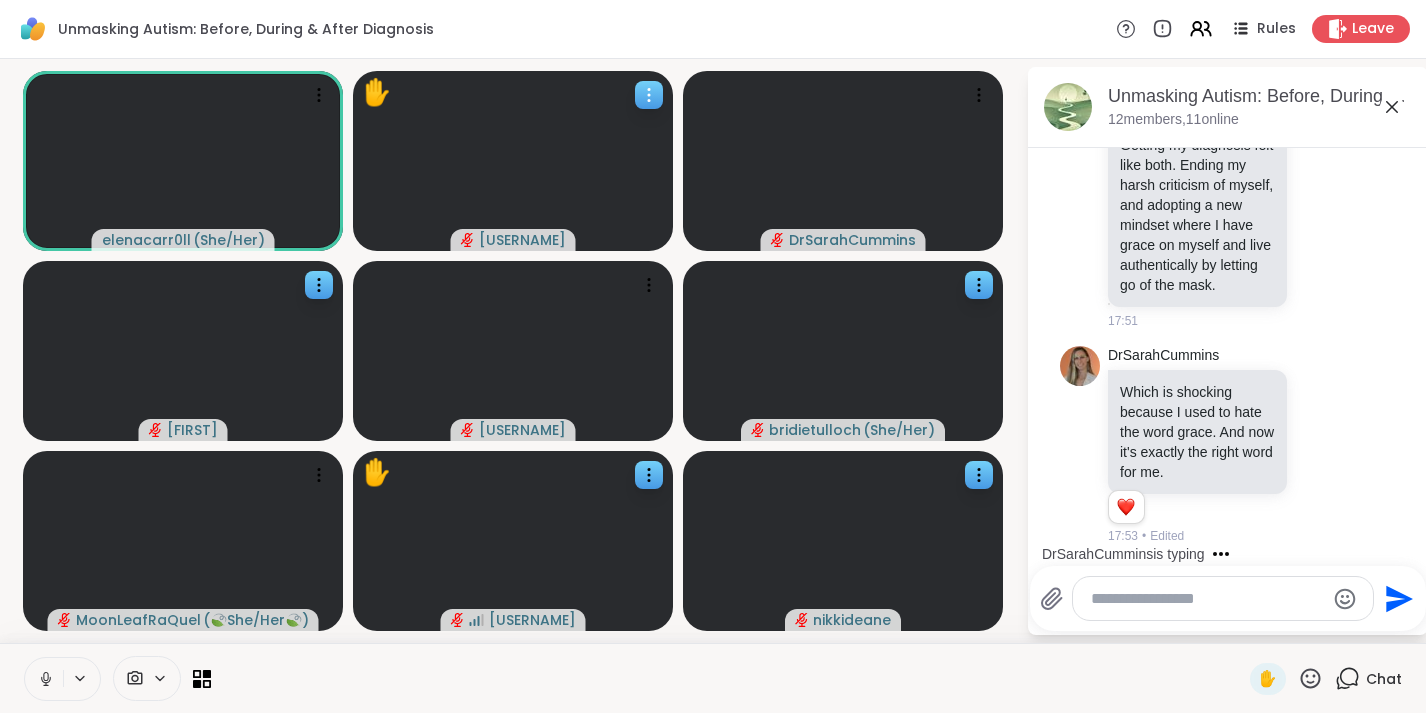 click 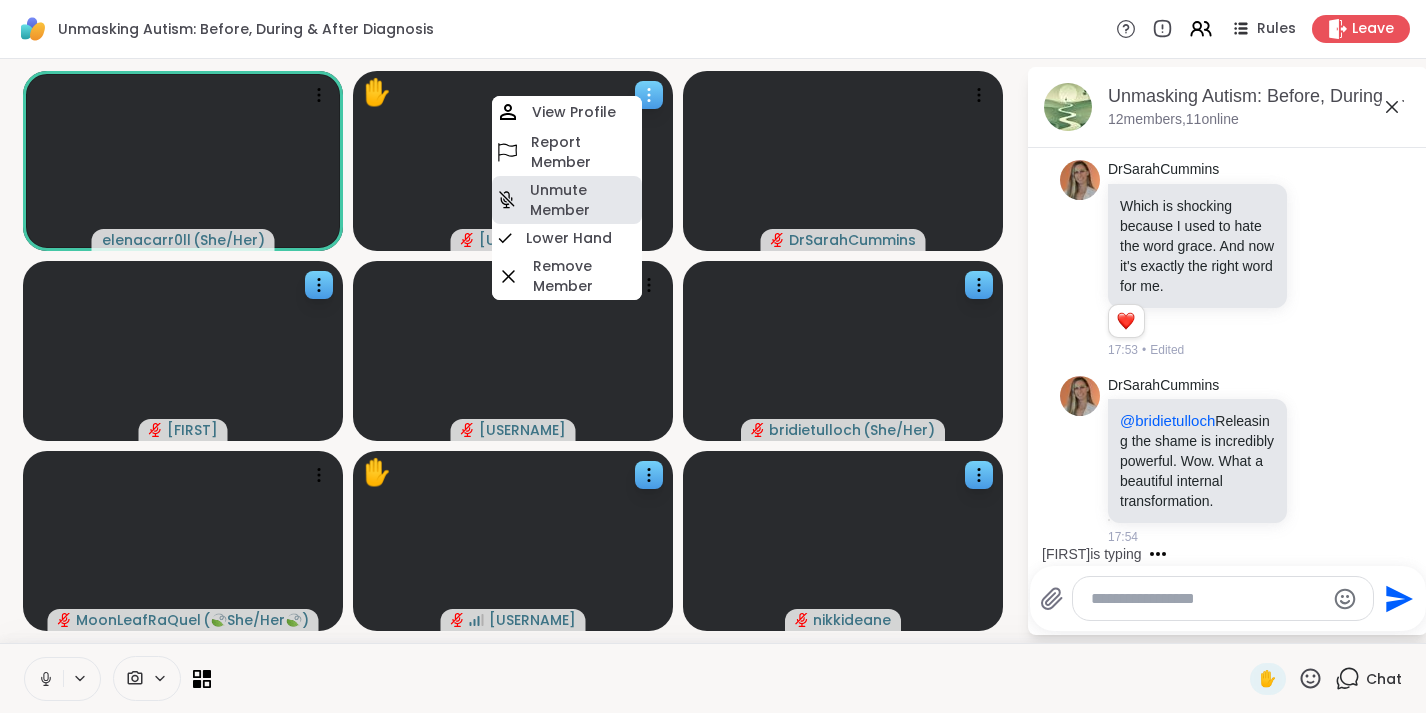 click on "Unmute Member" at bounding box center [584, 200] 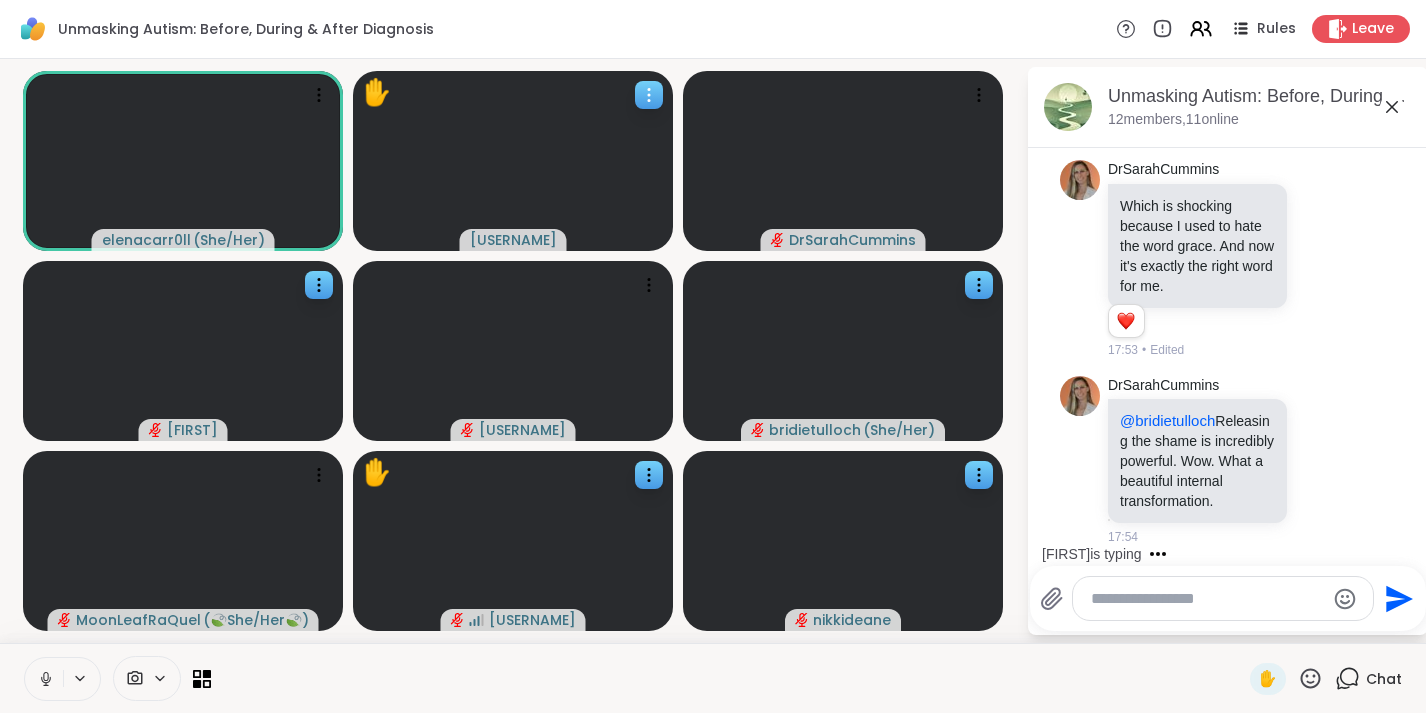 click 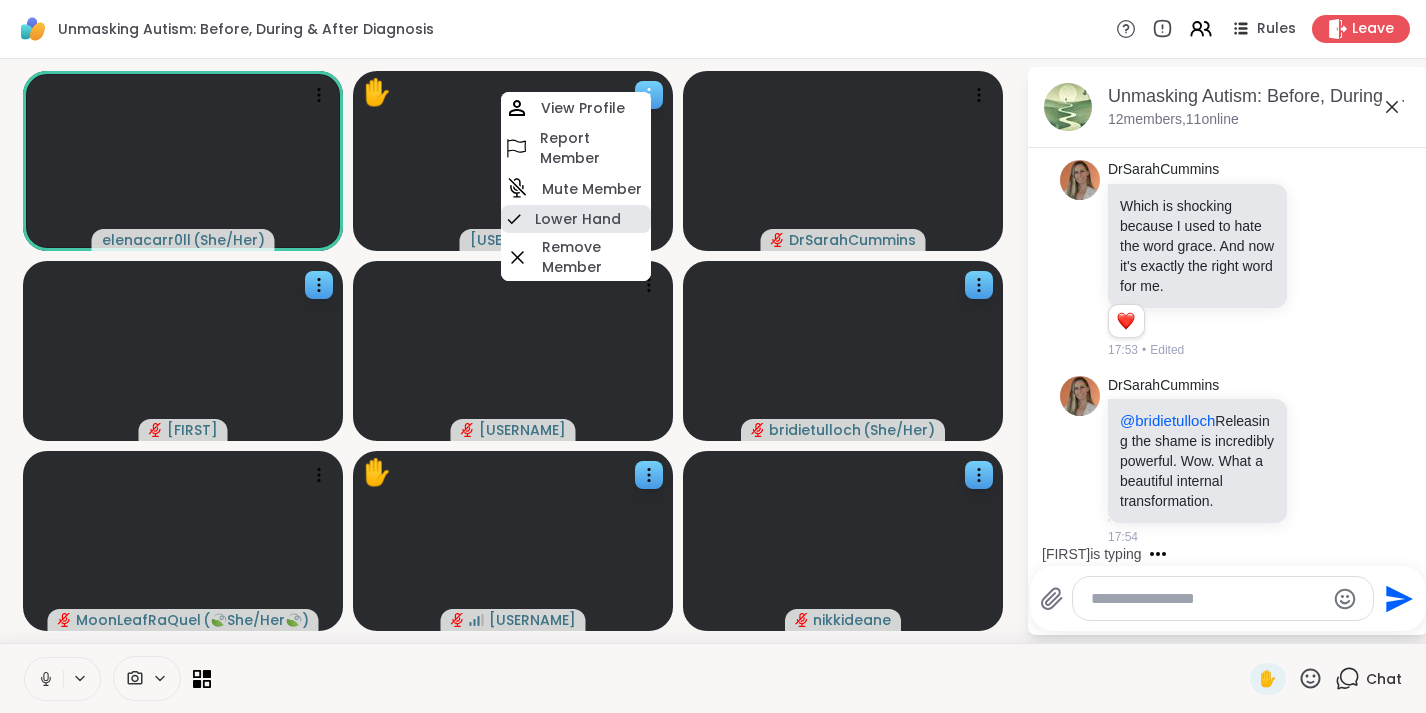 click on "Lower Hand" at bounding box center (576, 219) 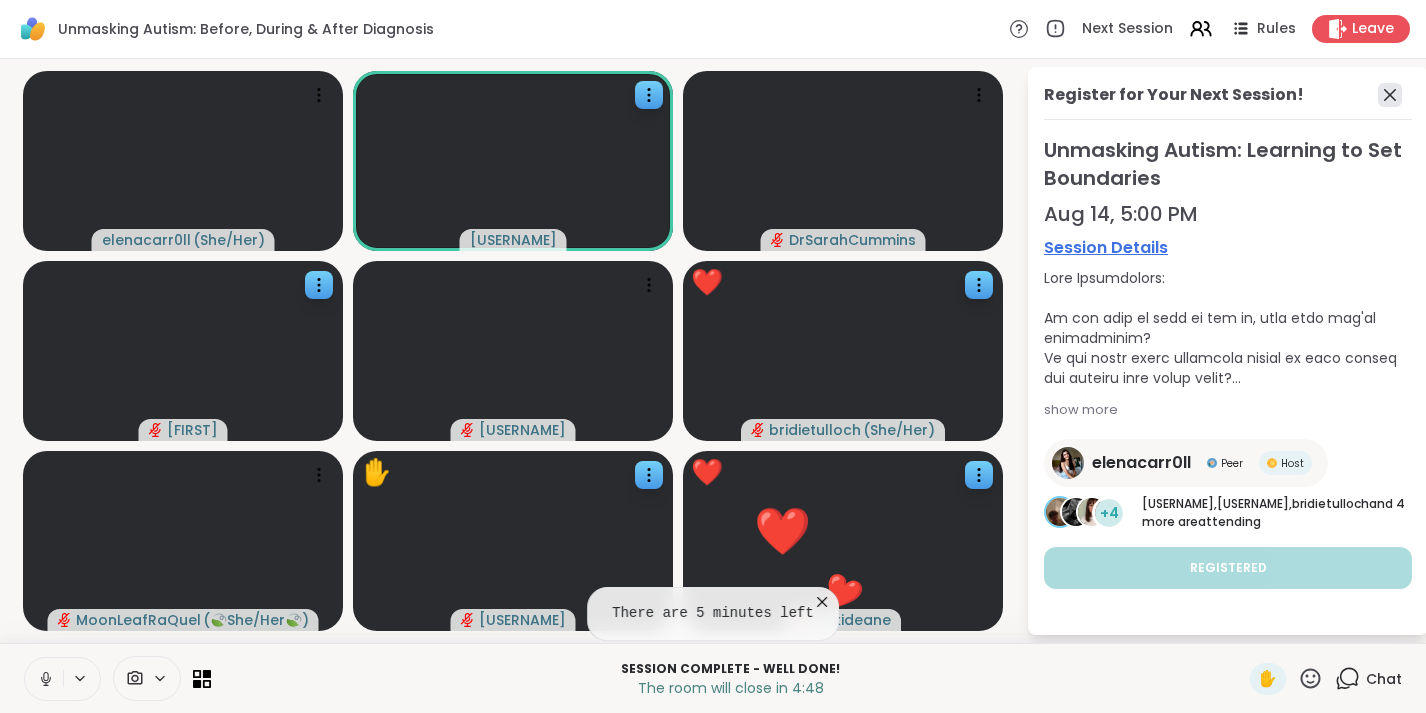 click 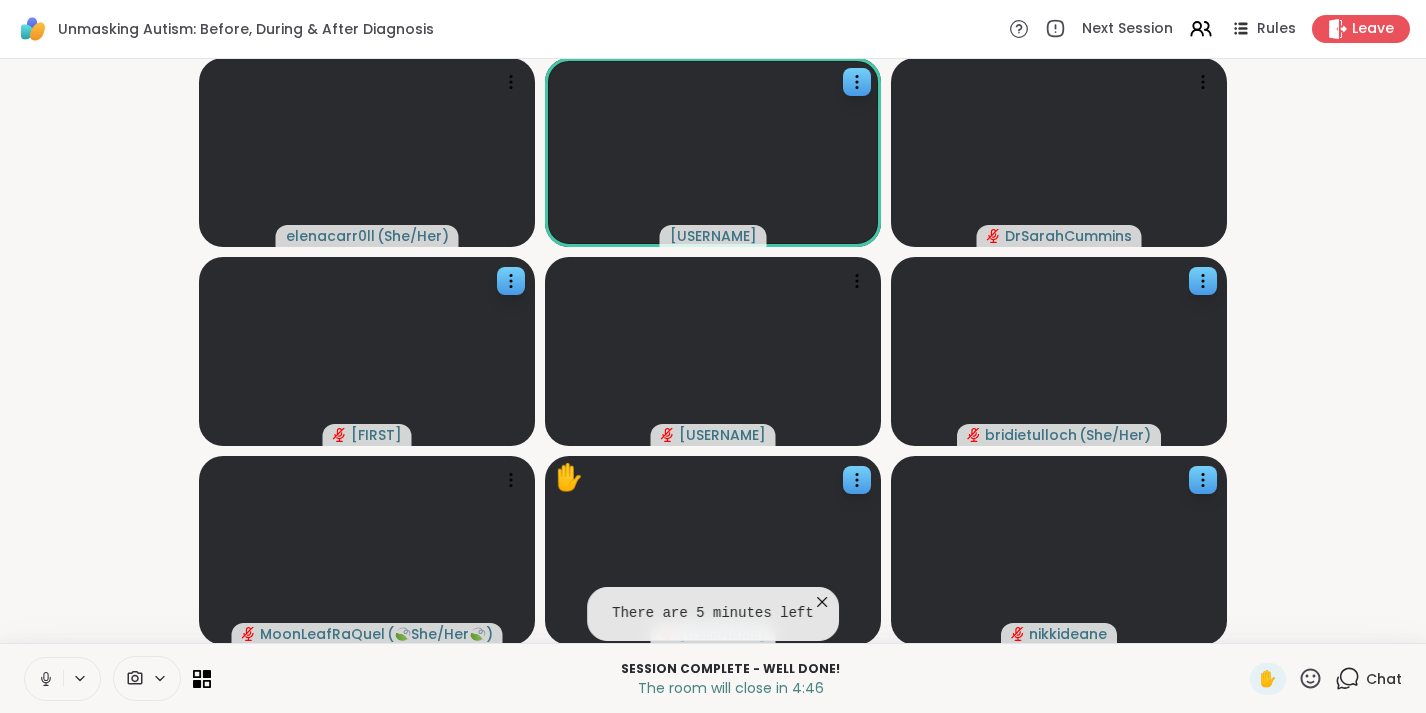 click on "Chat" at bounding box center [1384, 679] 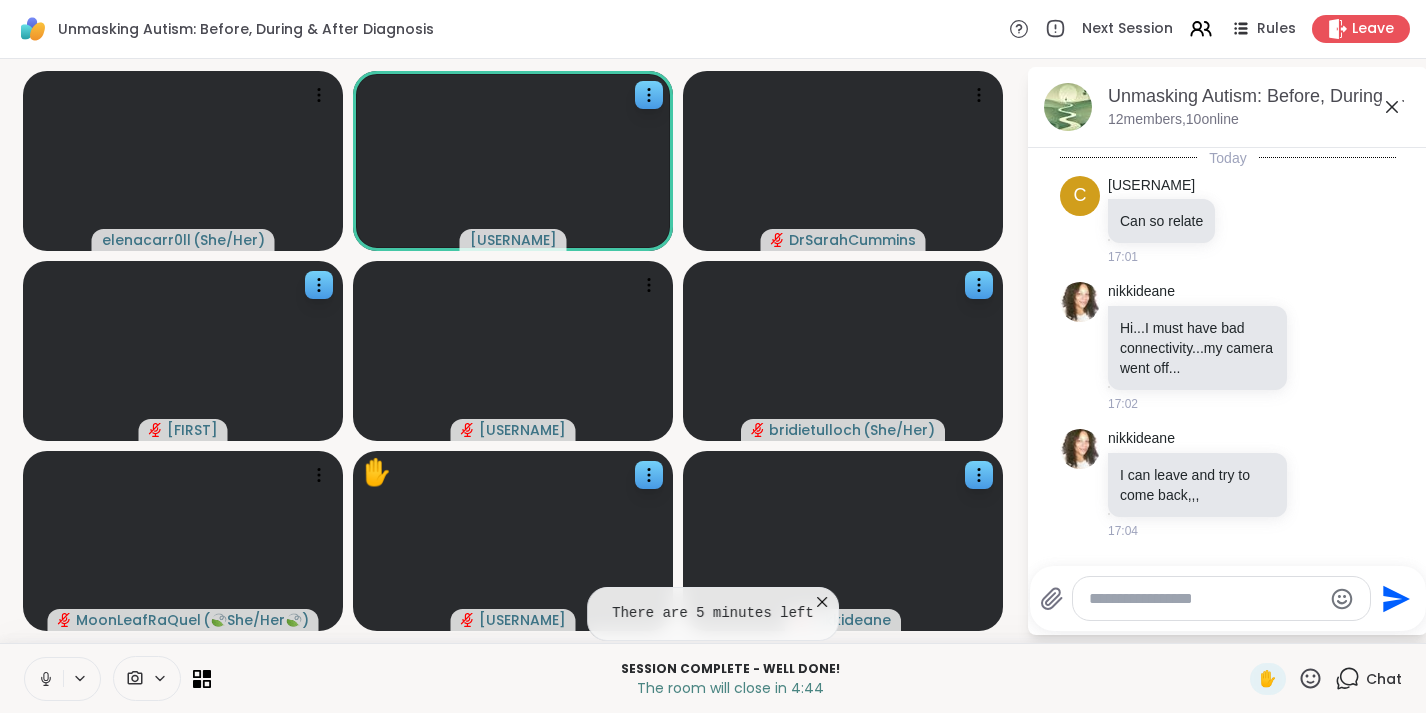 scroll, scrollTop: 4847, scrollLeft: 0, axis: vertical 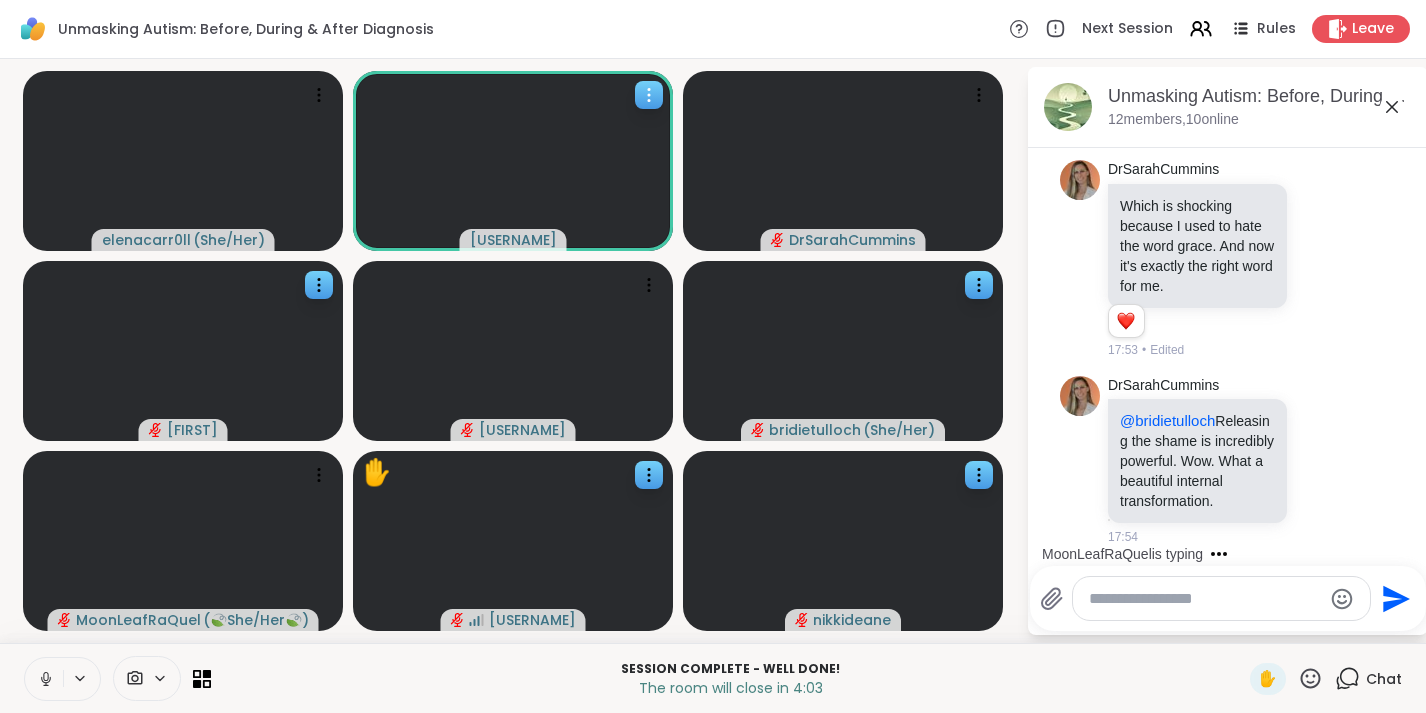click 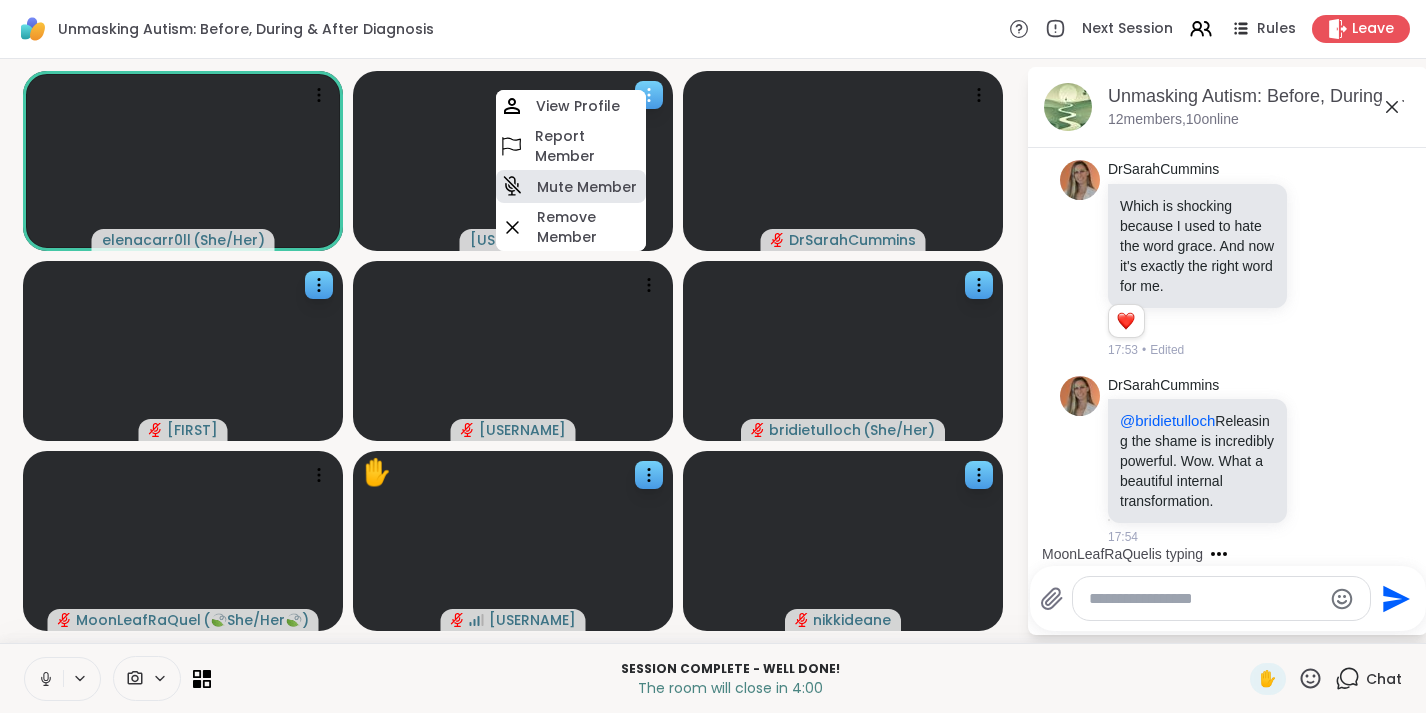 click on "Mute Member" at bounding box center (587, 187) 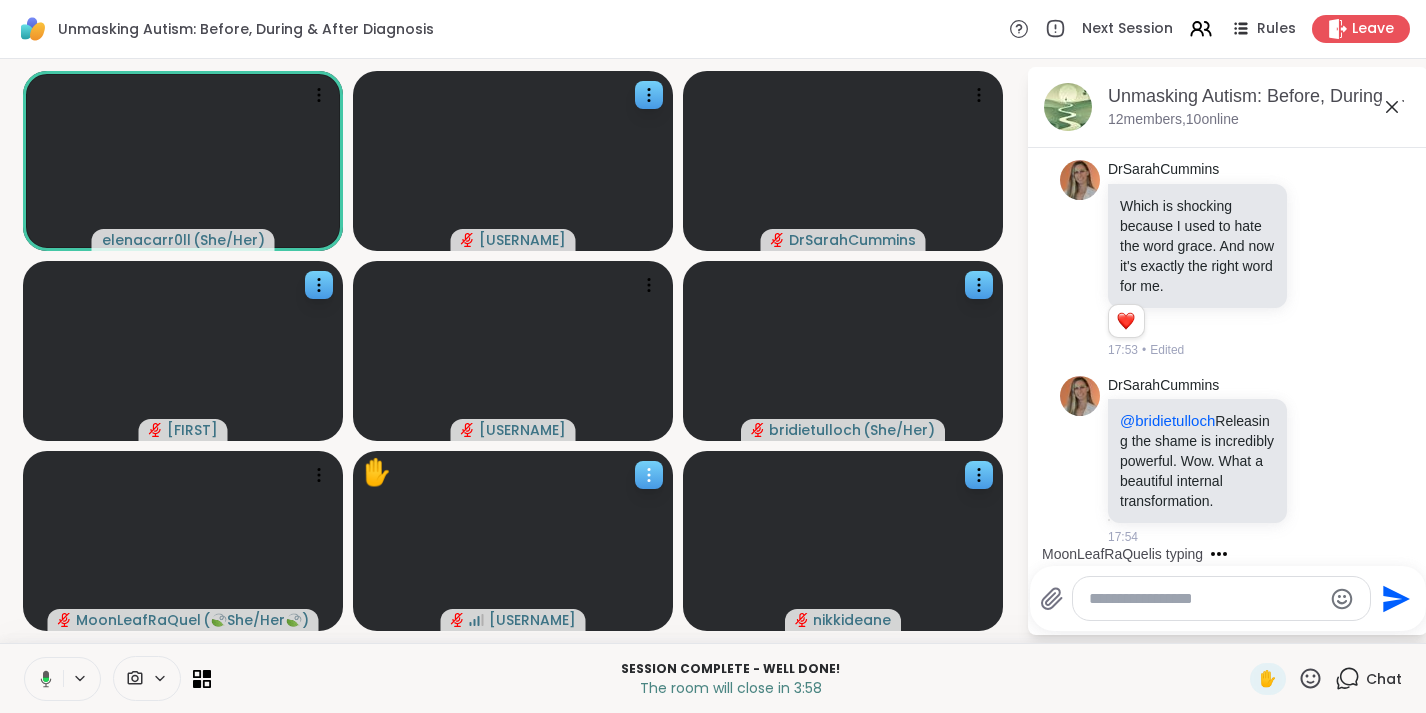 click 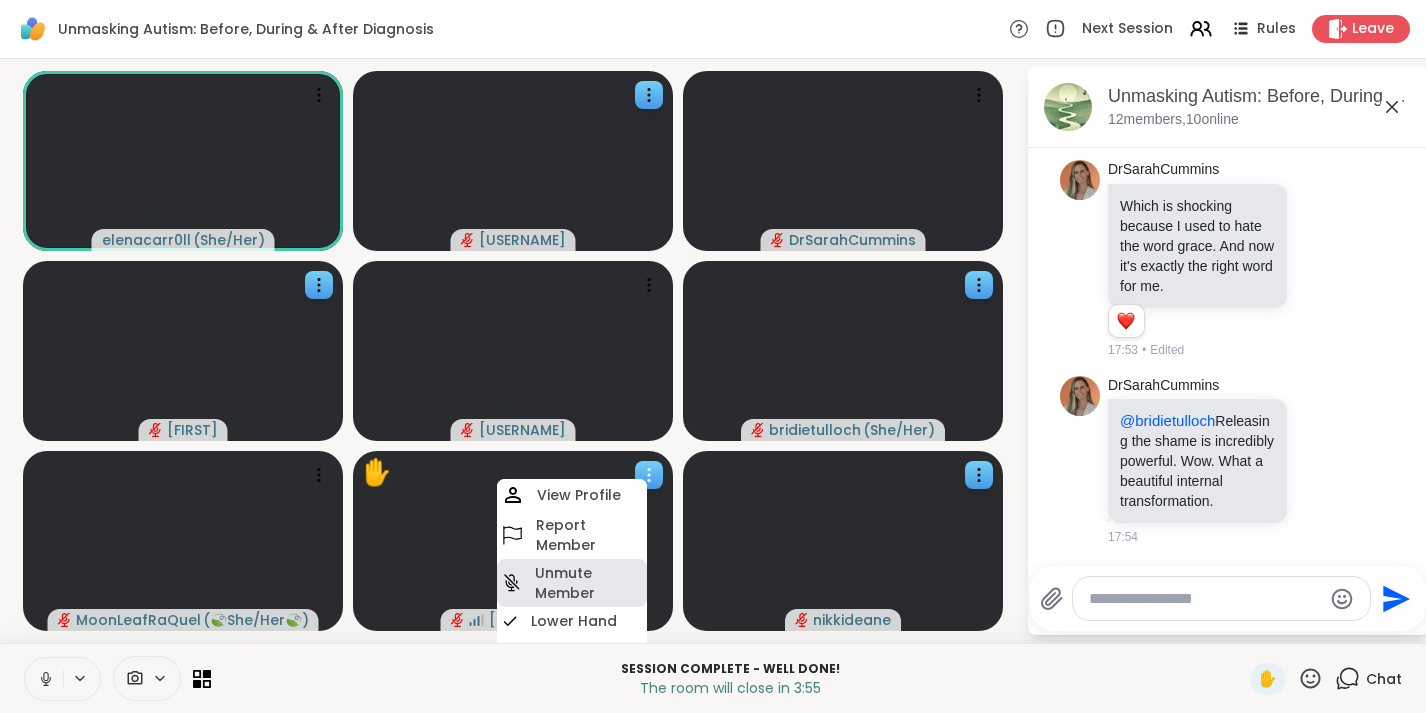 click on "Unmute Member" at bounding box center [589, 583] 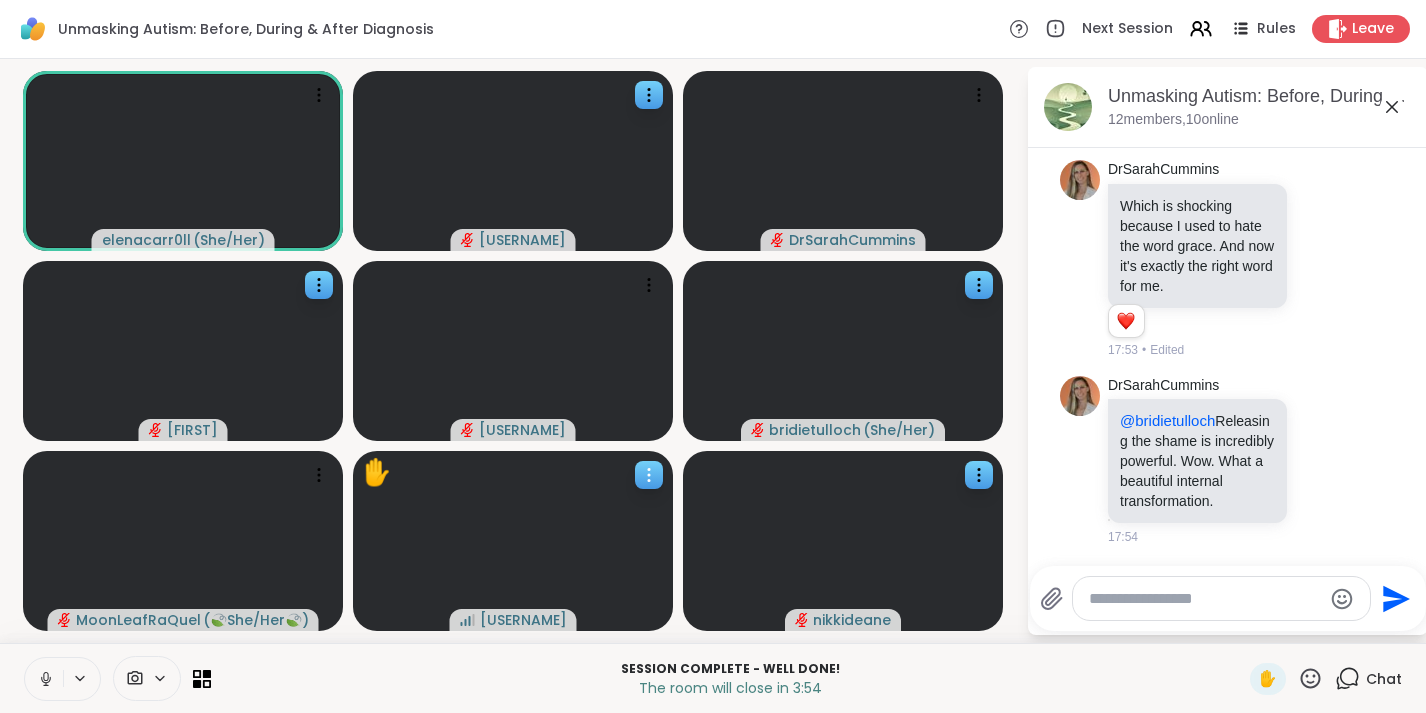 click 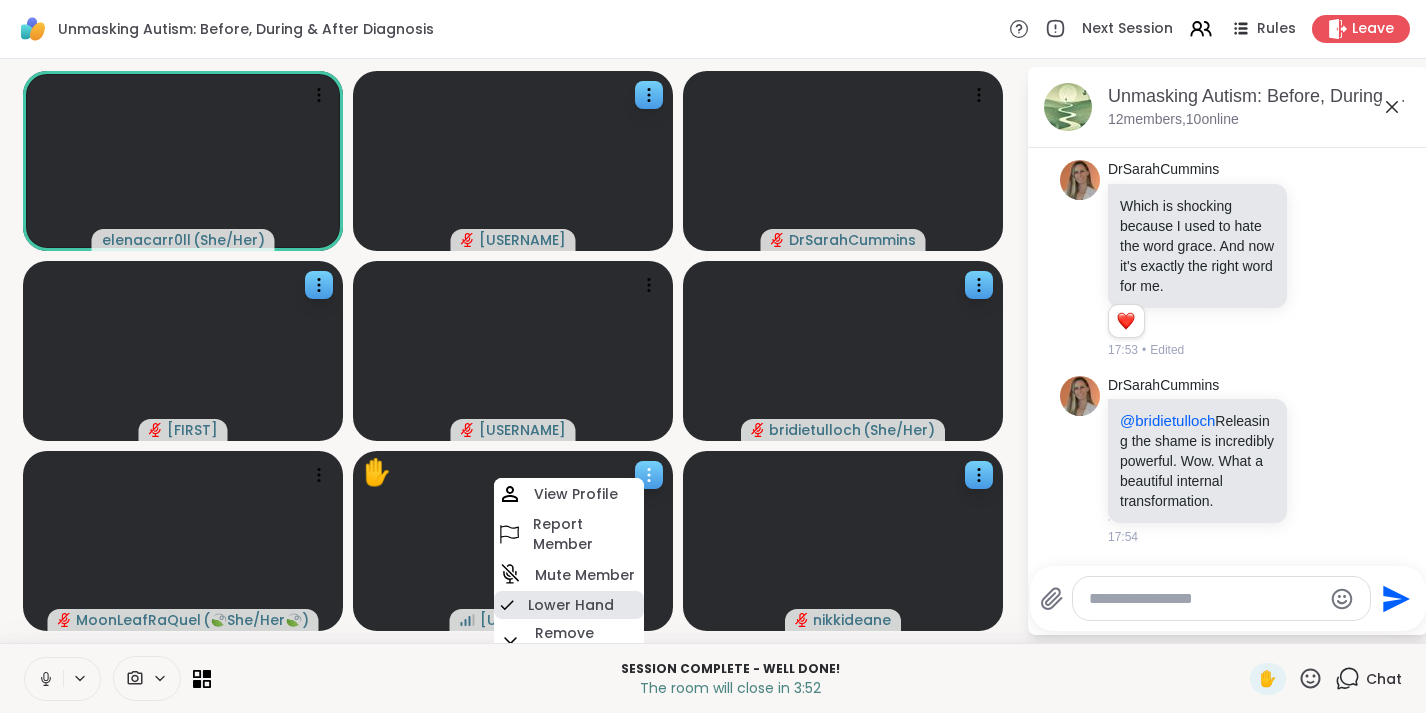 click on "Lower Hand" at bounding box center [571, 605] 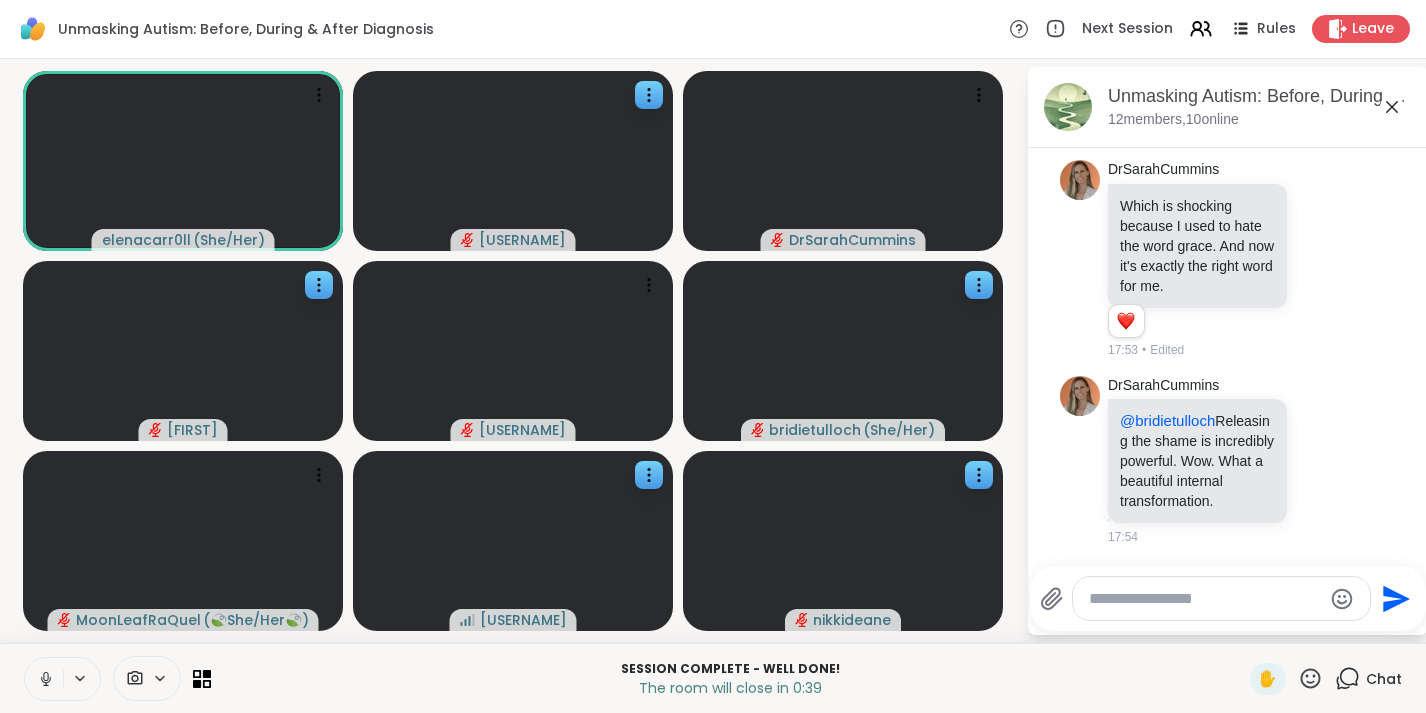 scroll, scrollTop: 5074, scrollLeft: 0, axis: vertical 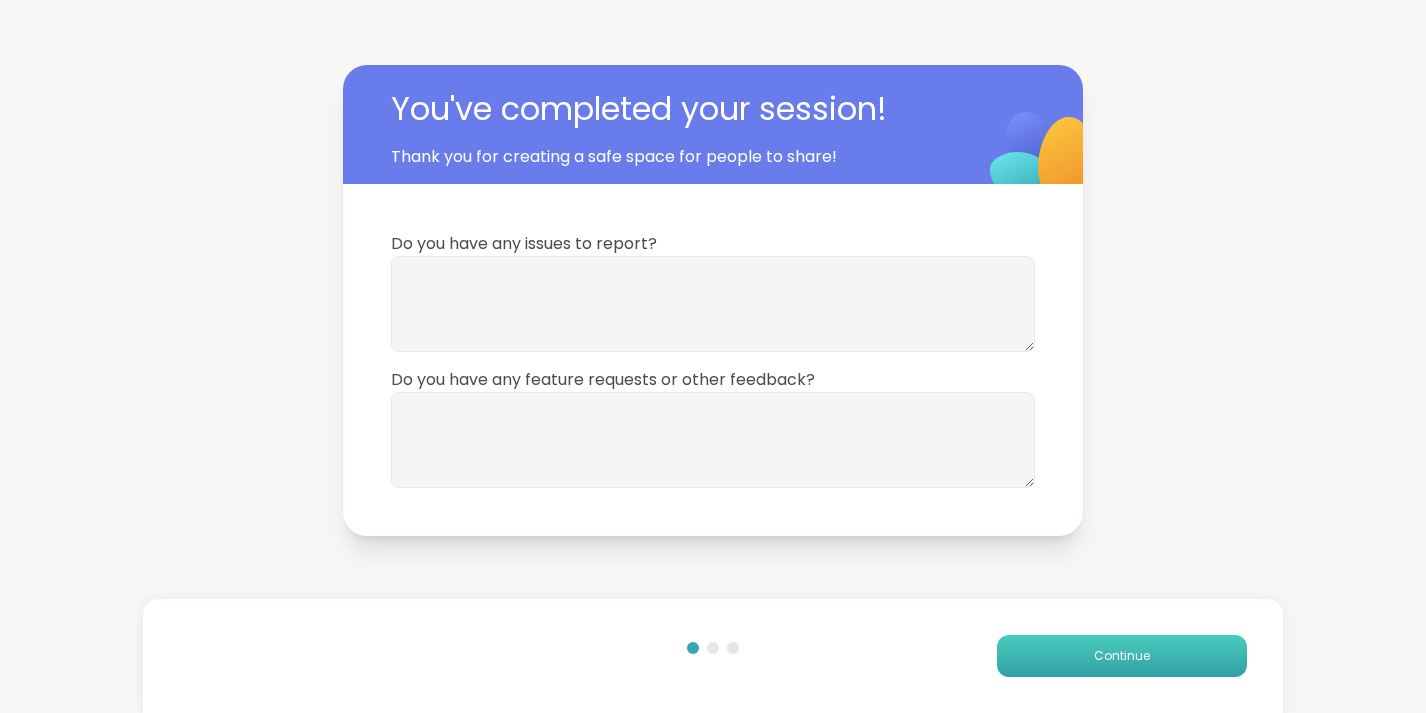 click on "Continue" at bounding box center [1122, 656] 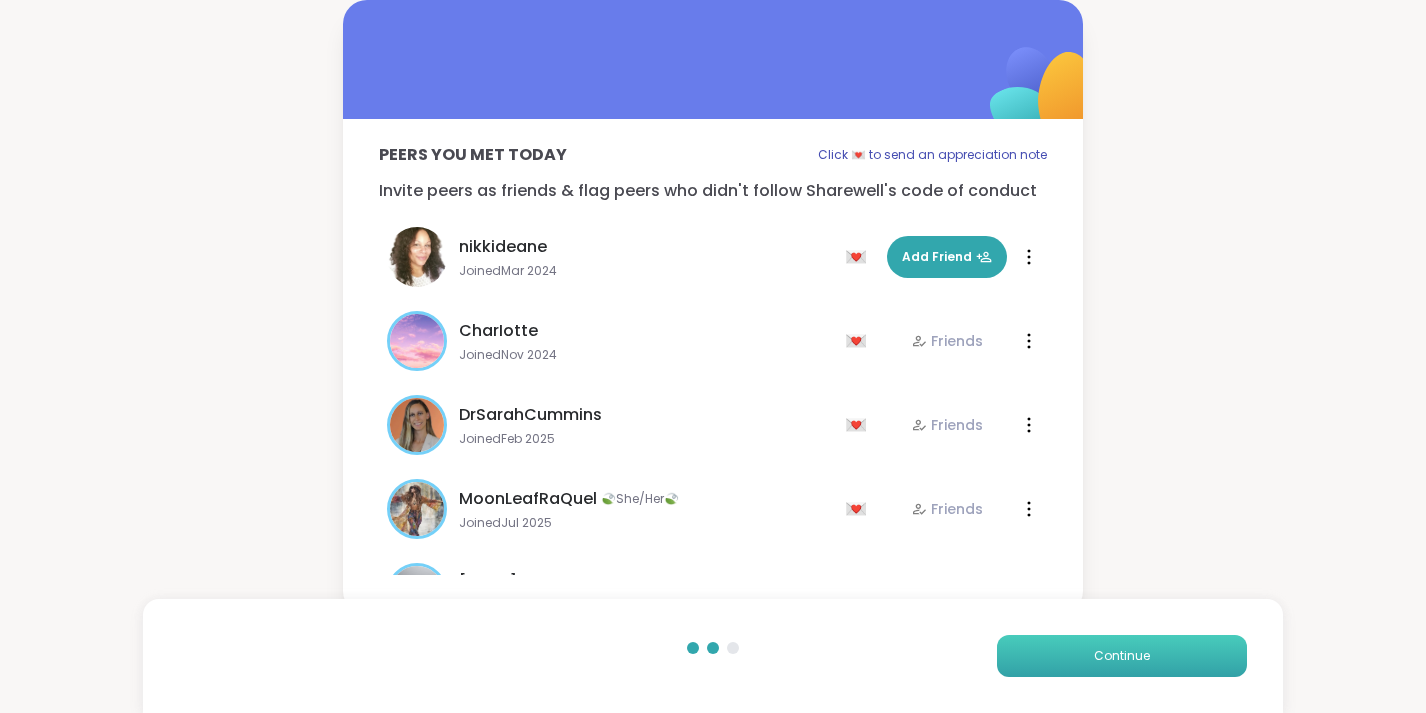 click on "Continue" at bounding box center [1122, 656] 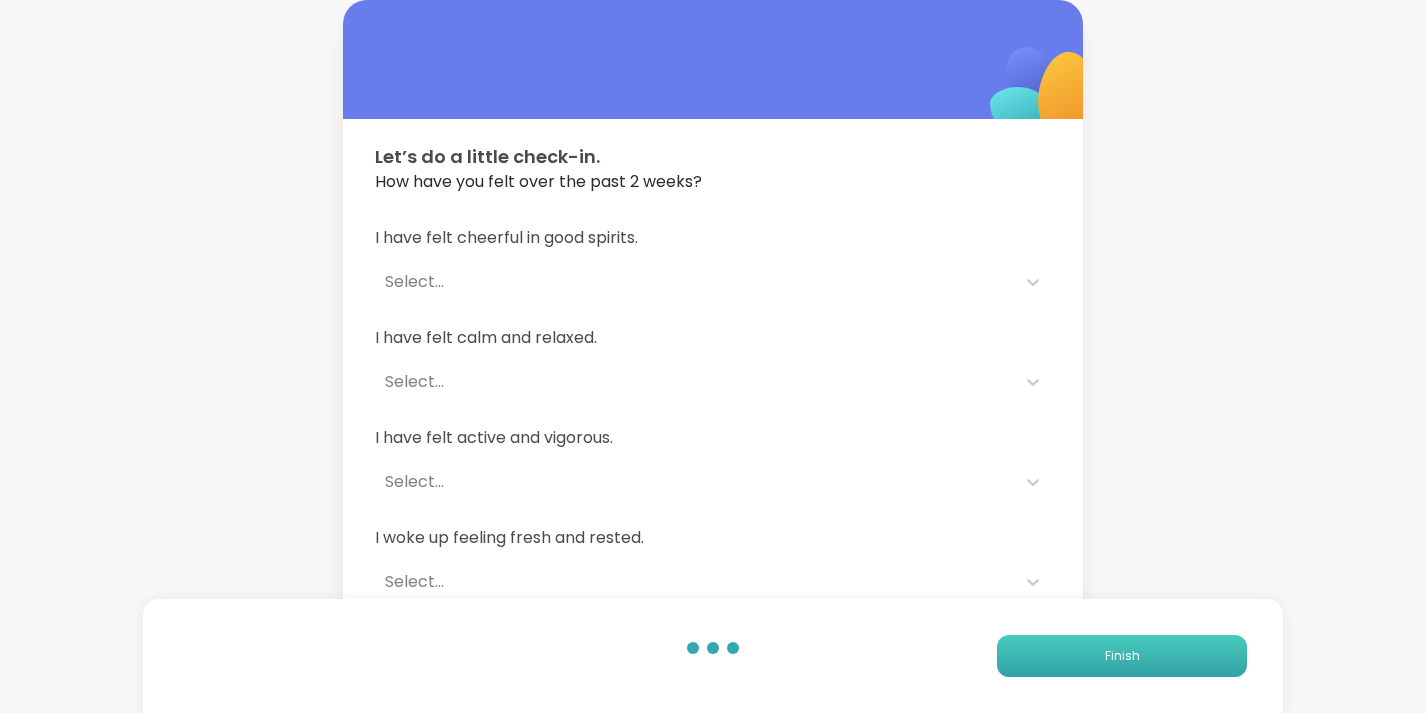click on "Finish" at bounding box center (1122, 656) 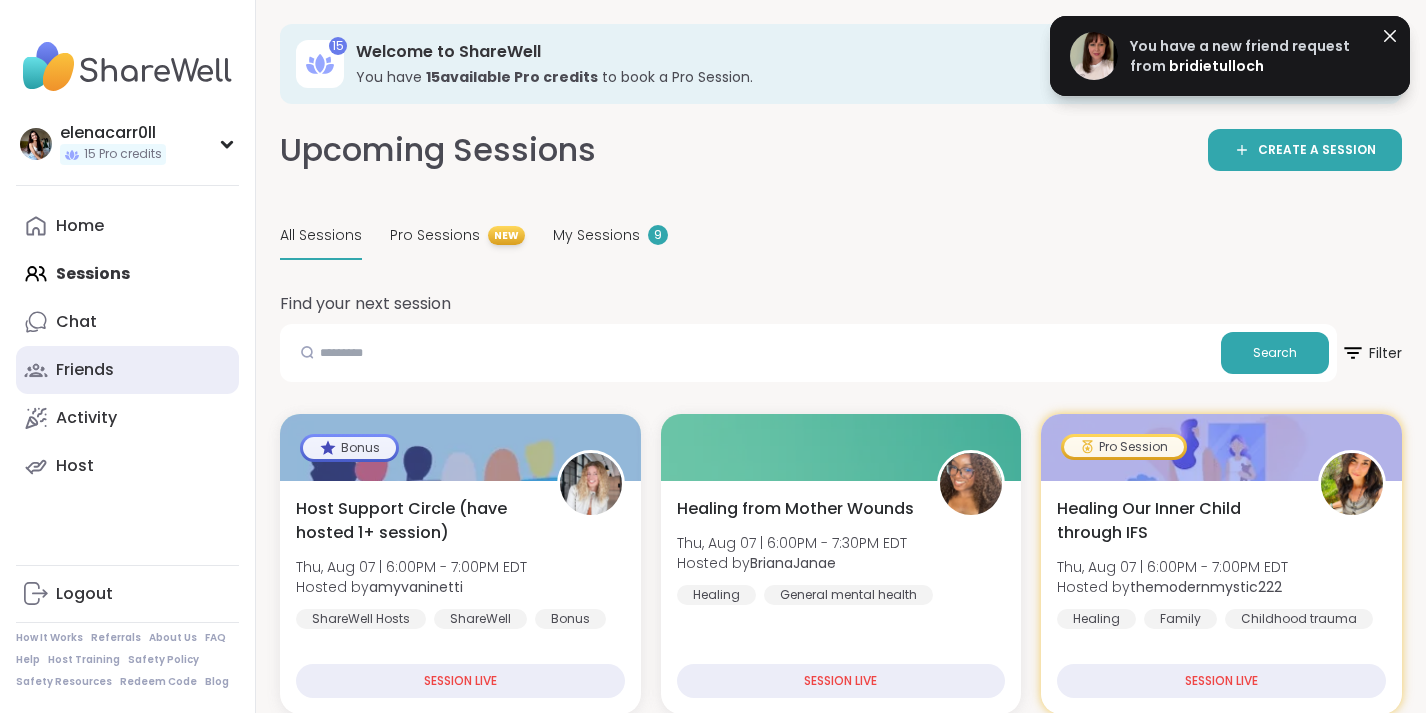 click on "Friends" at bounding box center [127, 370] 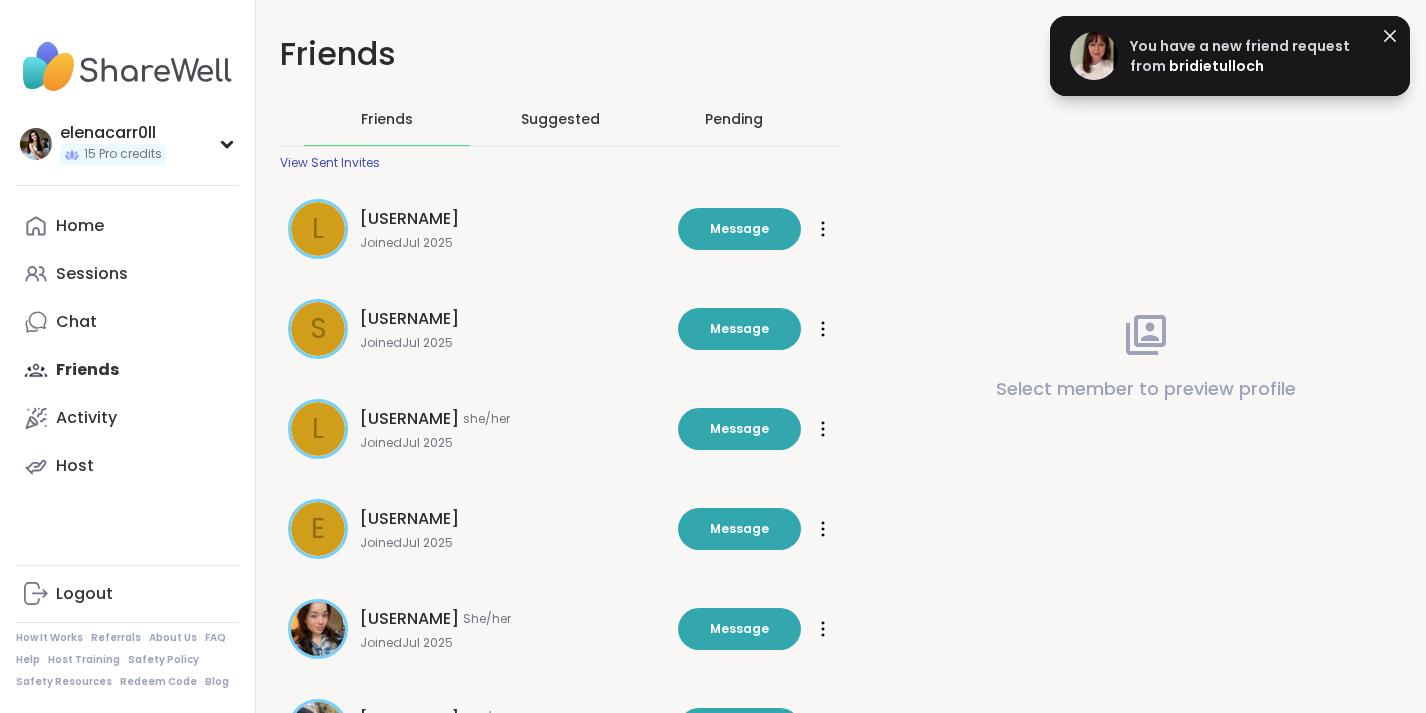 scroll, scrollTop: 0, scrollLeft: 0, axis: both 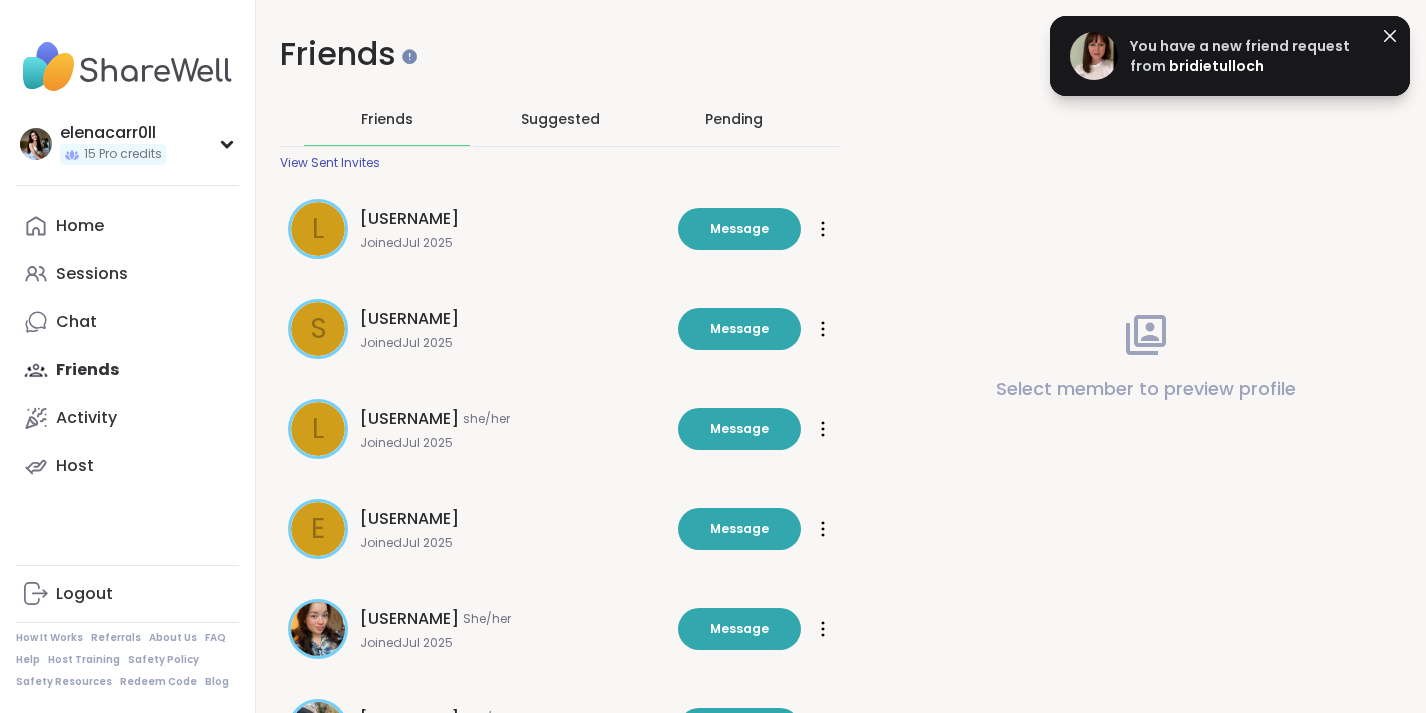 click on "Pending" at bounding box center (734, 119) 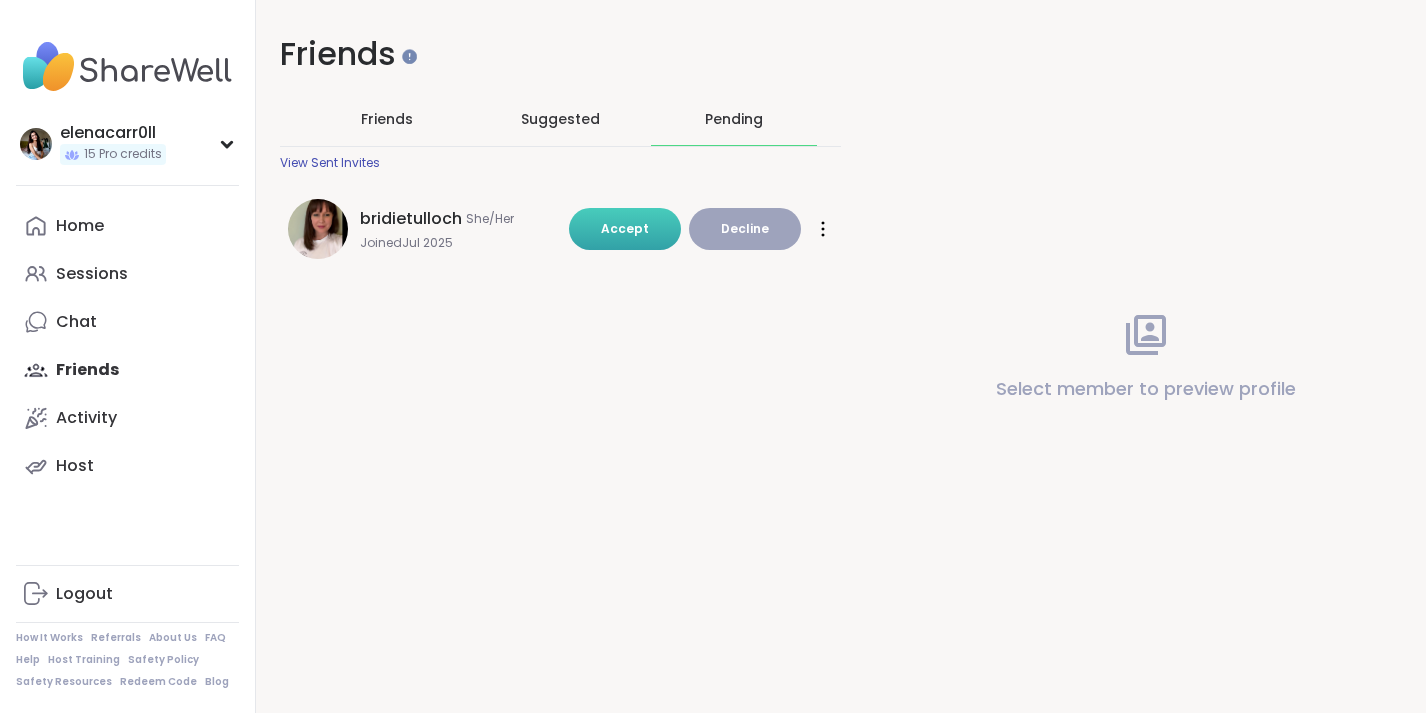 click on "Accept" at bounding box center [625, 228] 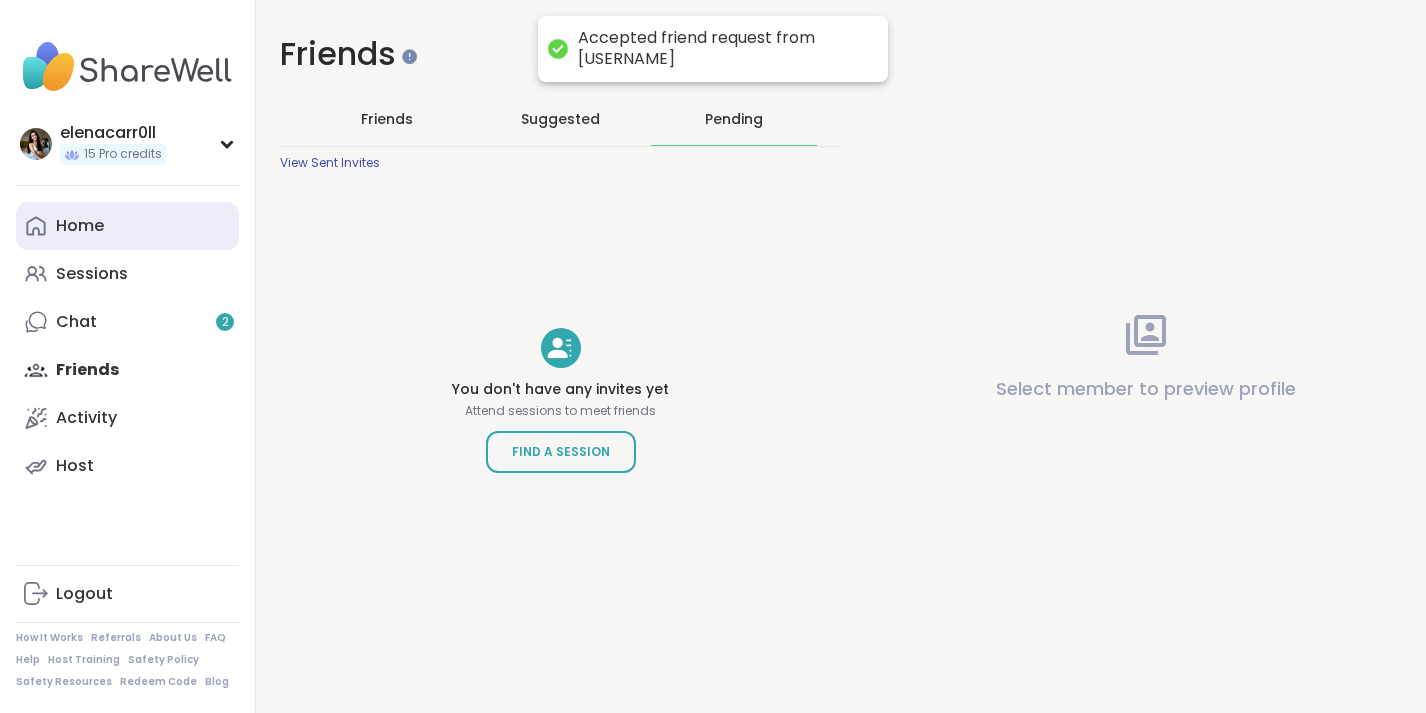 click on "Home" at bounding box center (127, 226) 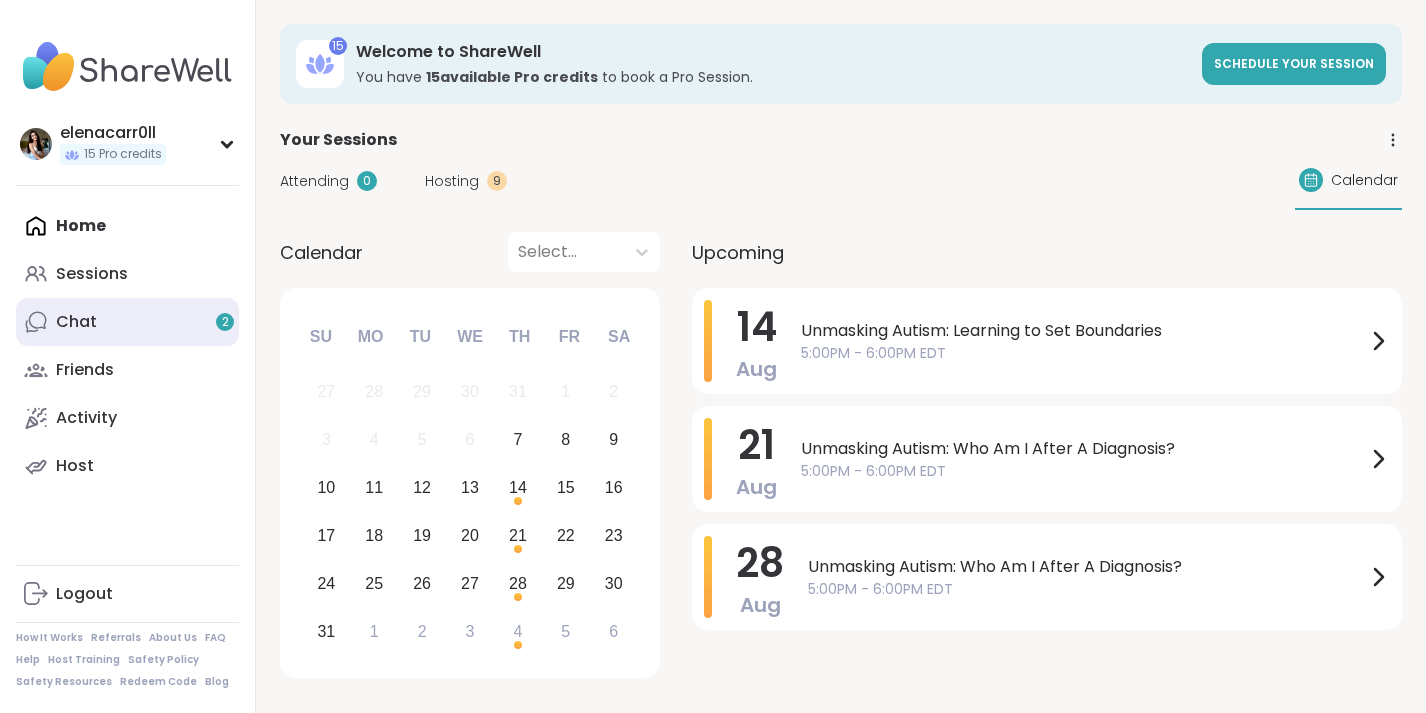 click on "Chat 2" at bounding box center [127, 322] 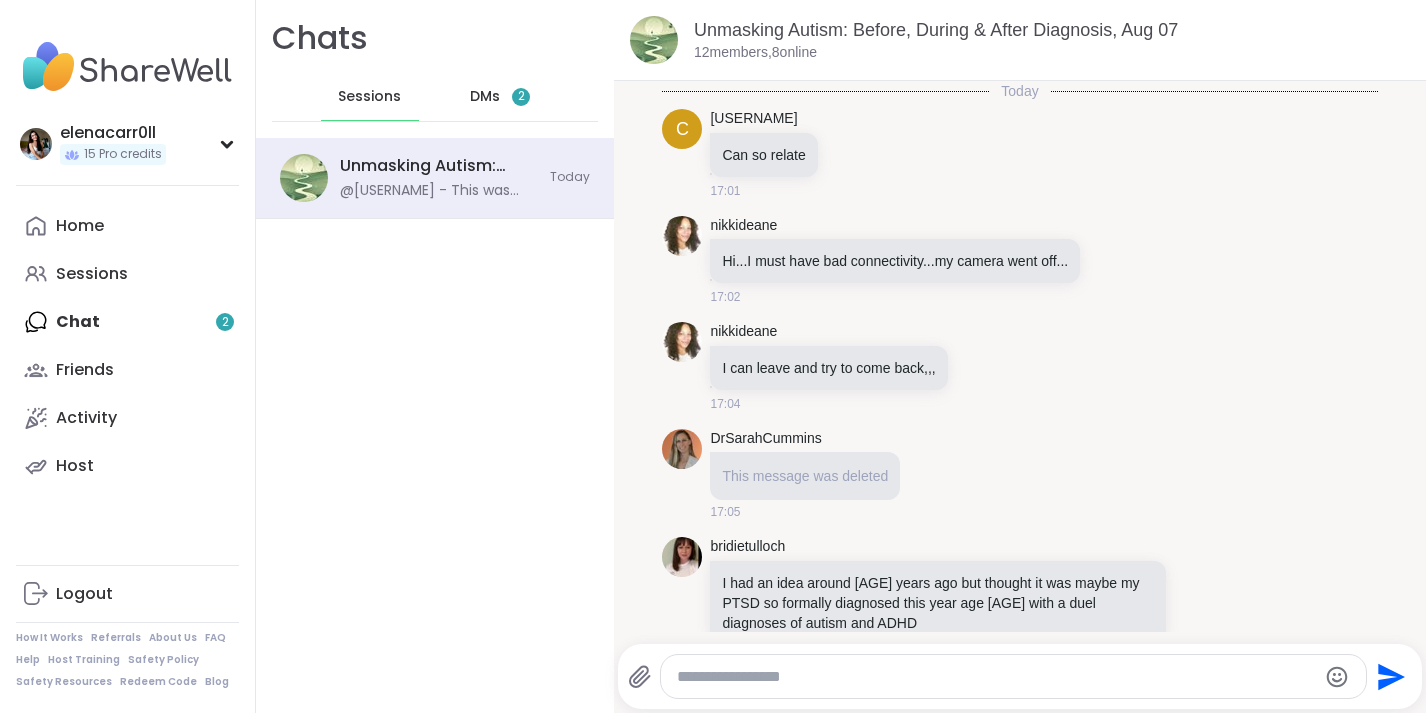 scroll, scrollTop: 3349, scrollLeft: 0, axis: vertical 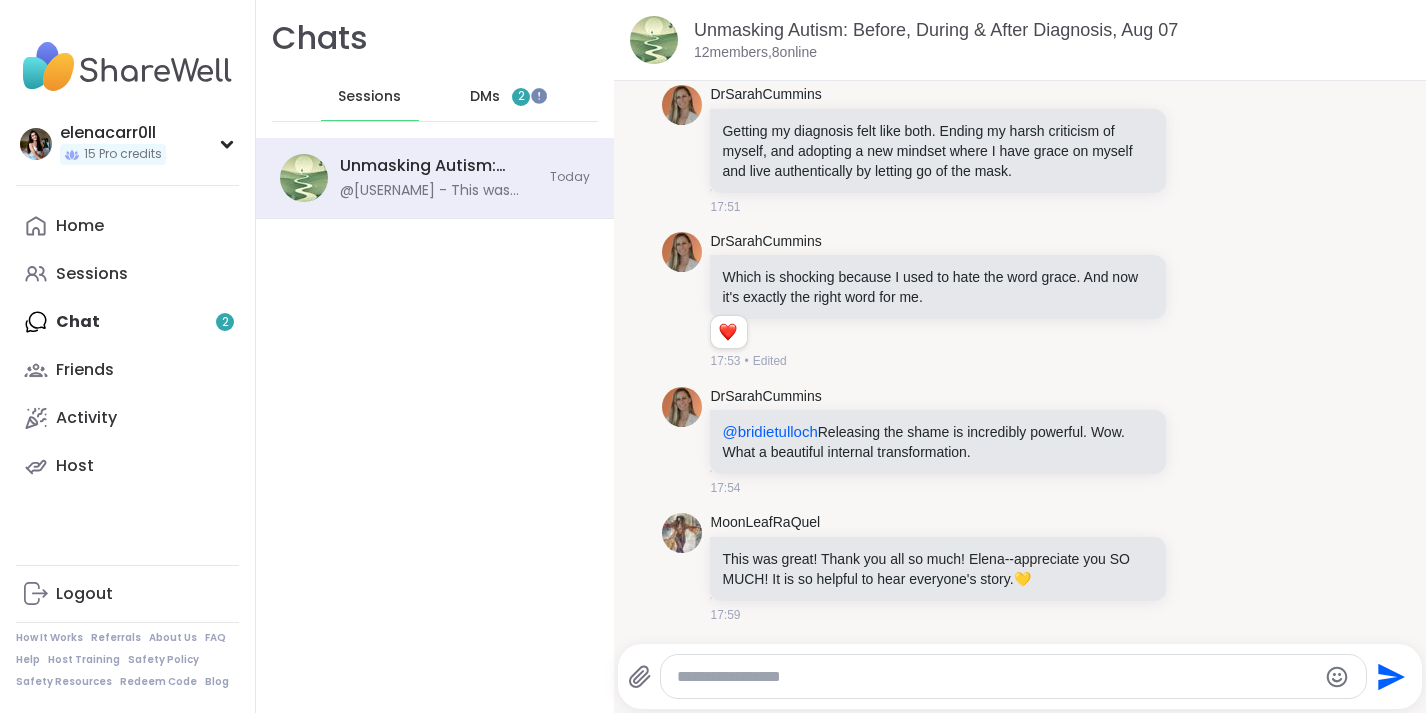 click on "DMs 2" at bounding box center (501, 97) 